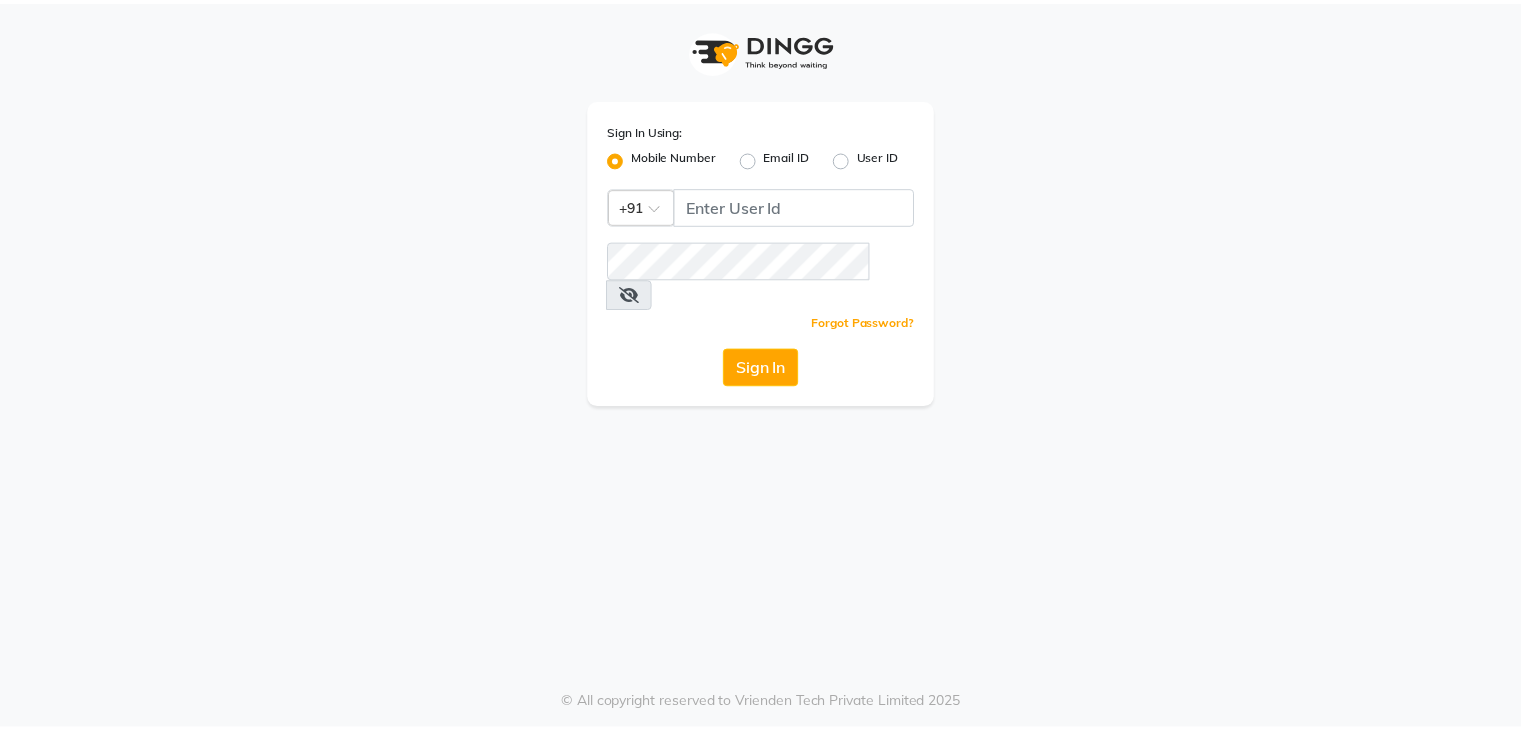 scroll, scrollTop: 0, scrollLeft: 0, axis: both 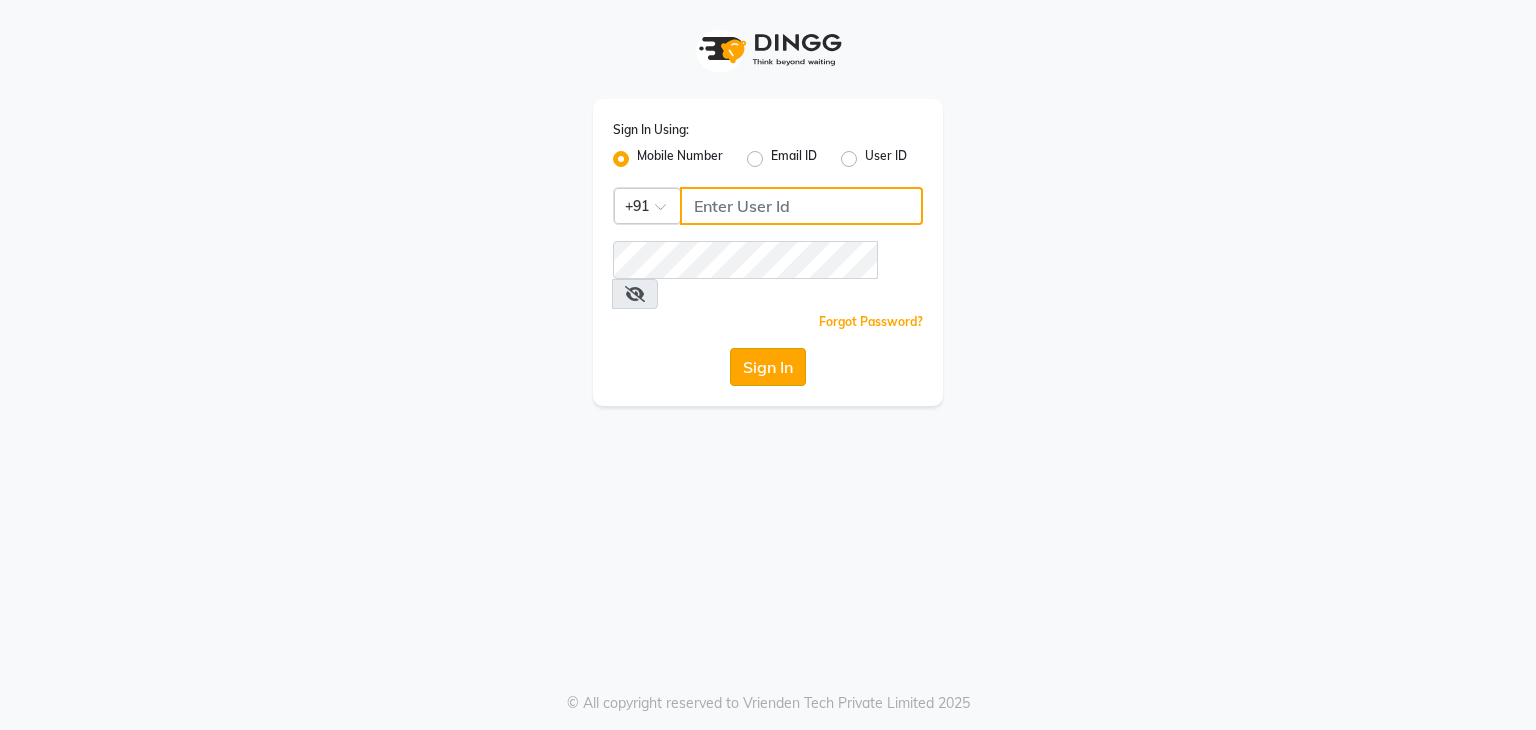 type on "[PHONE]" 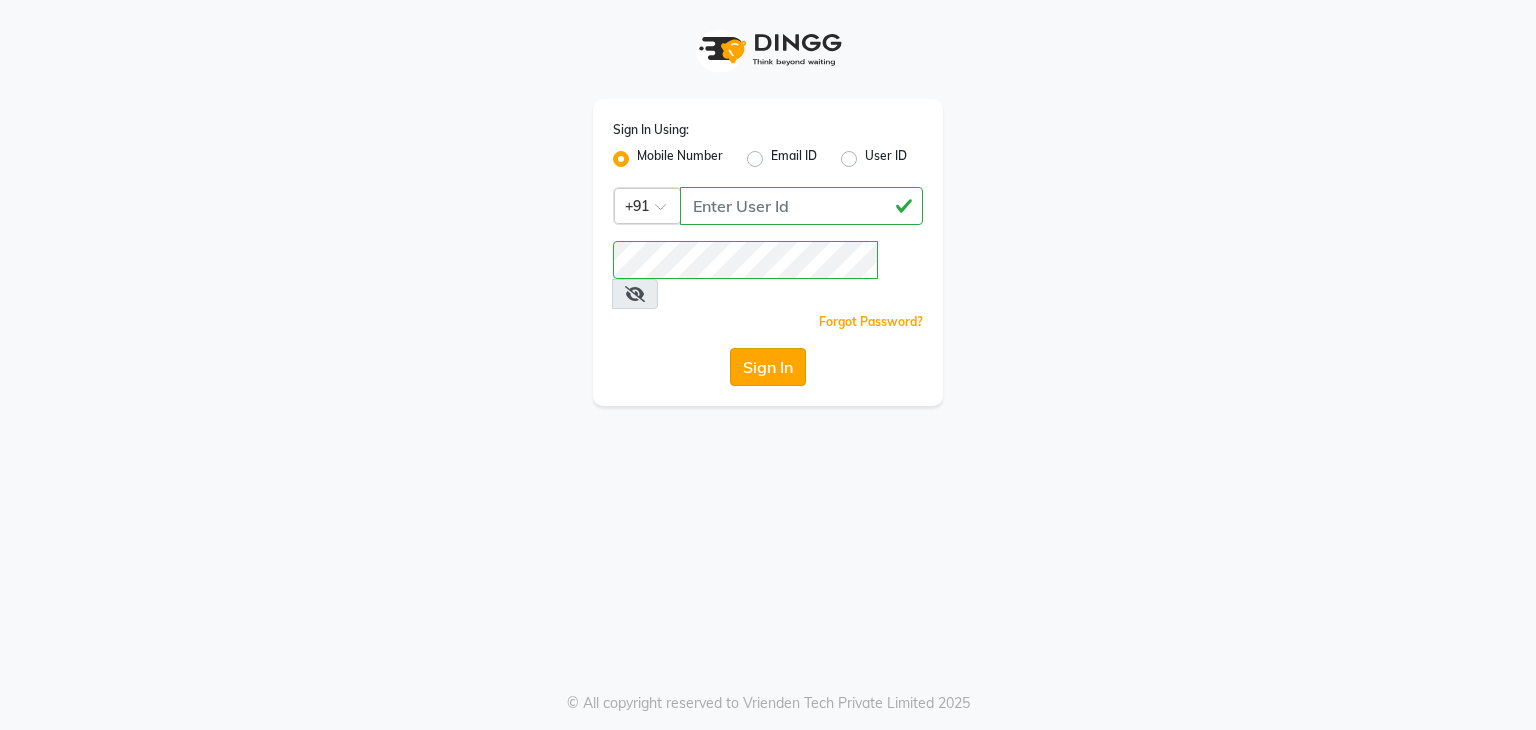 click on "Sign In" 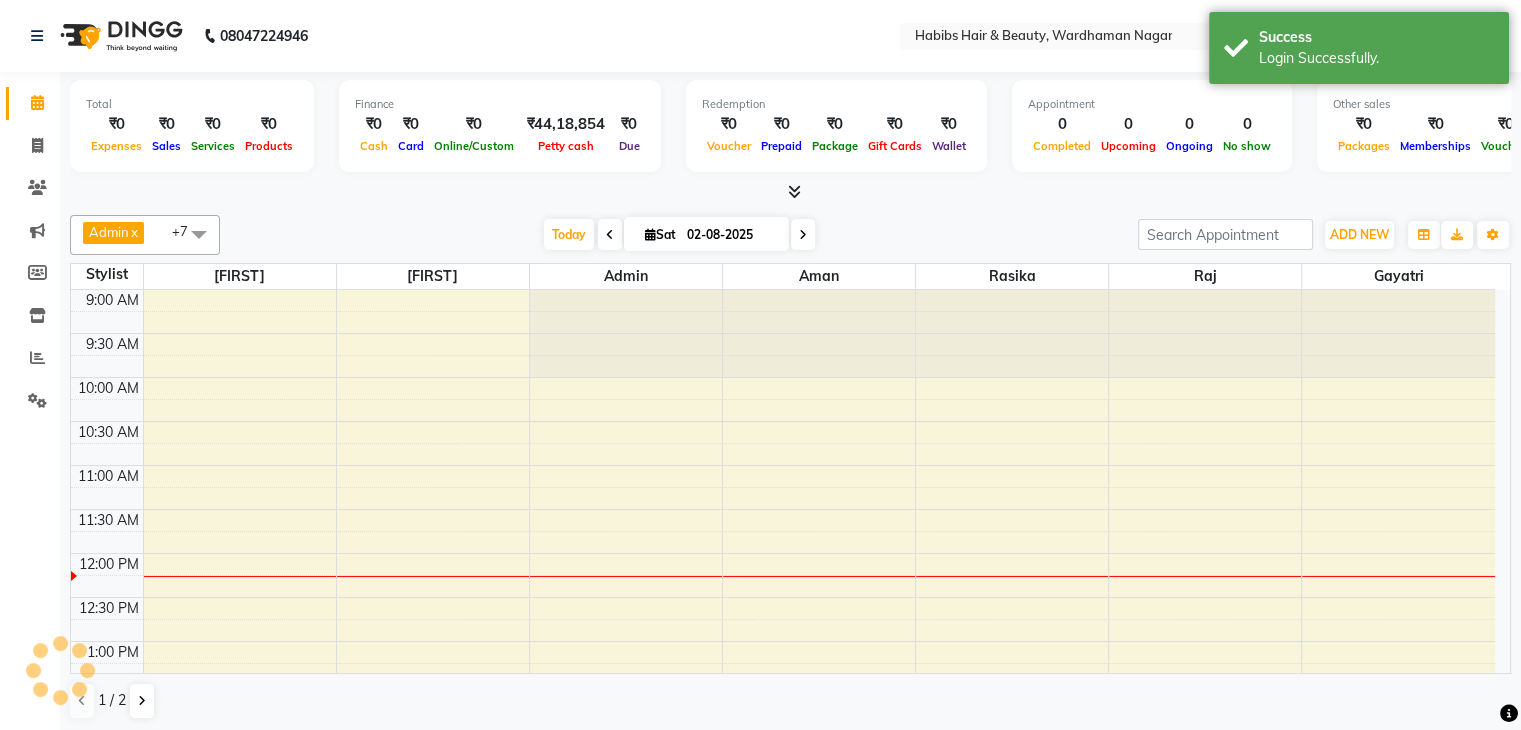 scroll, scrollTop: 263, scrollLeft: 0, axis: vertical 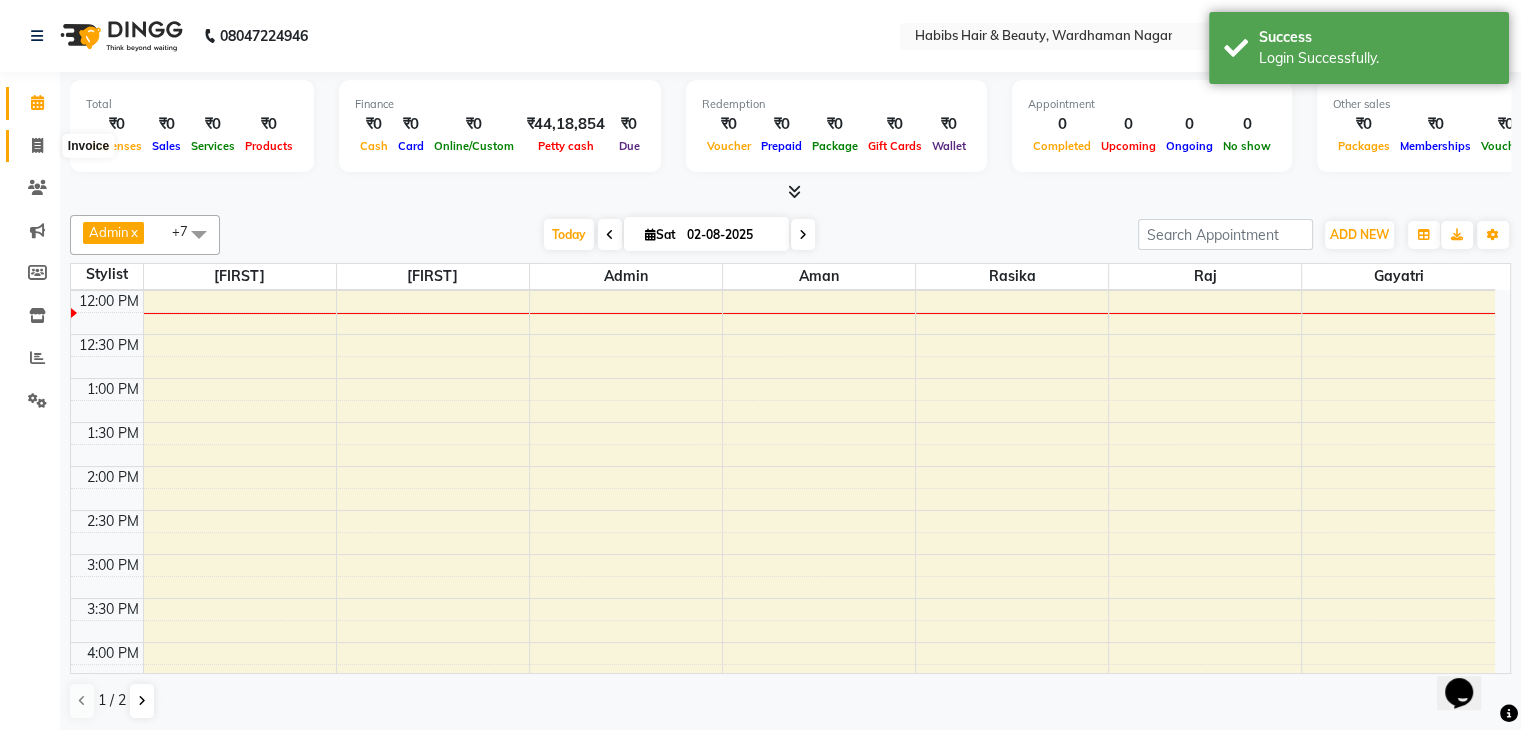 click 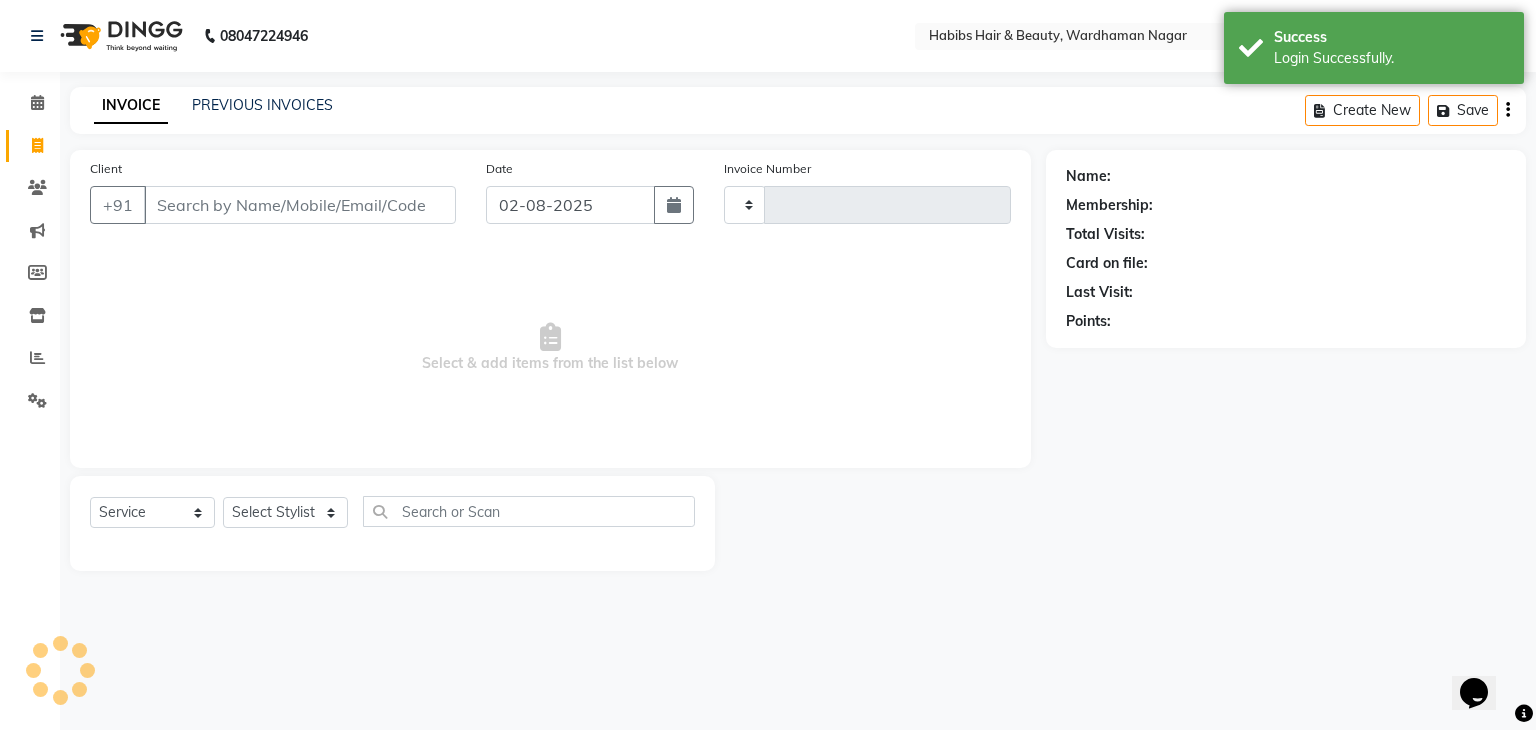 type on "1518" 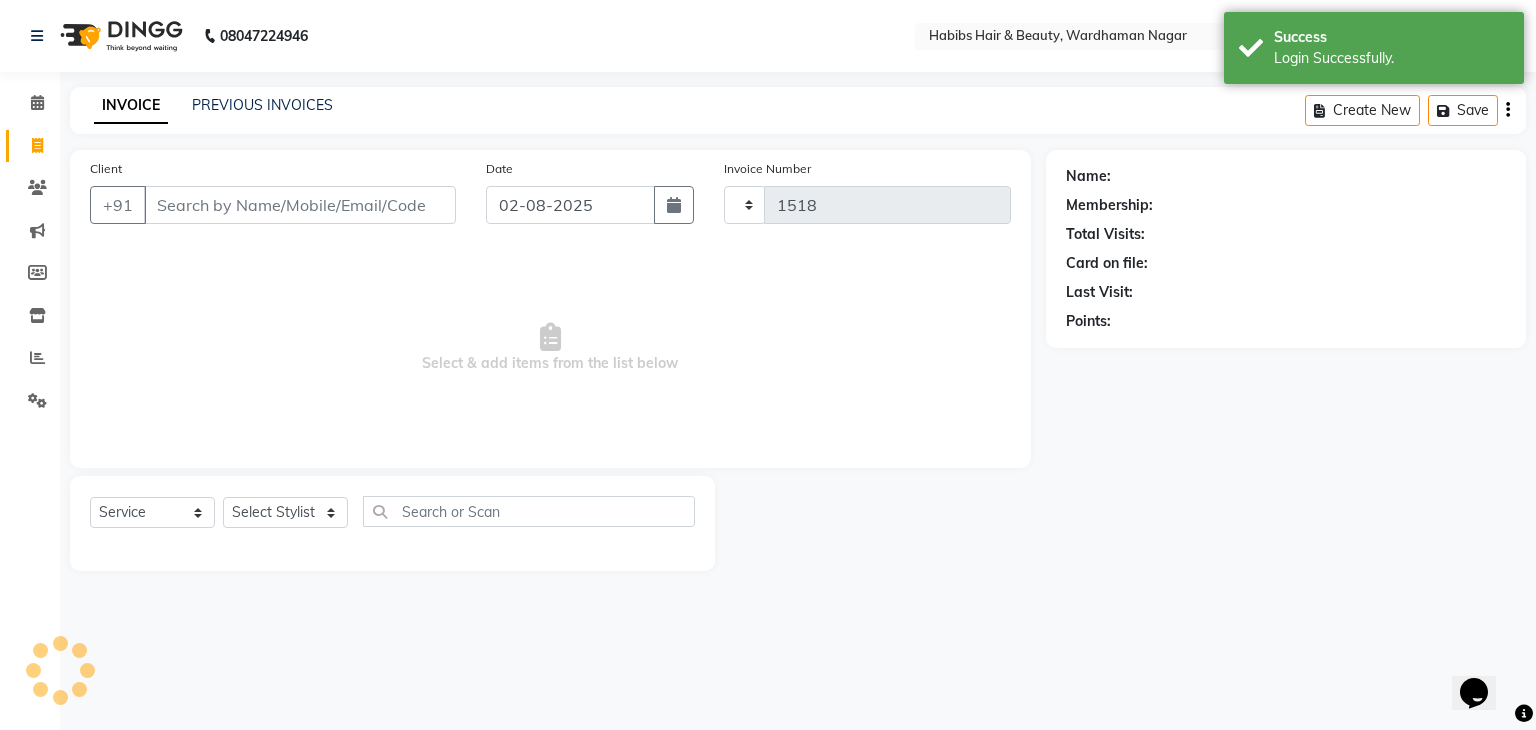 select on "3714" 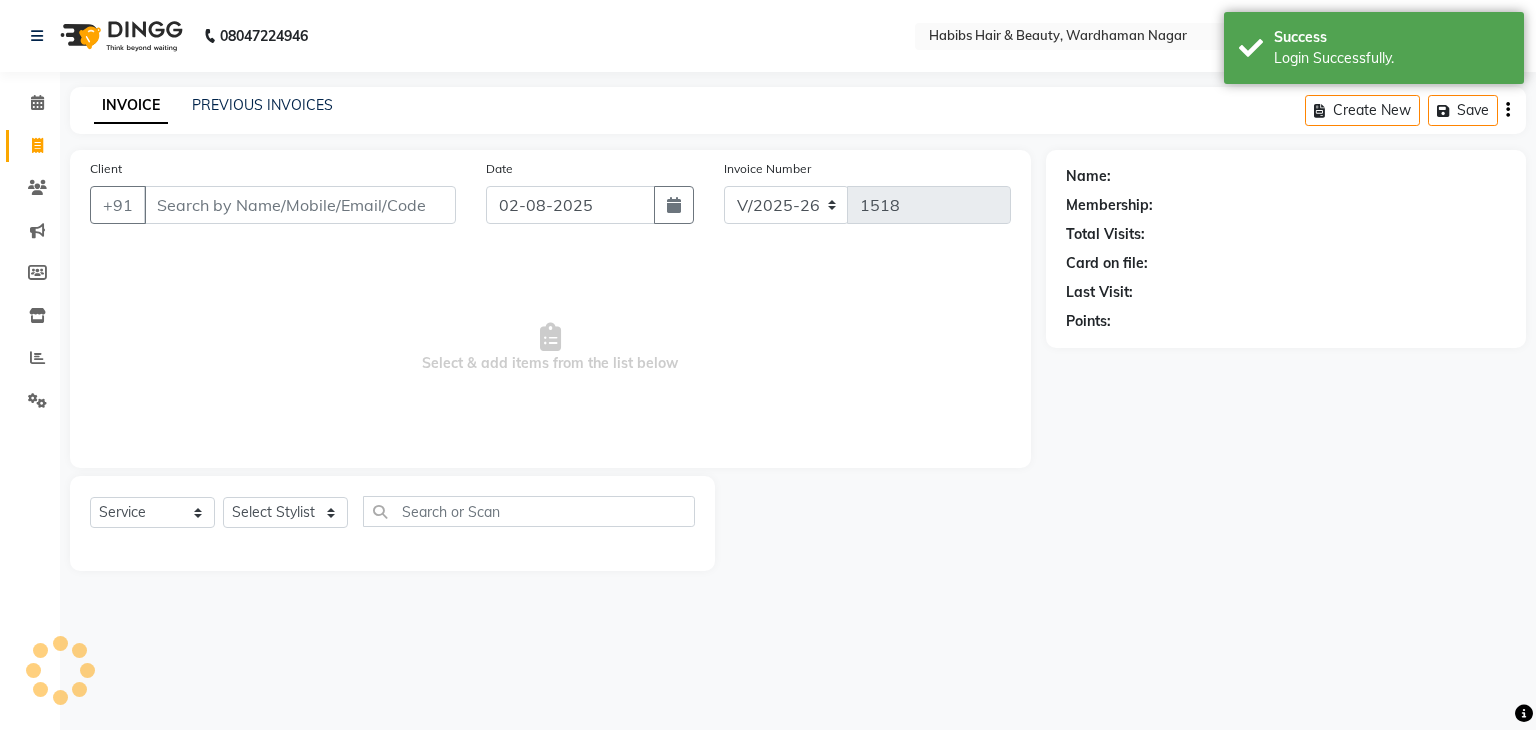 click on "Client" at bounding box center (300, 205) 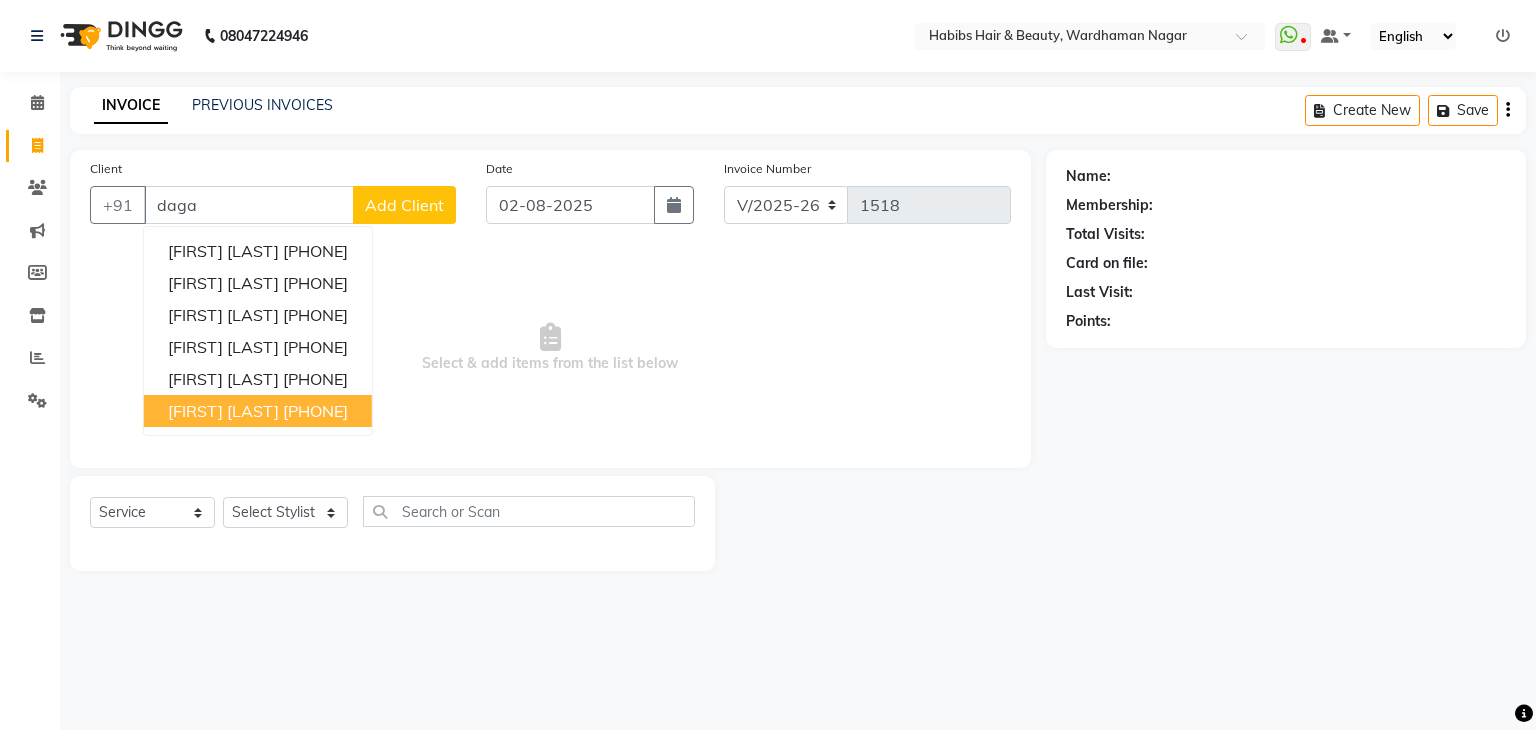 click on "[FIRST] [LAST]" at bounding box center (223, 411) 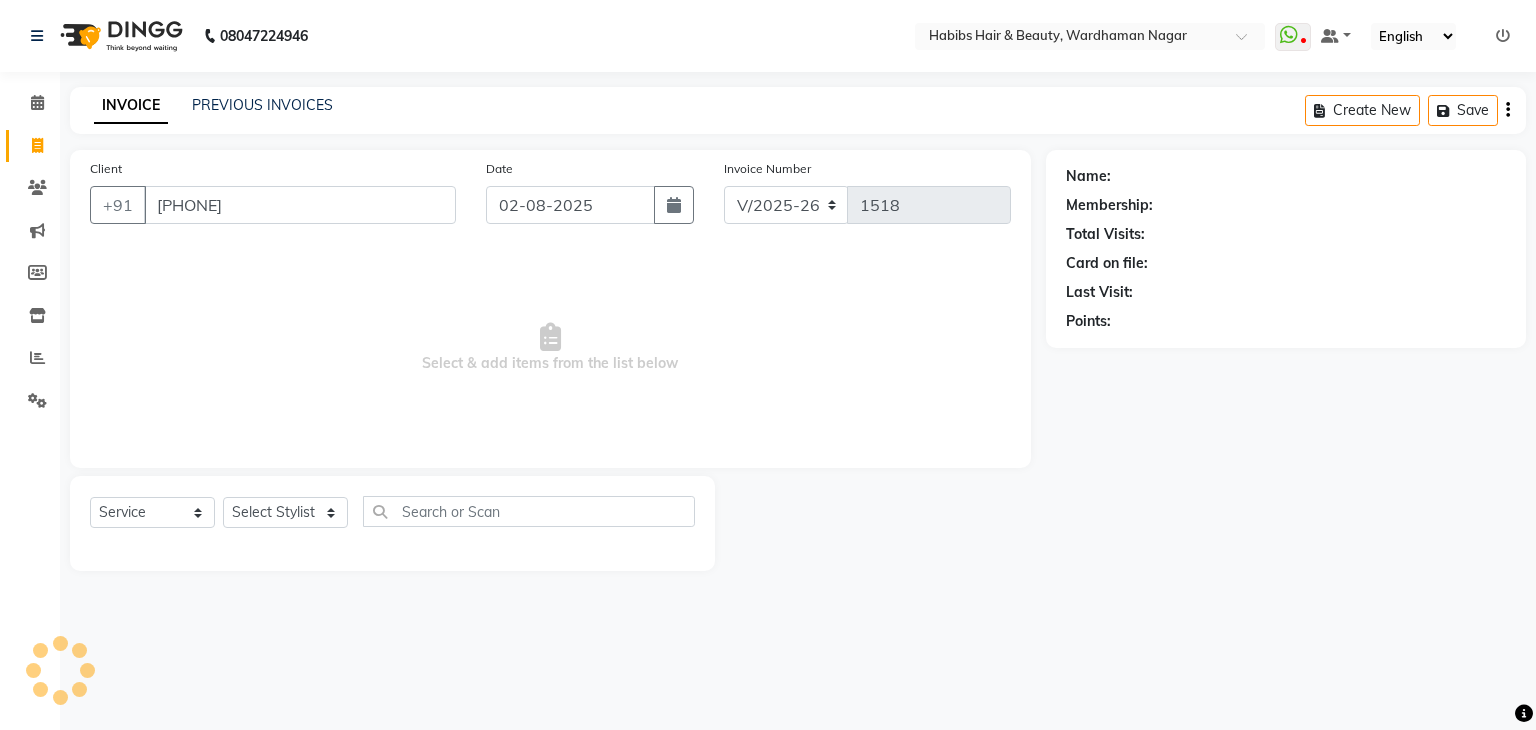 type on "[PHONE]" 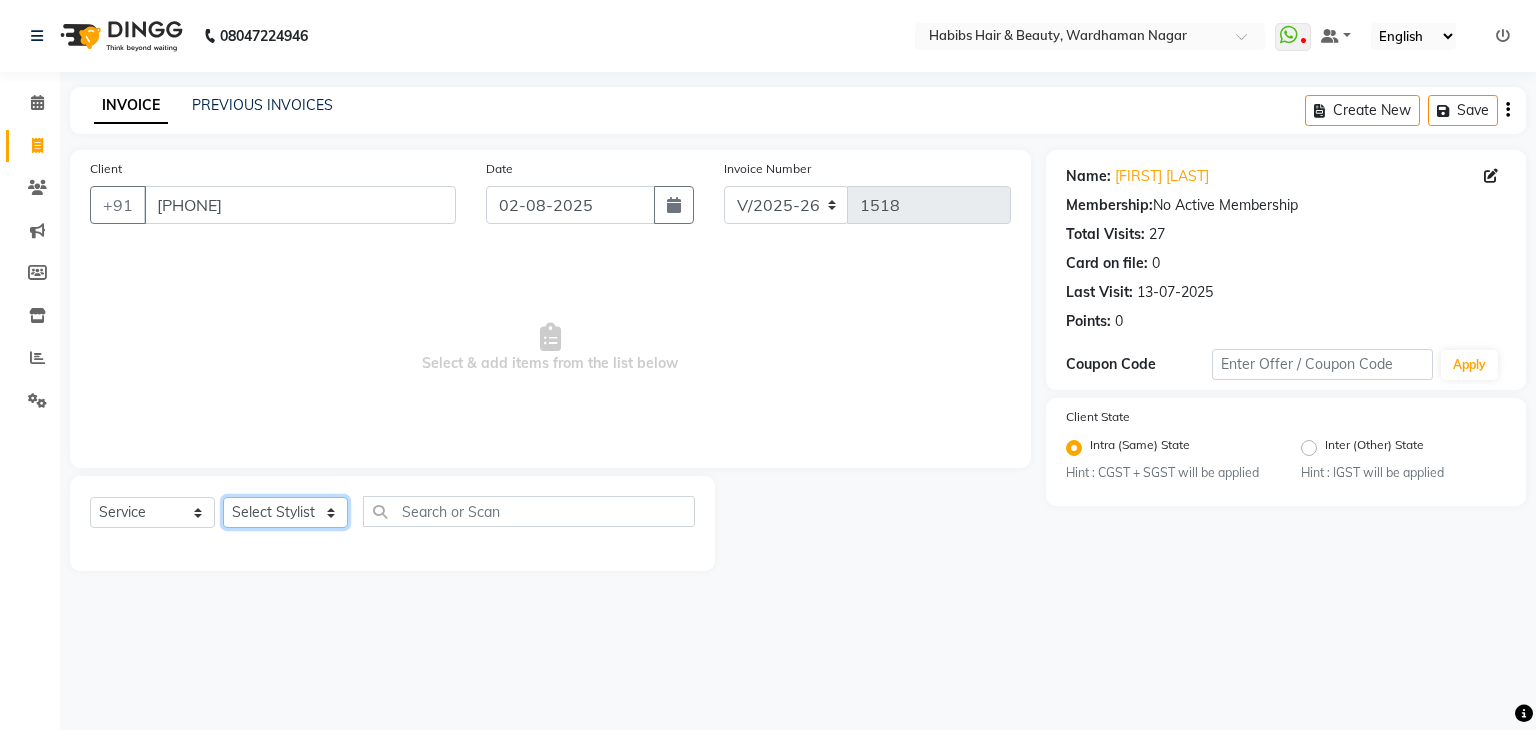 click on "Select Stylist Admin Aman Gayatri Jeetu Mick Raj Rashmi Rasika Sarang" 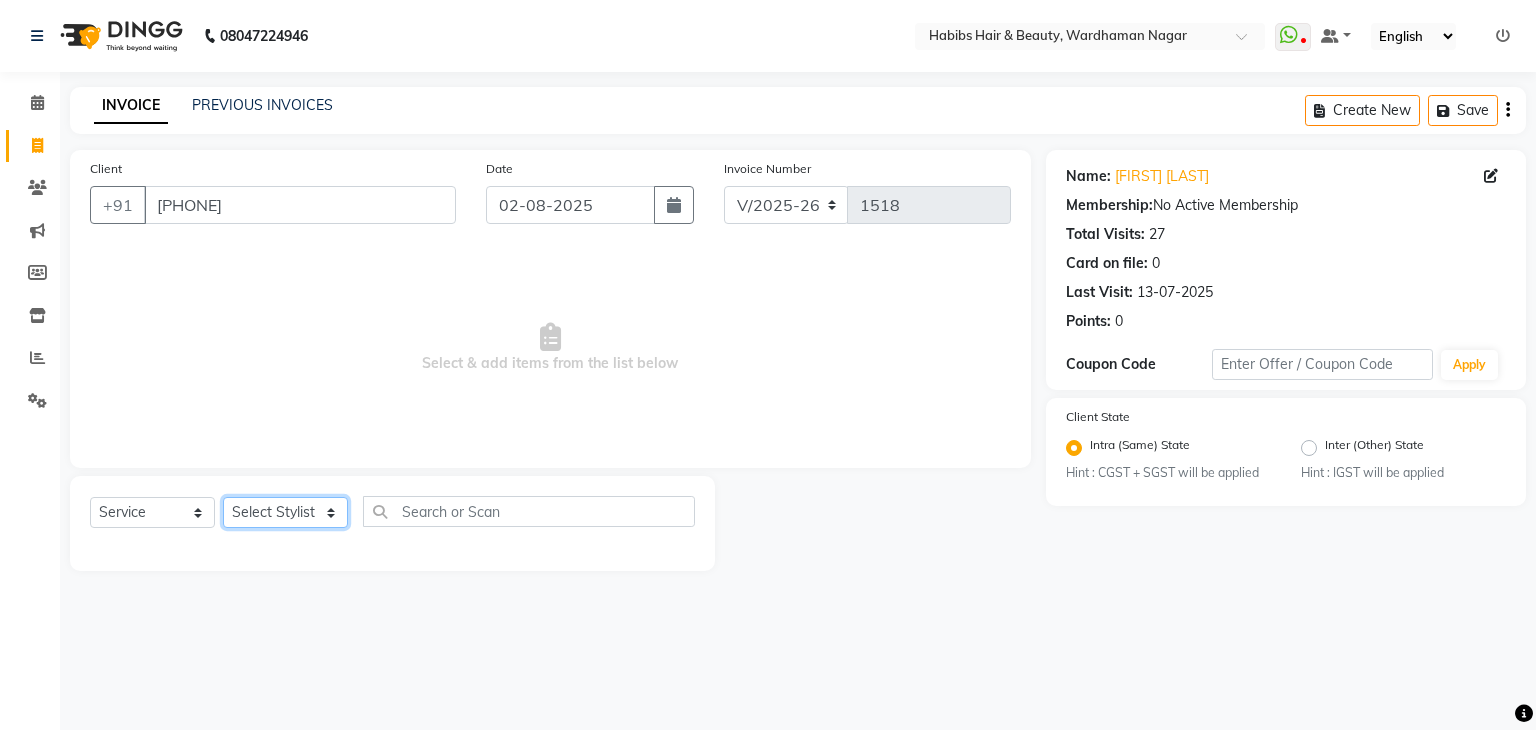 select on "17878" 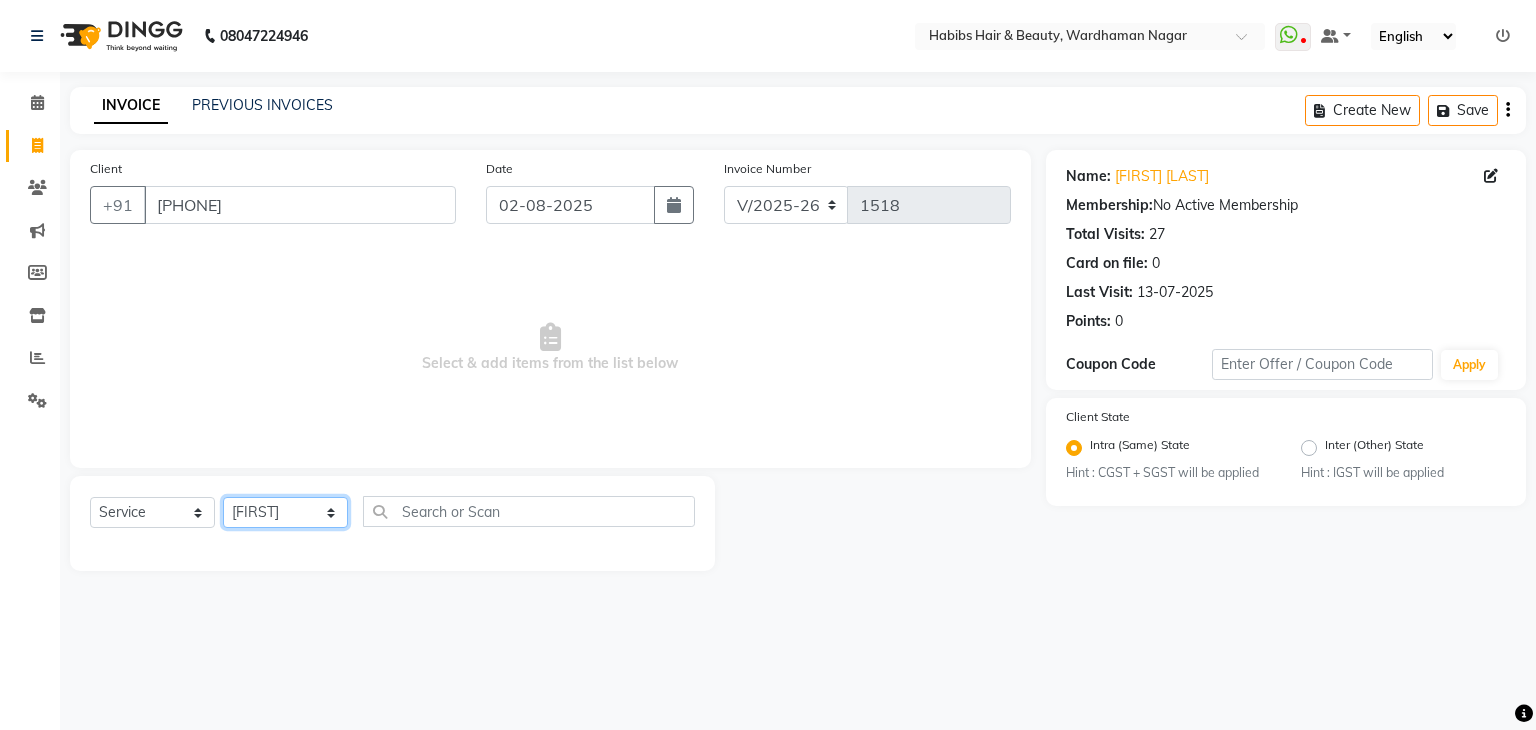 click on "Select Stylist Admin Aman Gayatri Jeetu Mick Raj Rashmi Rasika Sarang" 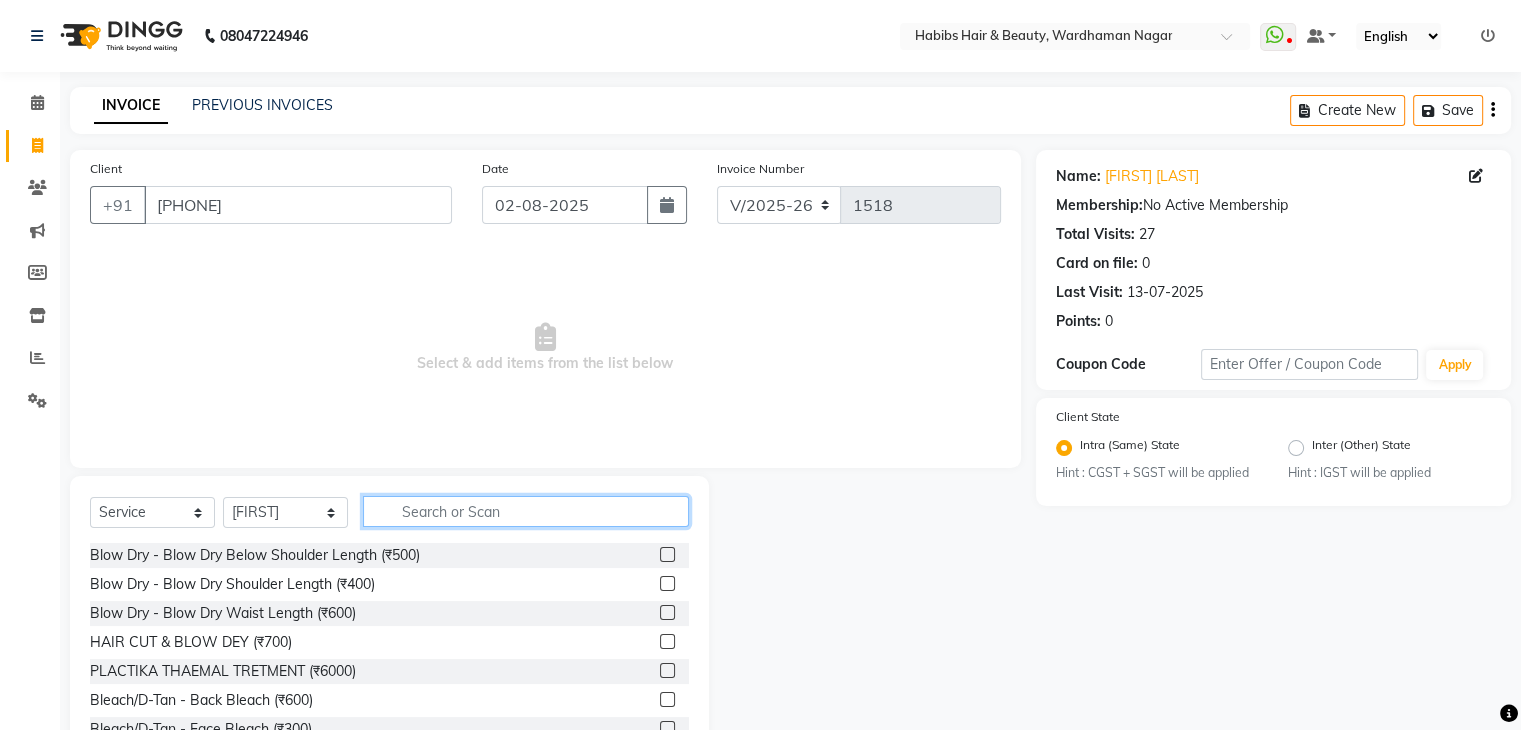 click 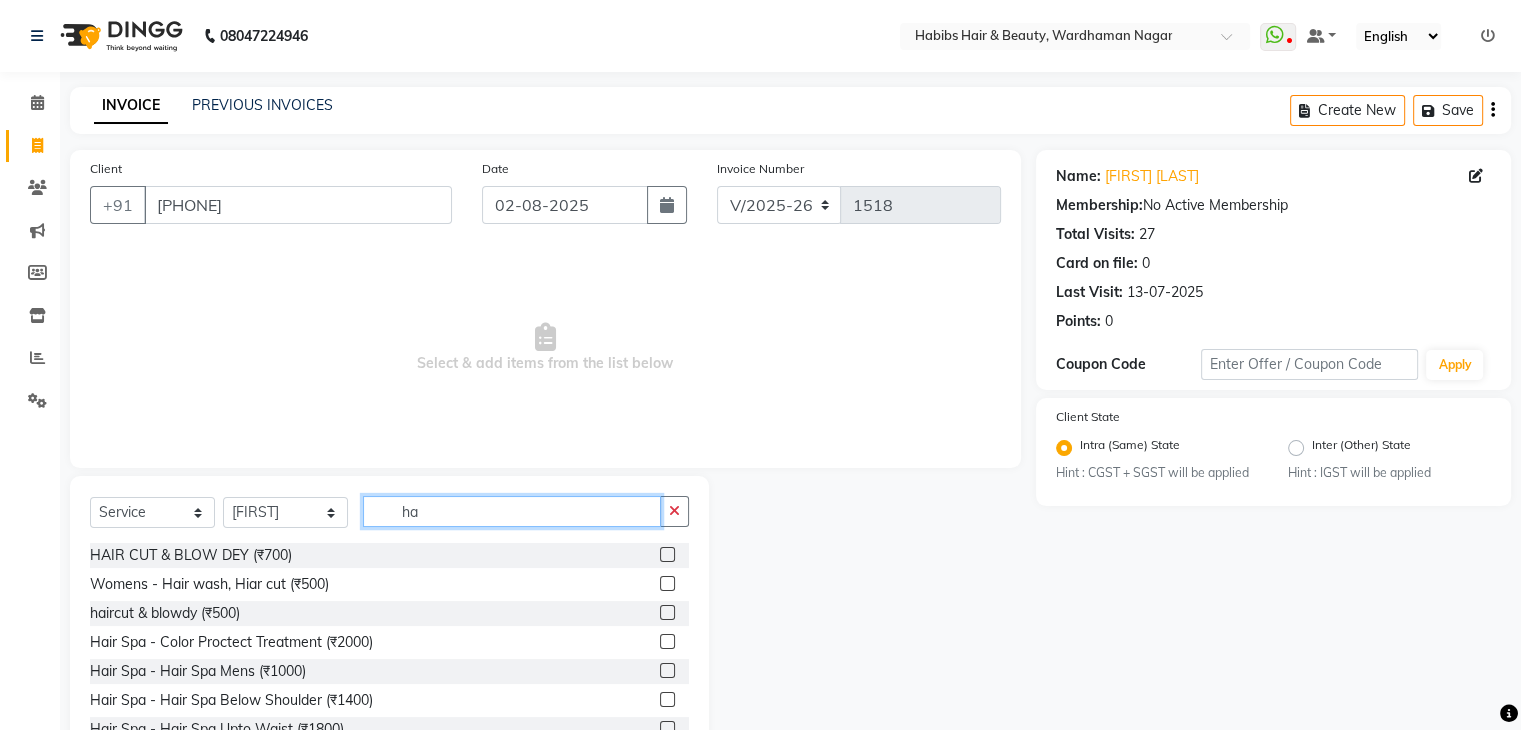 type on "h" 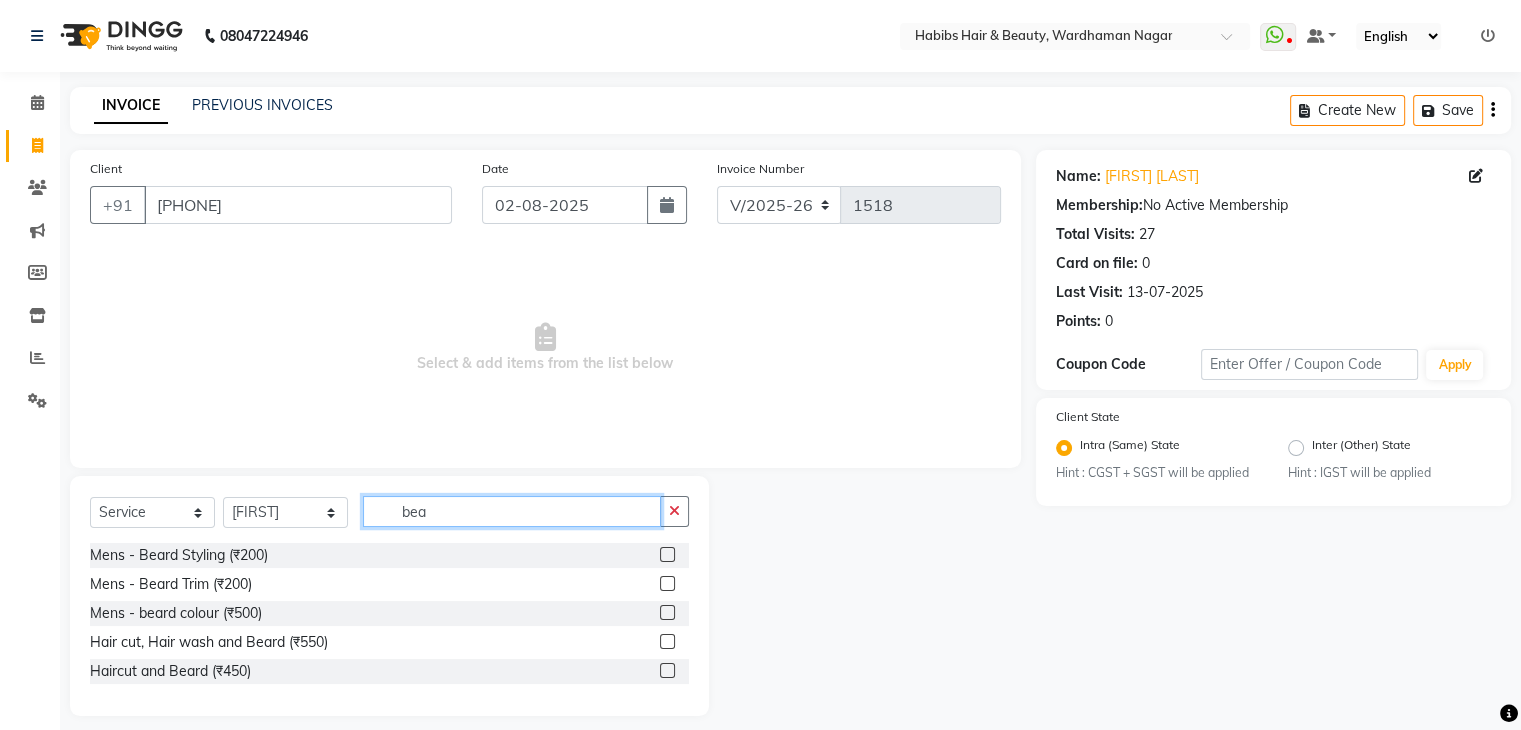 type on "bea" 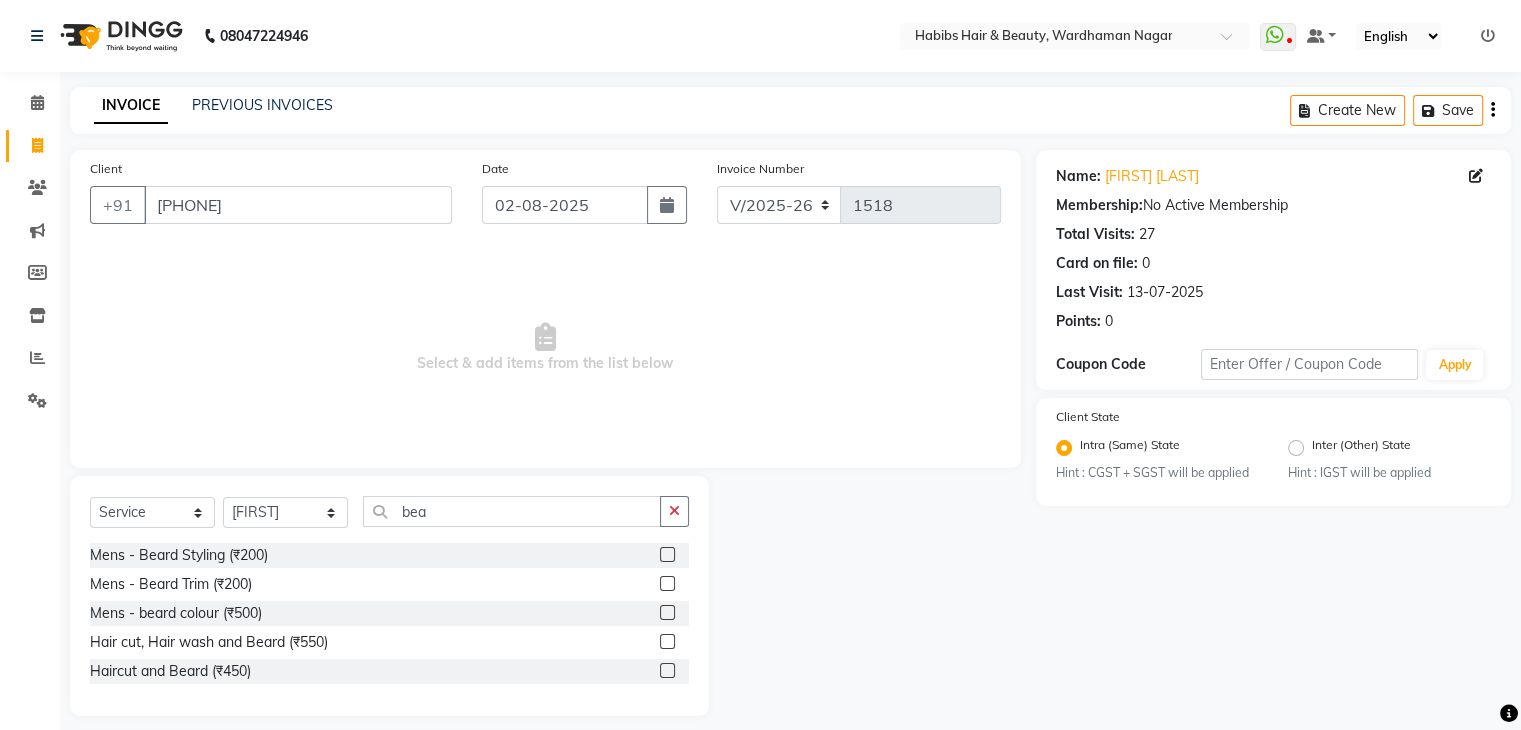 click 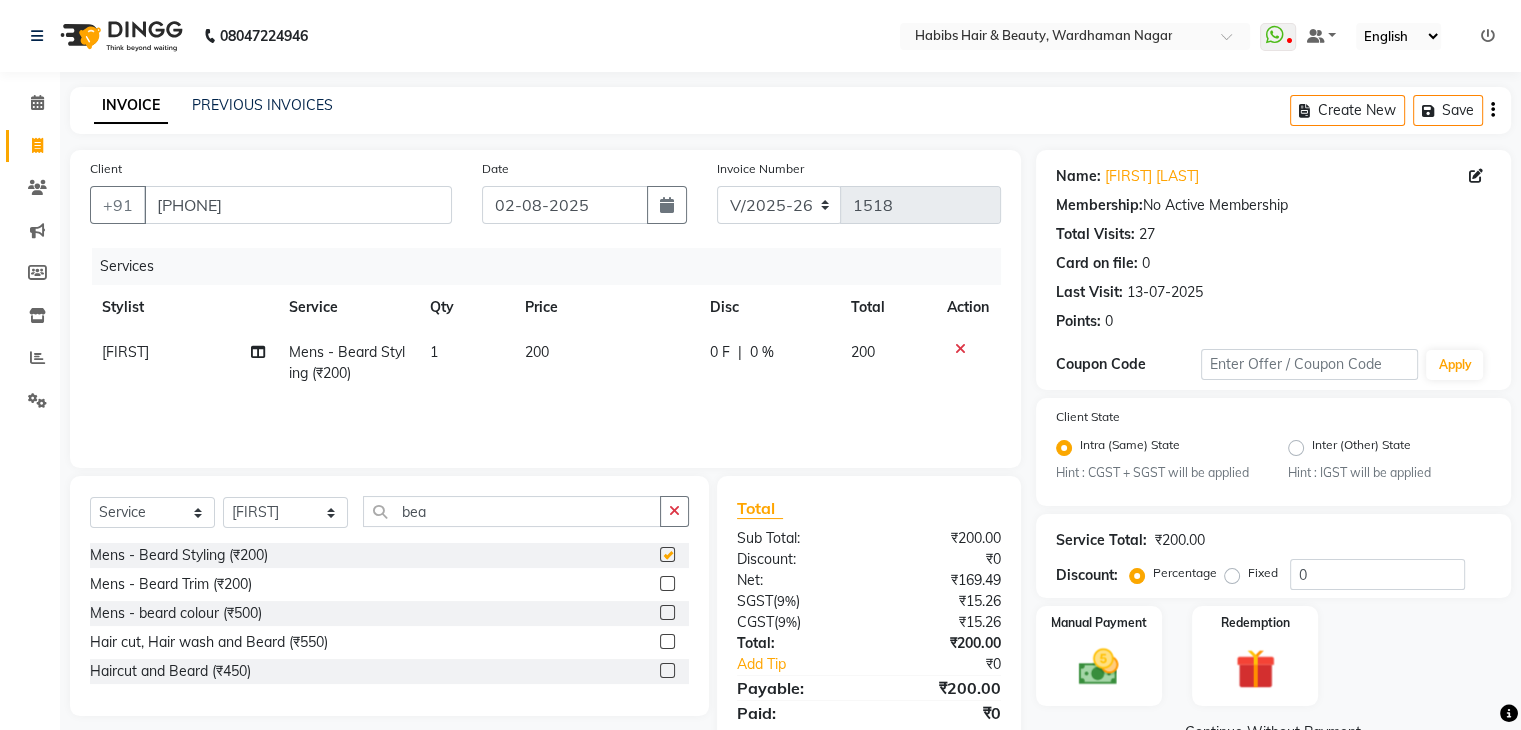 checkbox on "false" 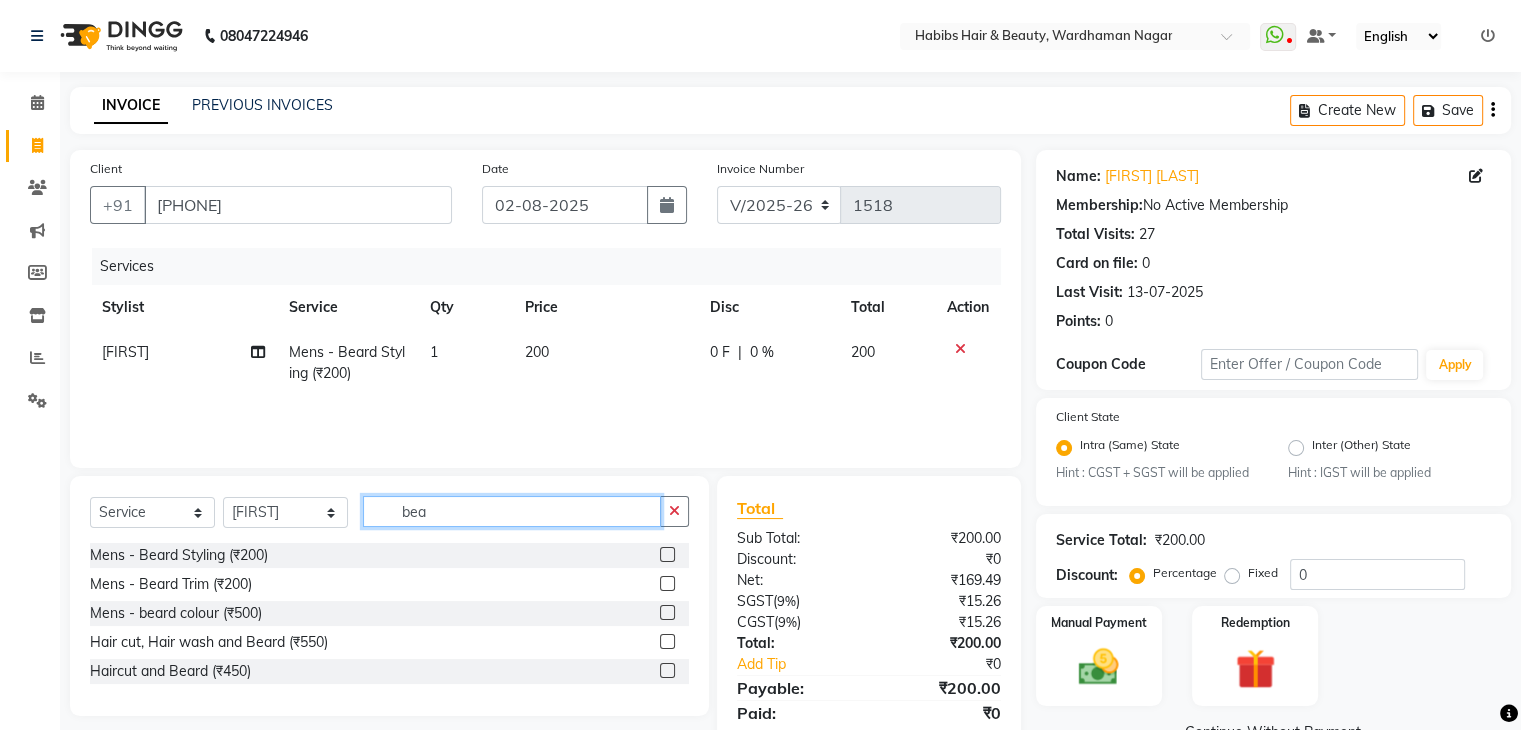 click on "bea" 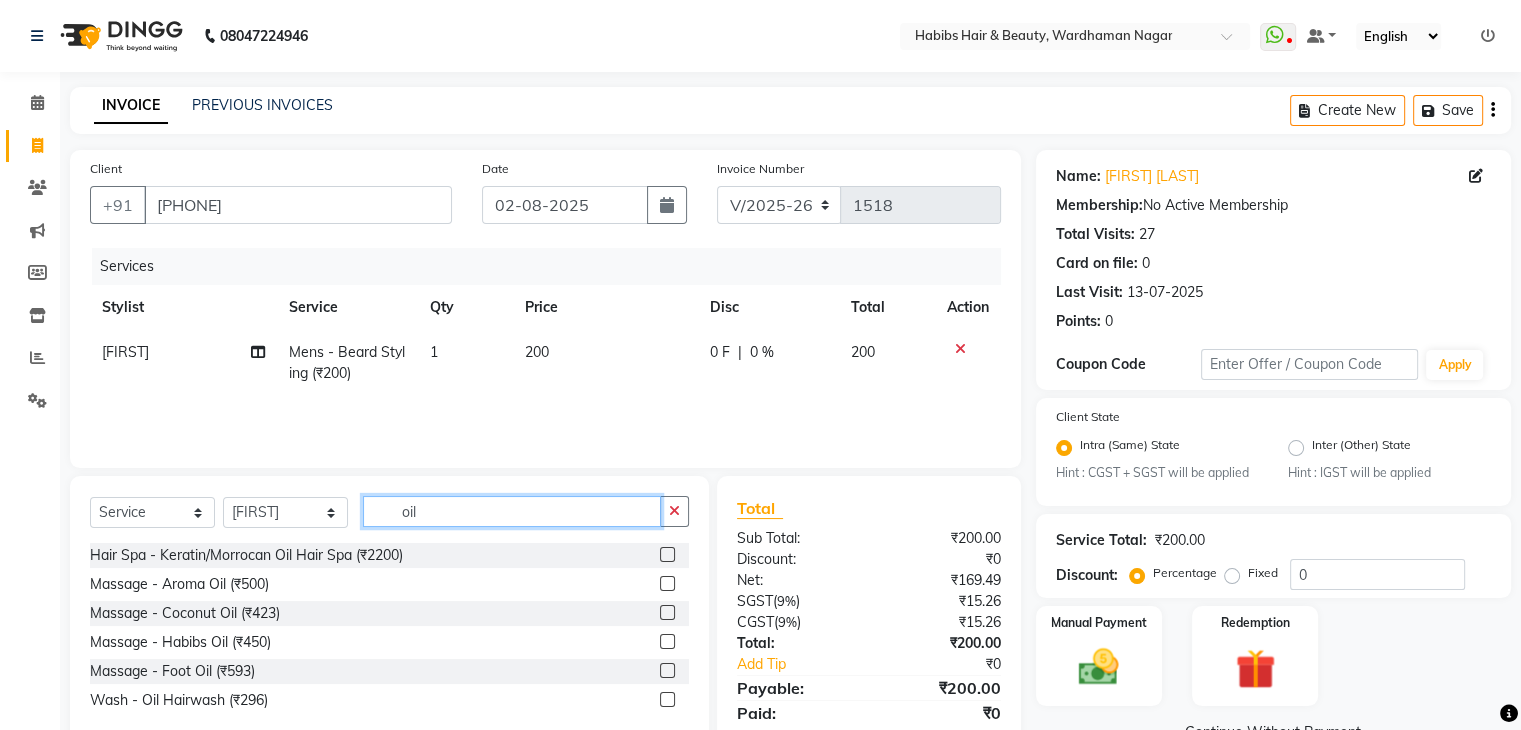 type on "oil" 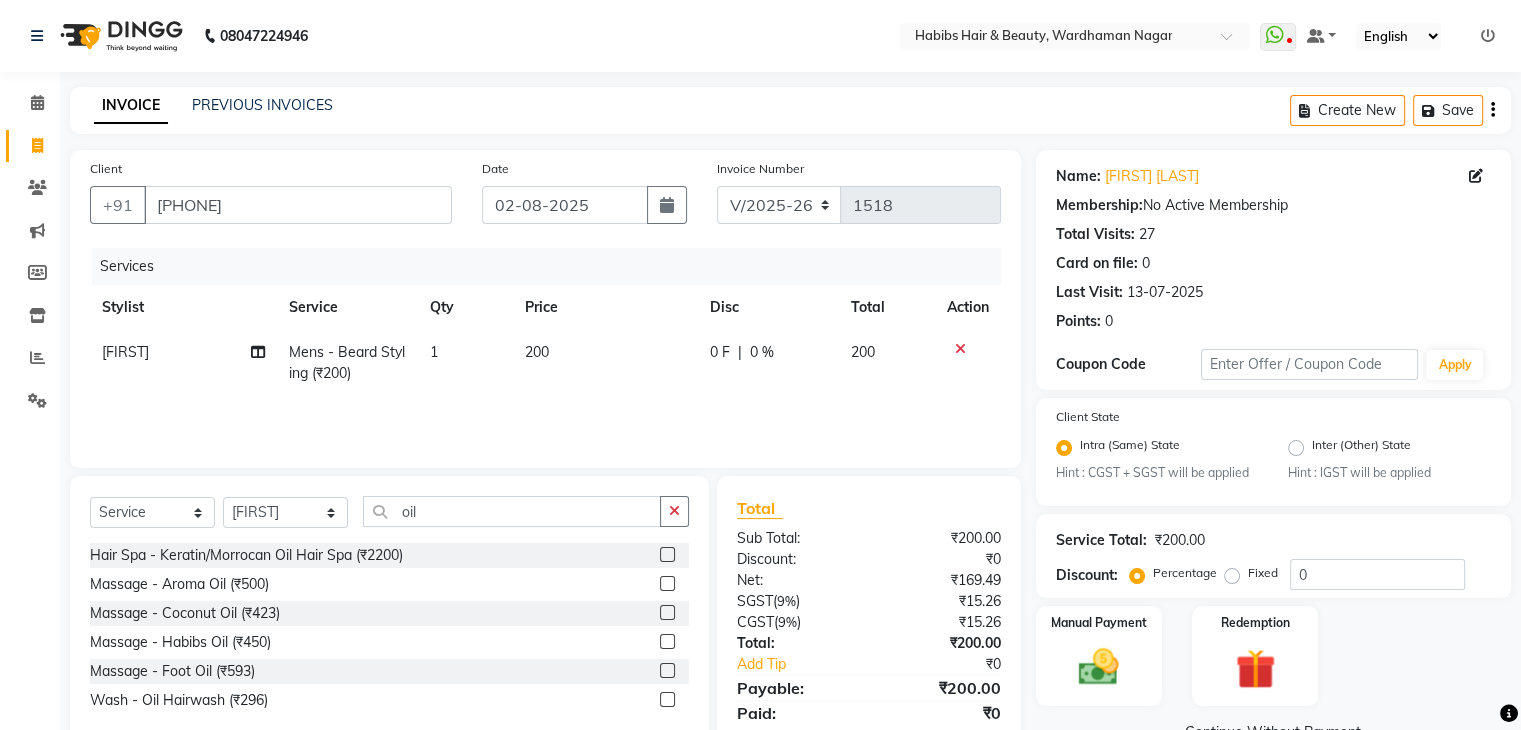 click 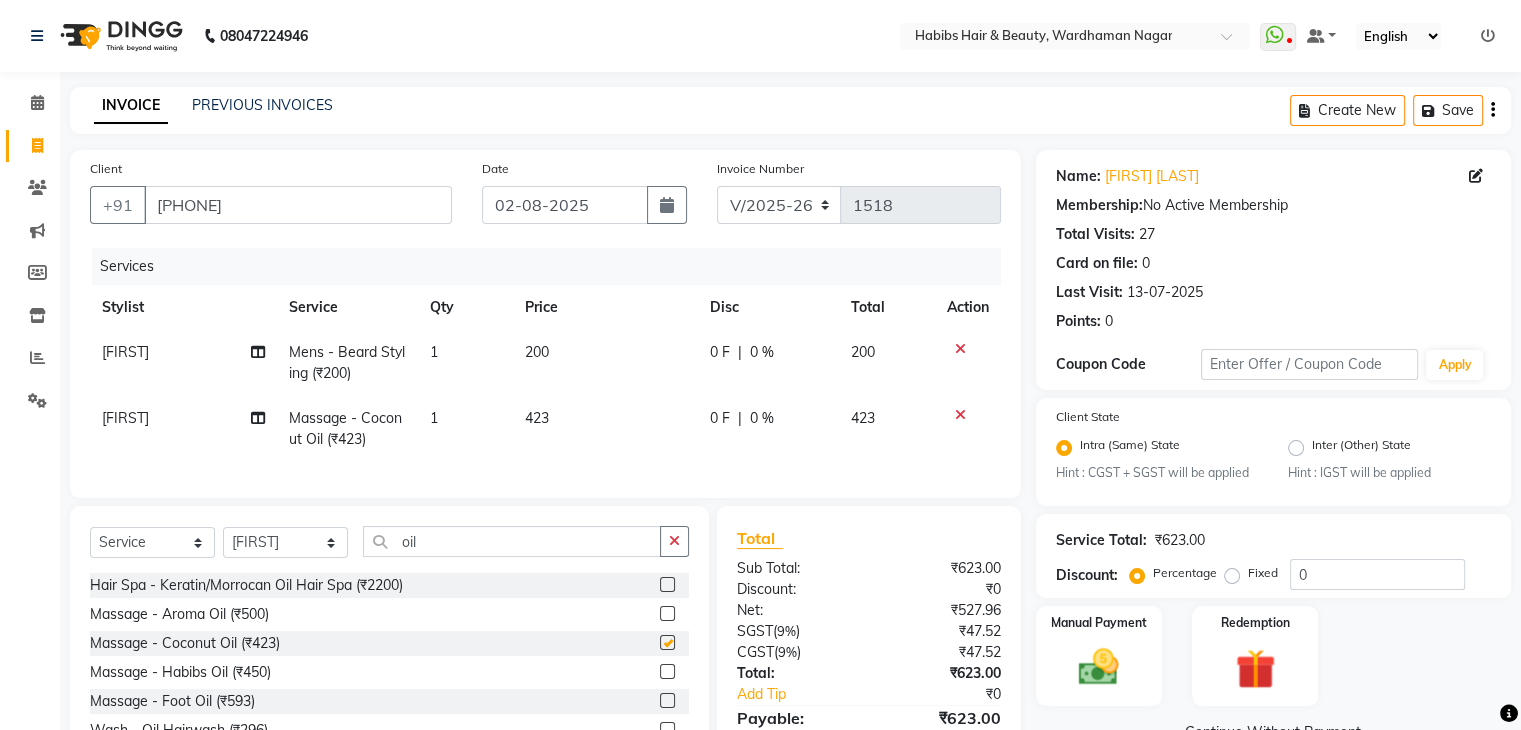 checkbox on "false" 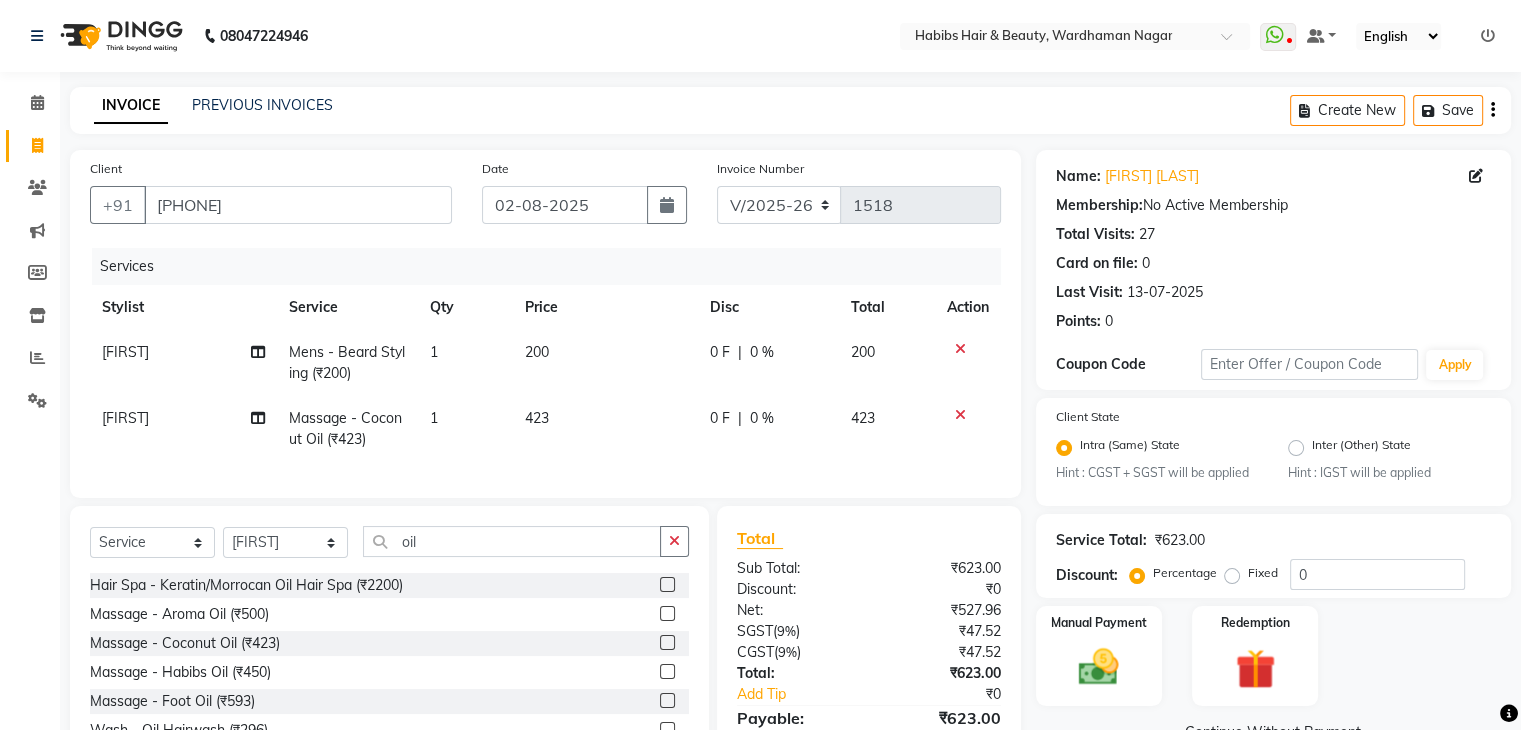 click on "423" 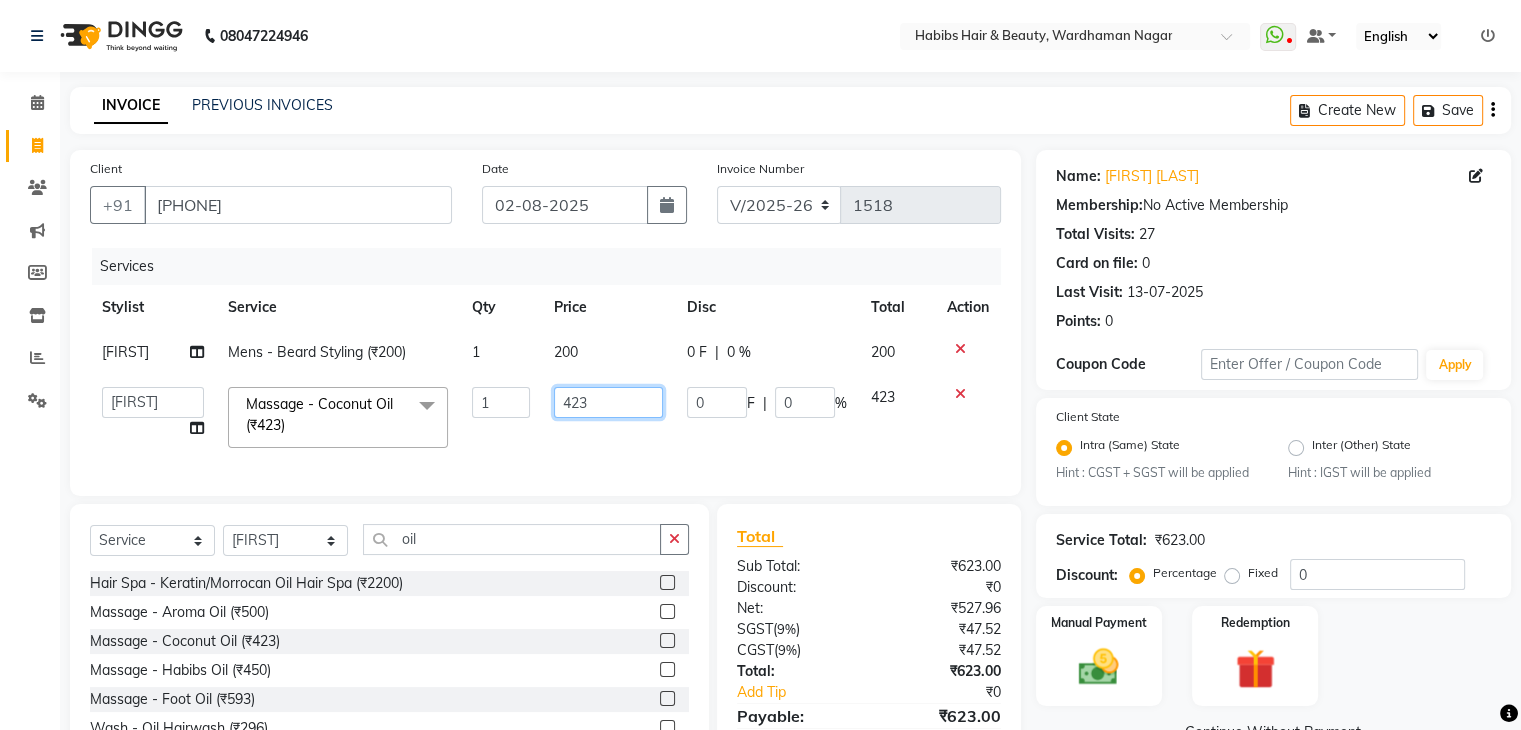 click on "423" 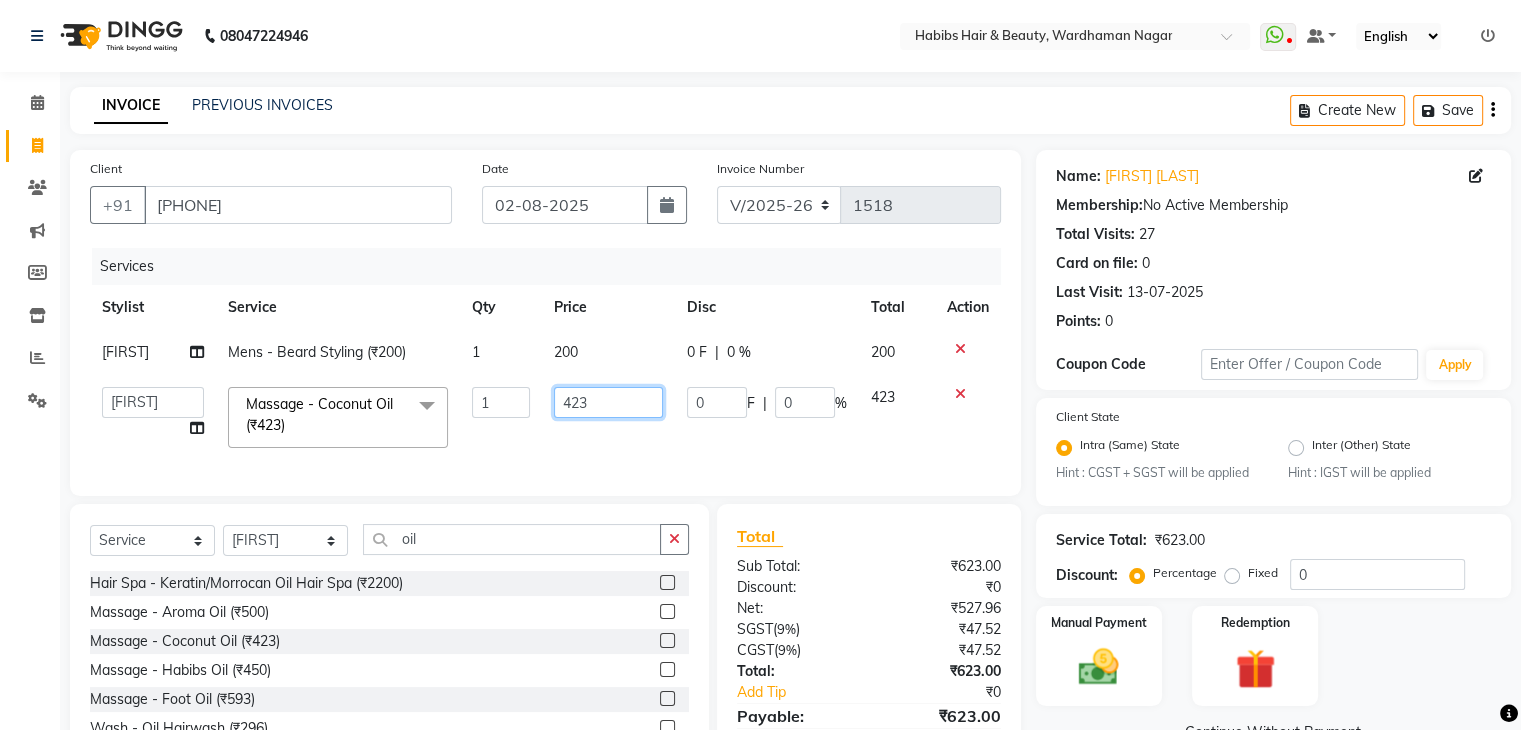 click on "423" 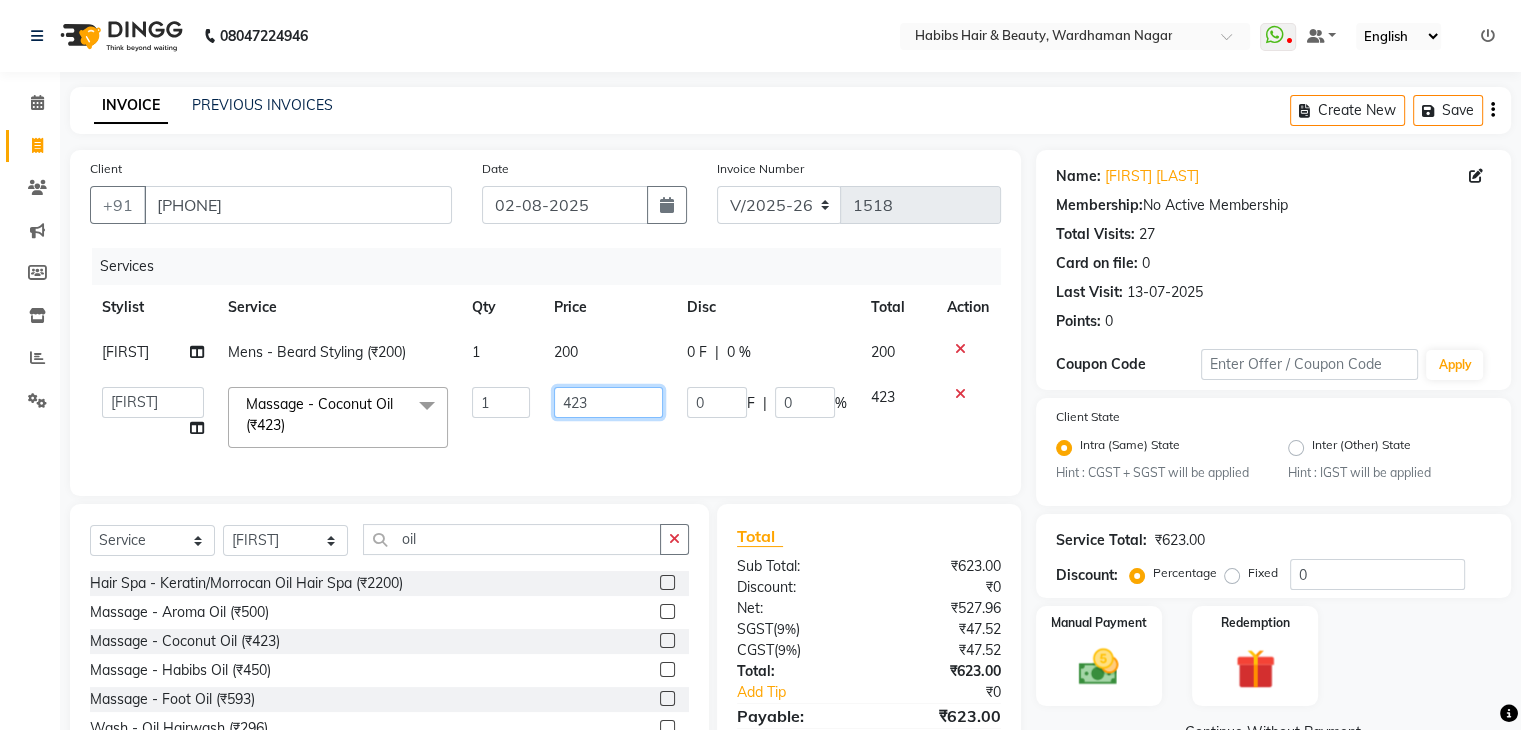 click on "423" 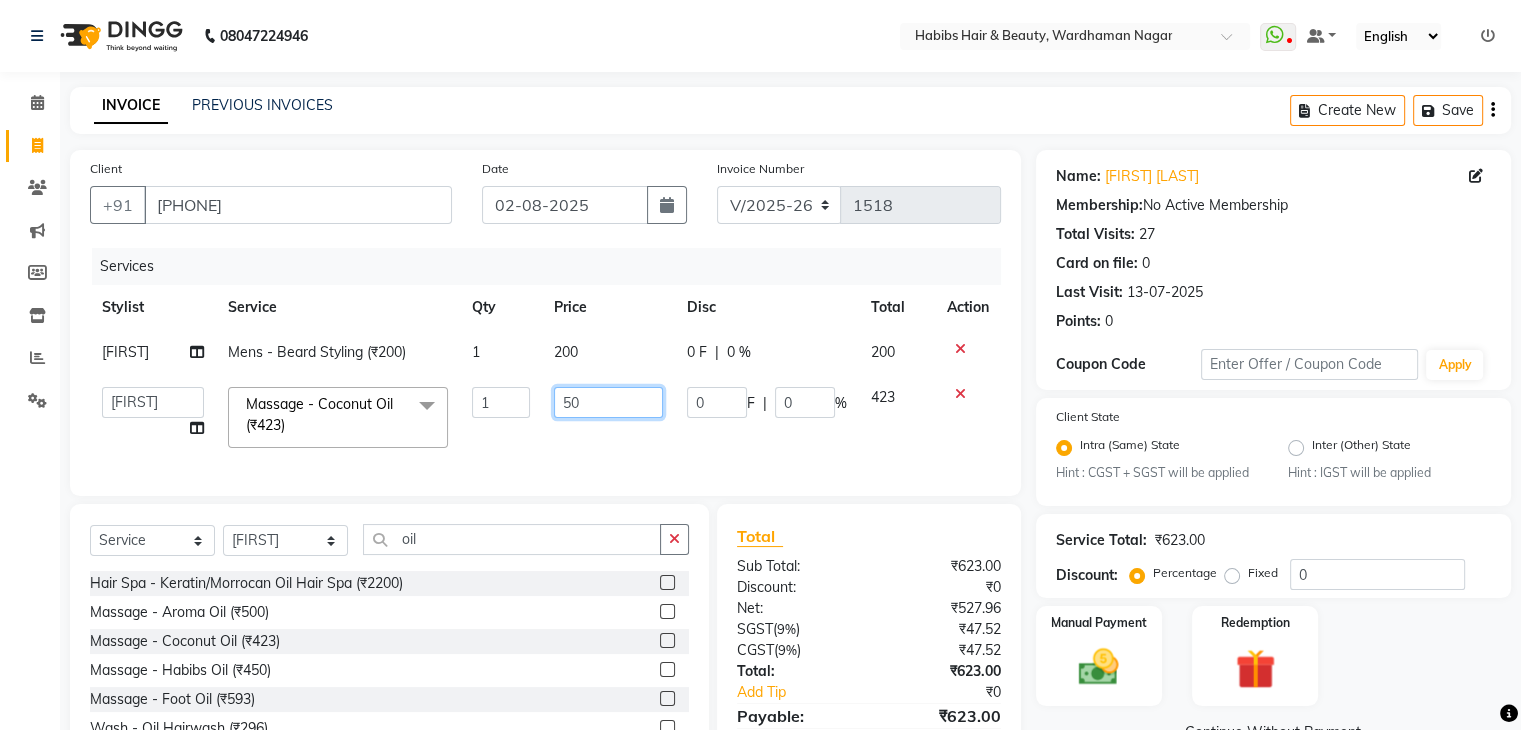 type on "500" 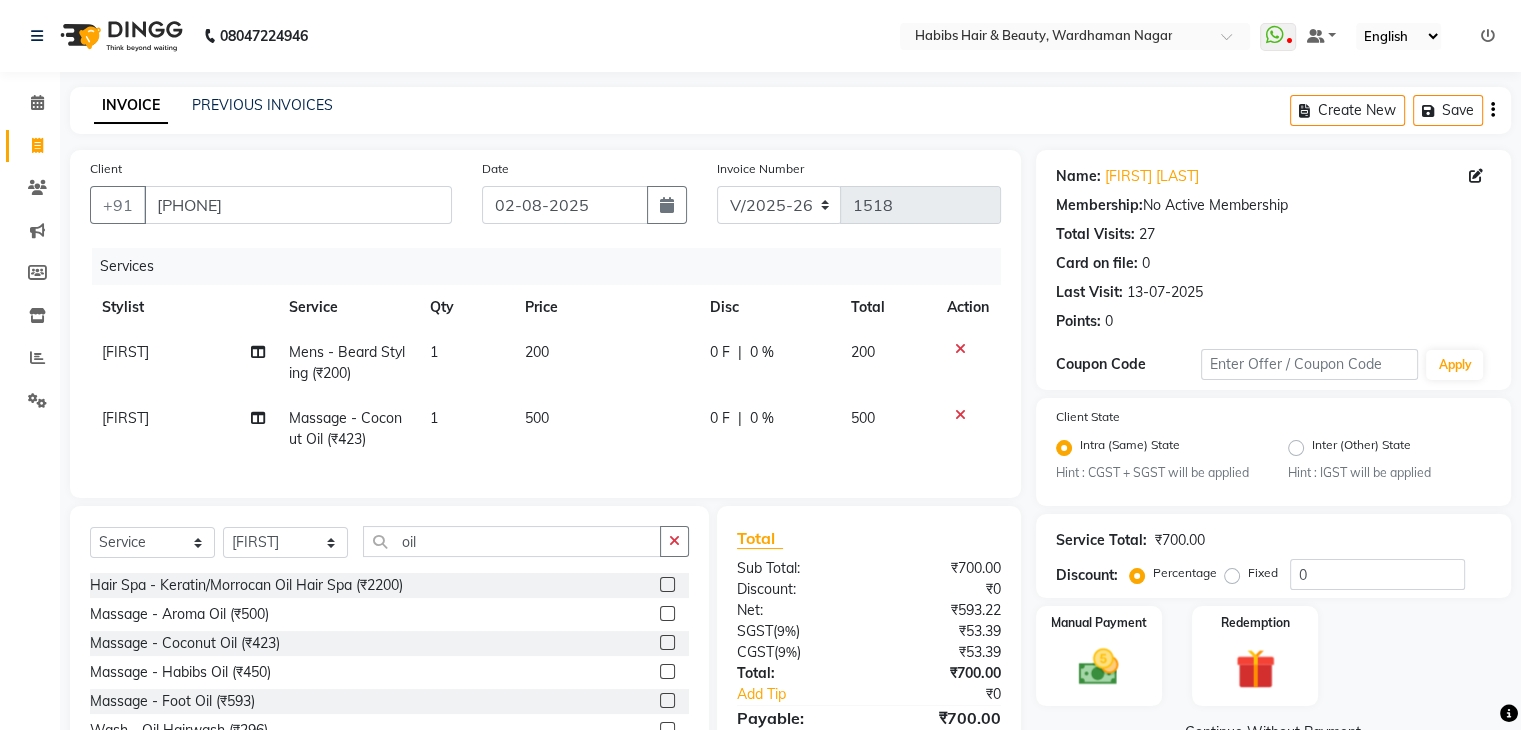 click on "Hair Spa - Keratin/Morrocan Oil Hair Spa (₹2200)" 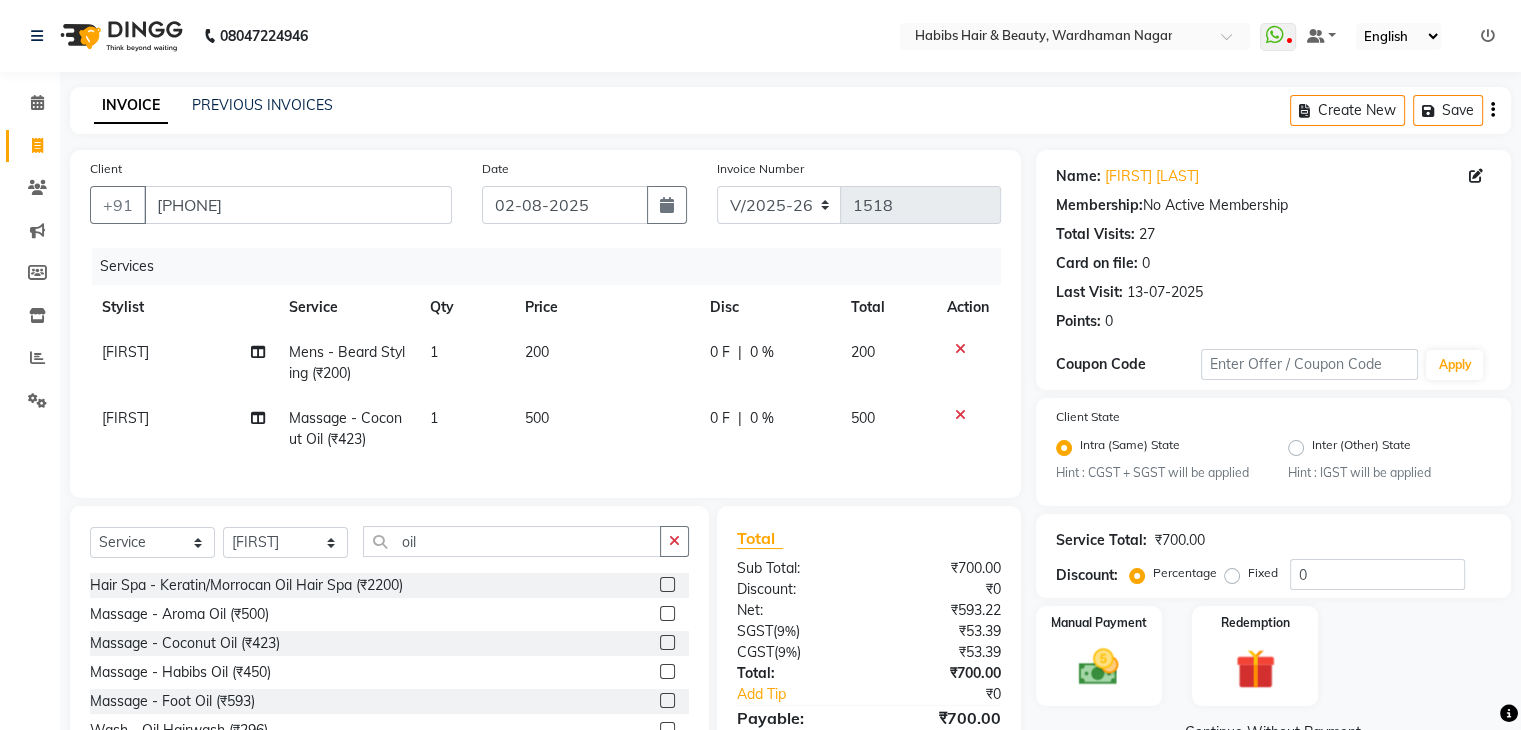 scroll, scrollTop: 116, scrollLeft: 0, axis: vertical 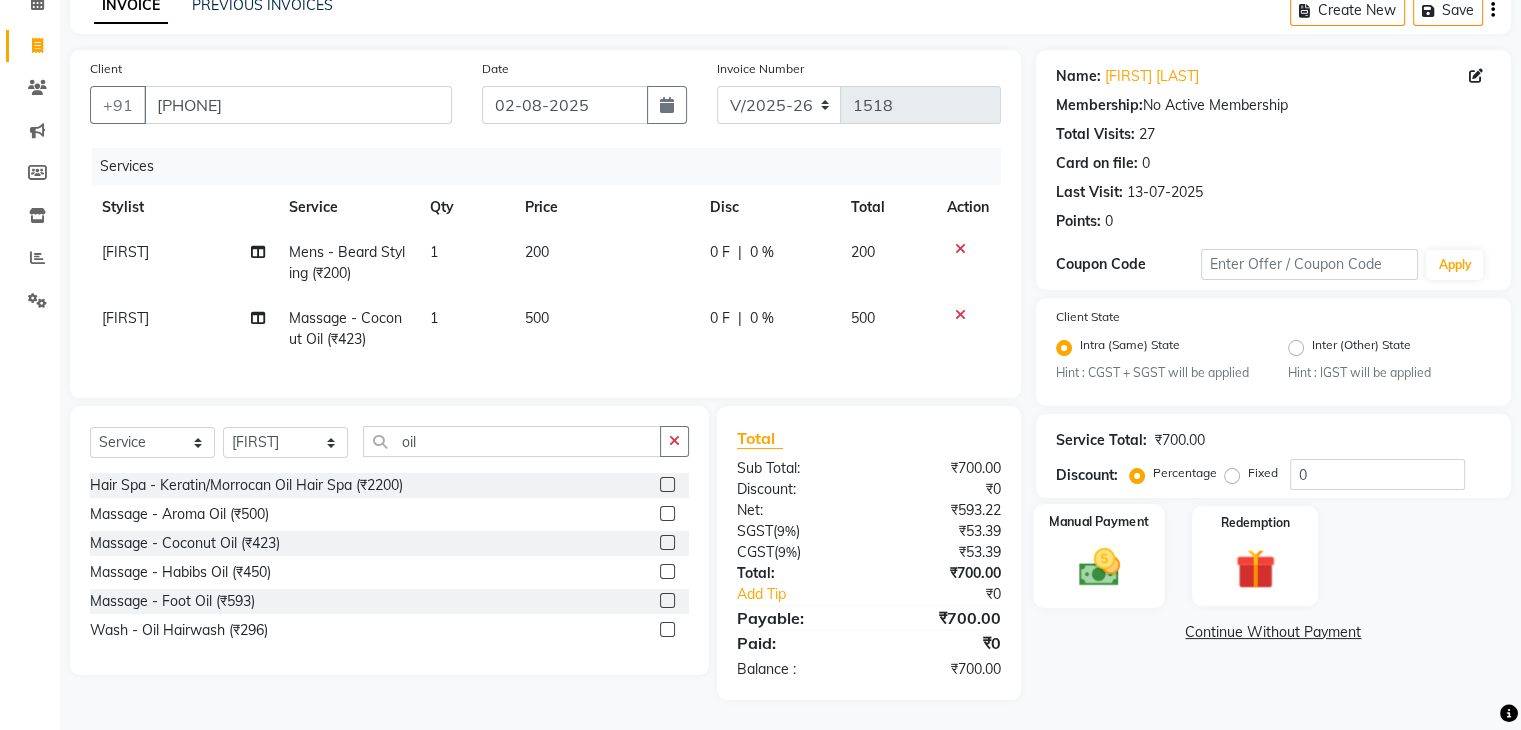 click 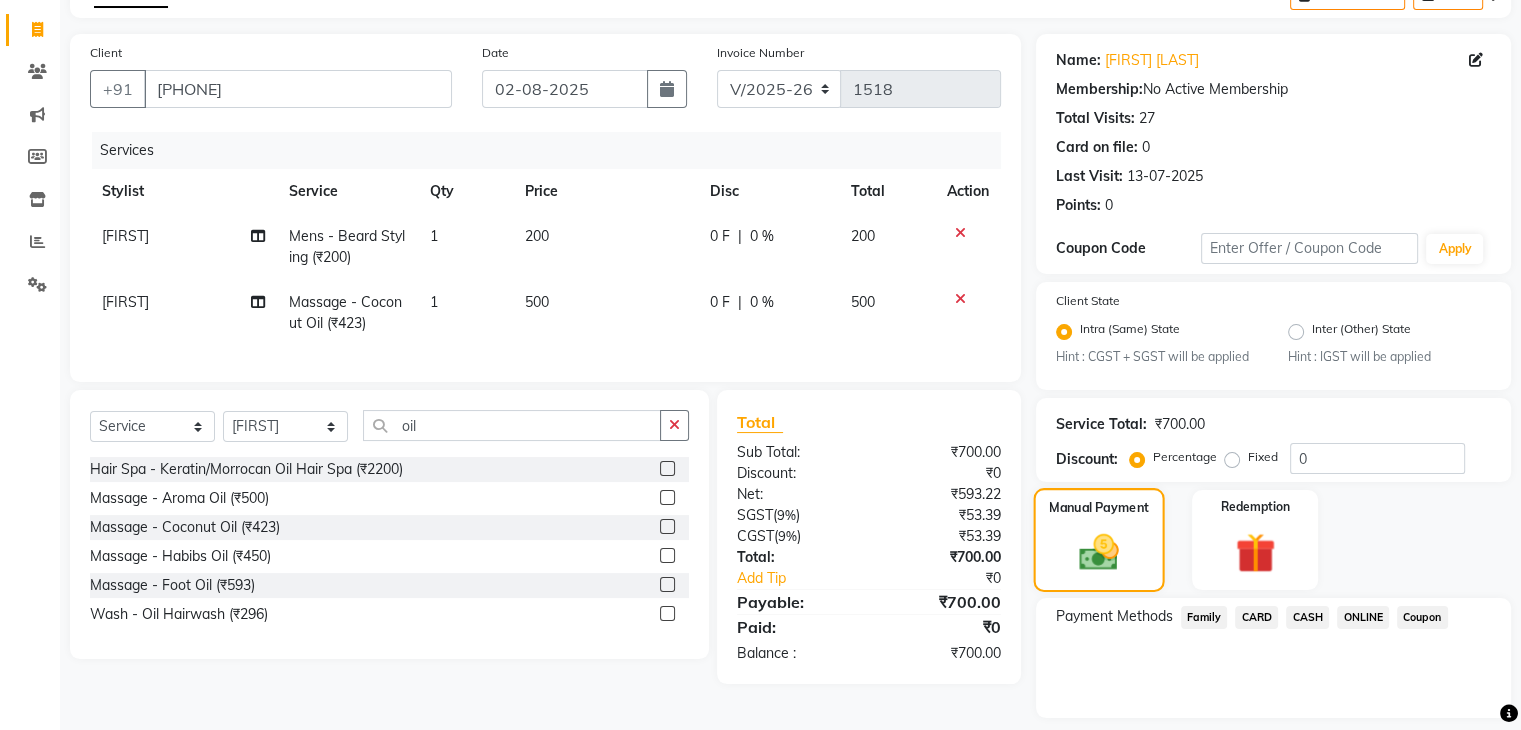 scroll, scrollTop: 177, scrollLeft: 0, axis: vertical 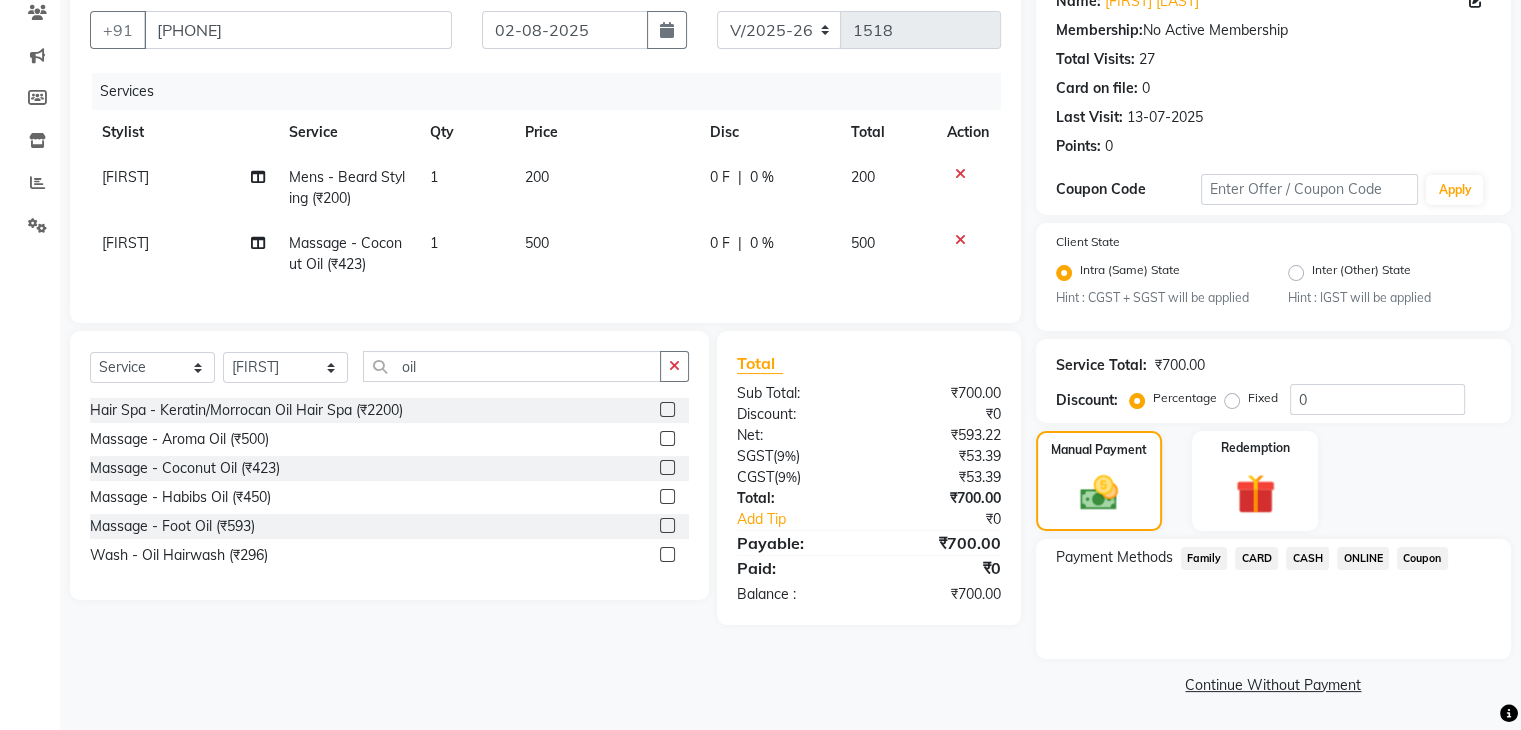 click on "CASH" 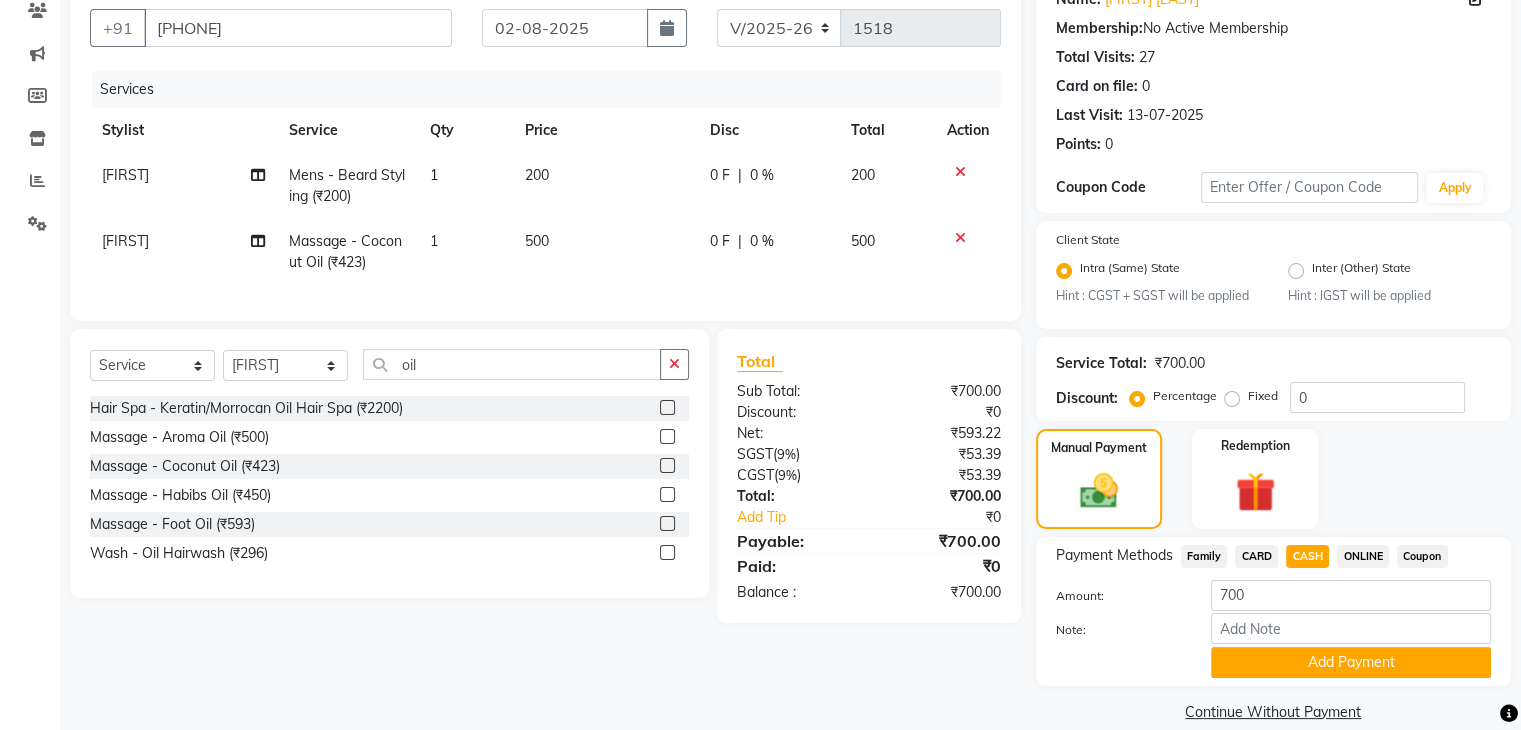 click on "ONLINE" 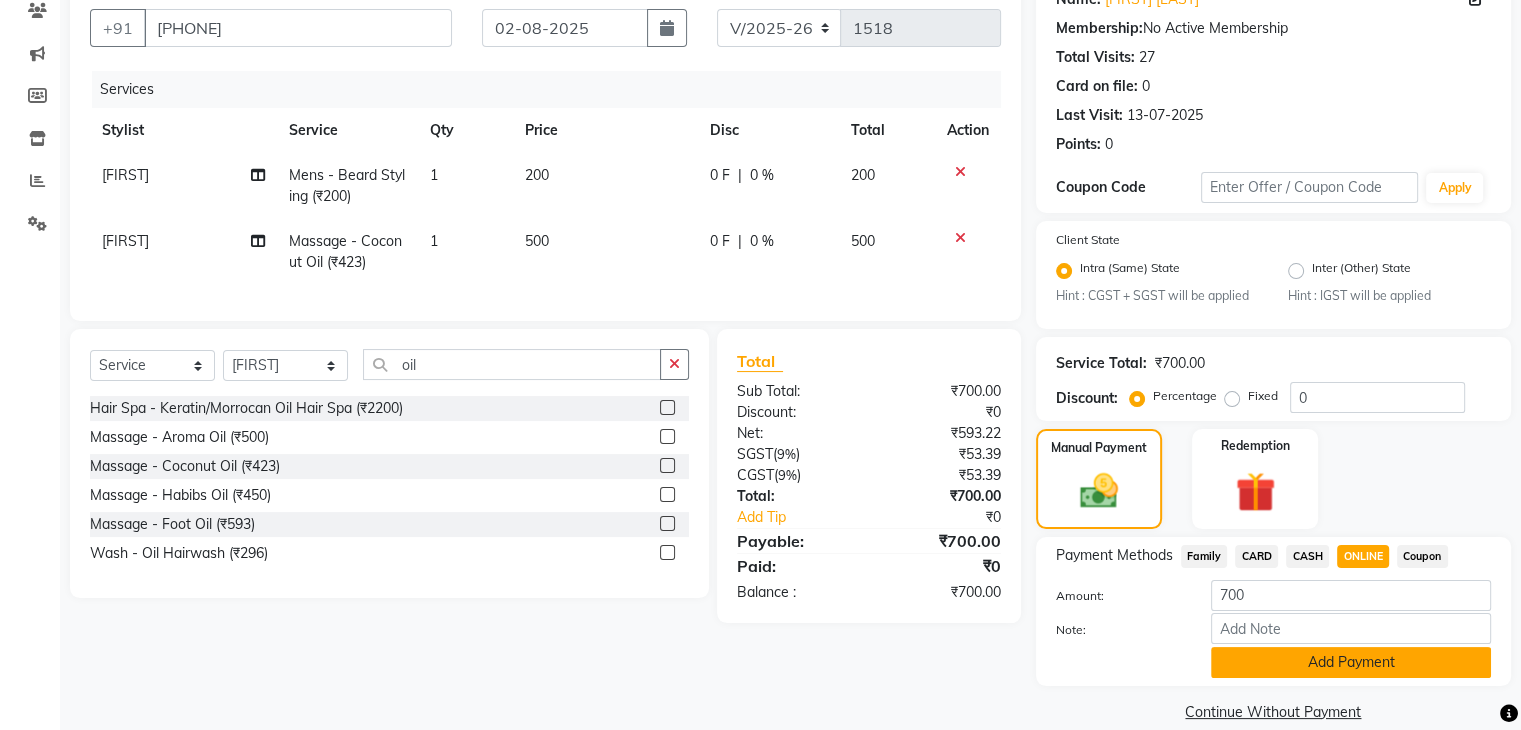 click on "Add Payment" 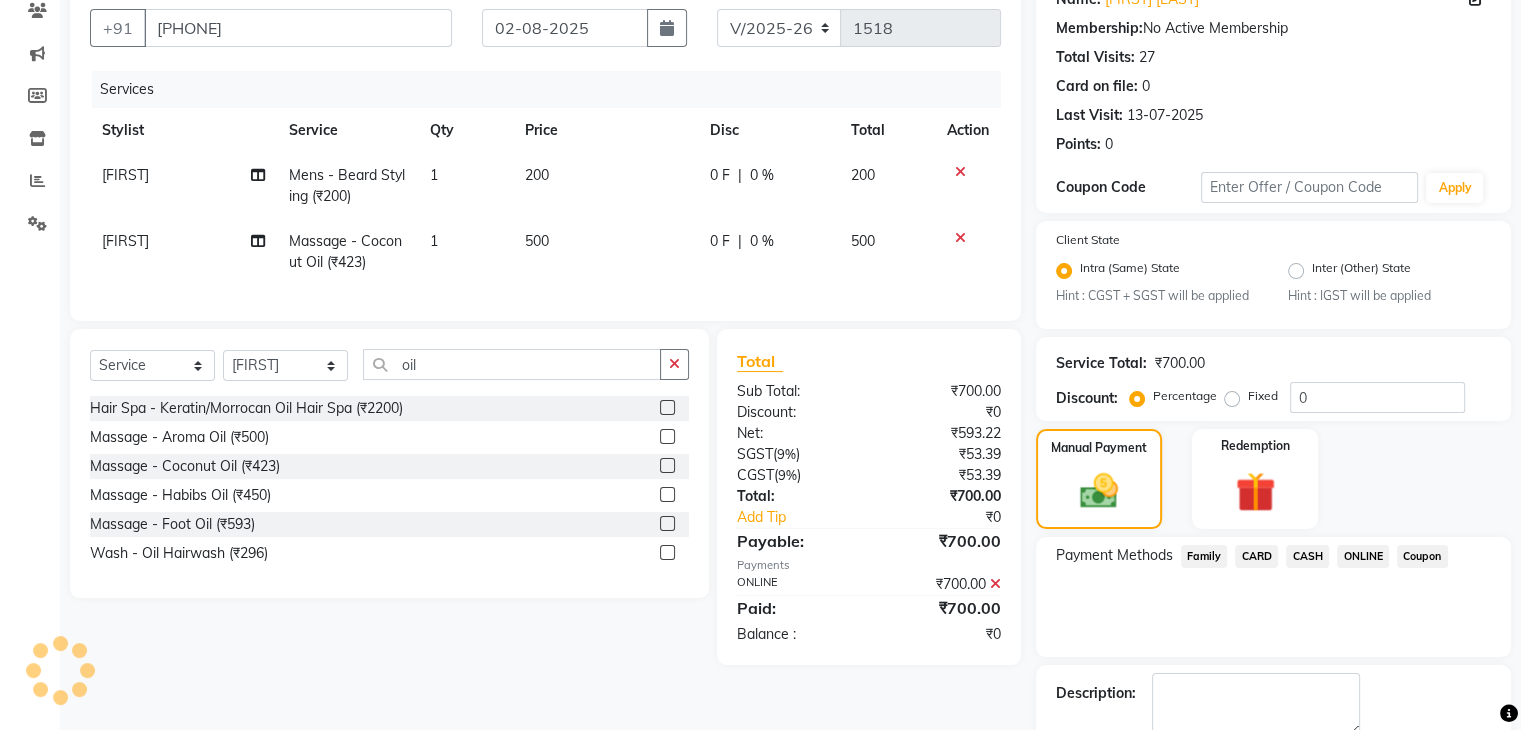 scroll, scrollTop: 289, scrollLeft: 0, axis: vertical 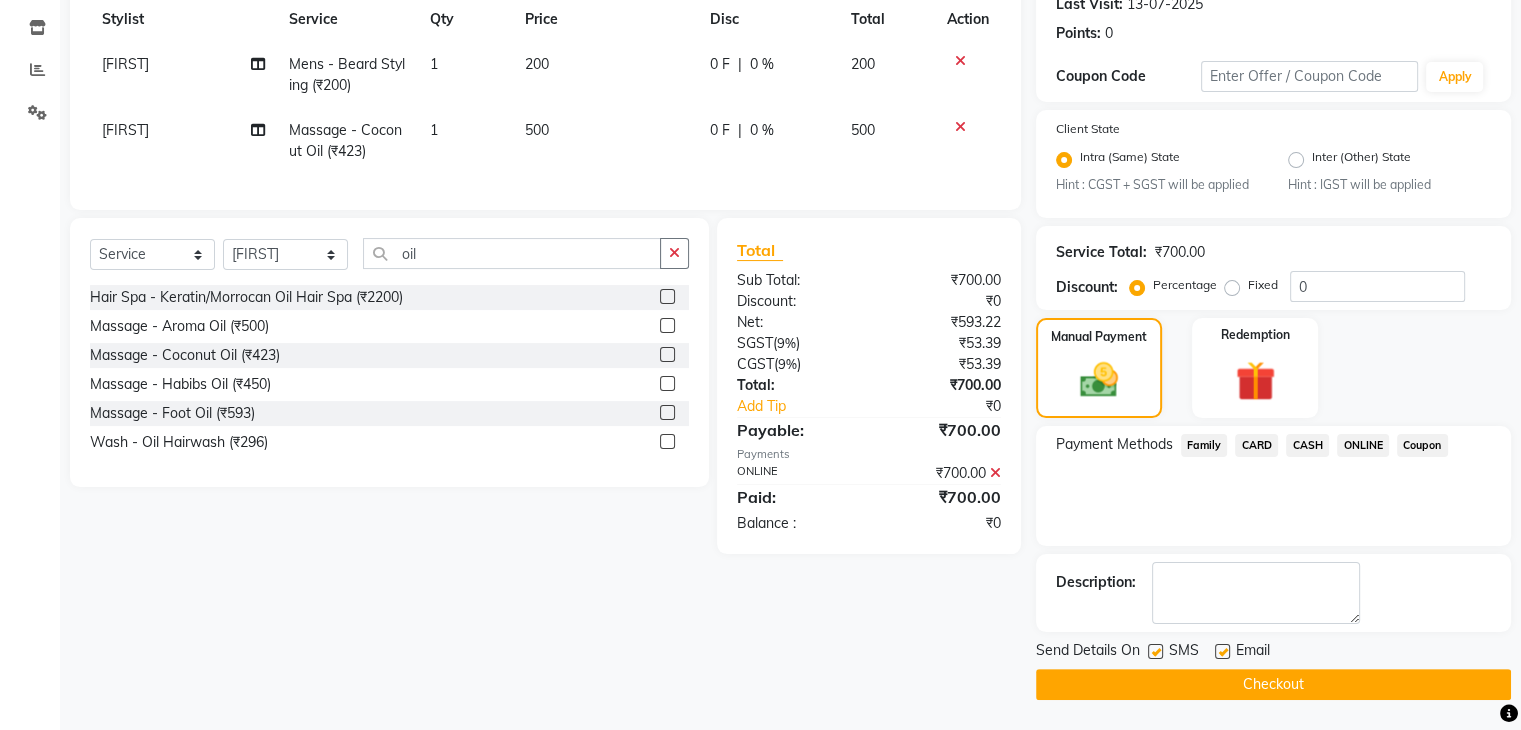 click on "Checkout" 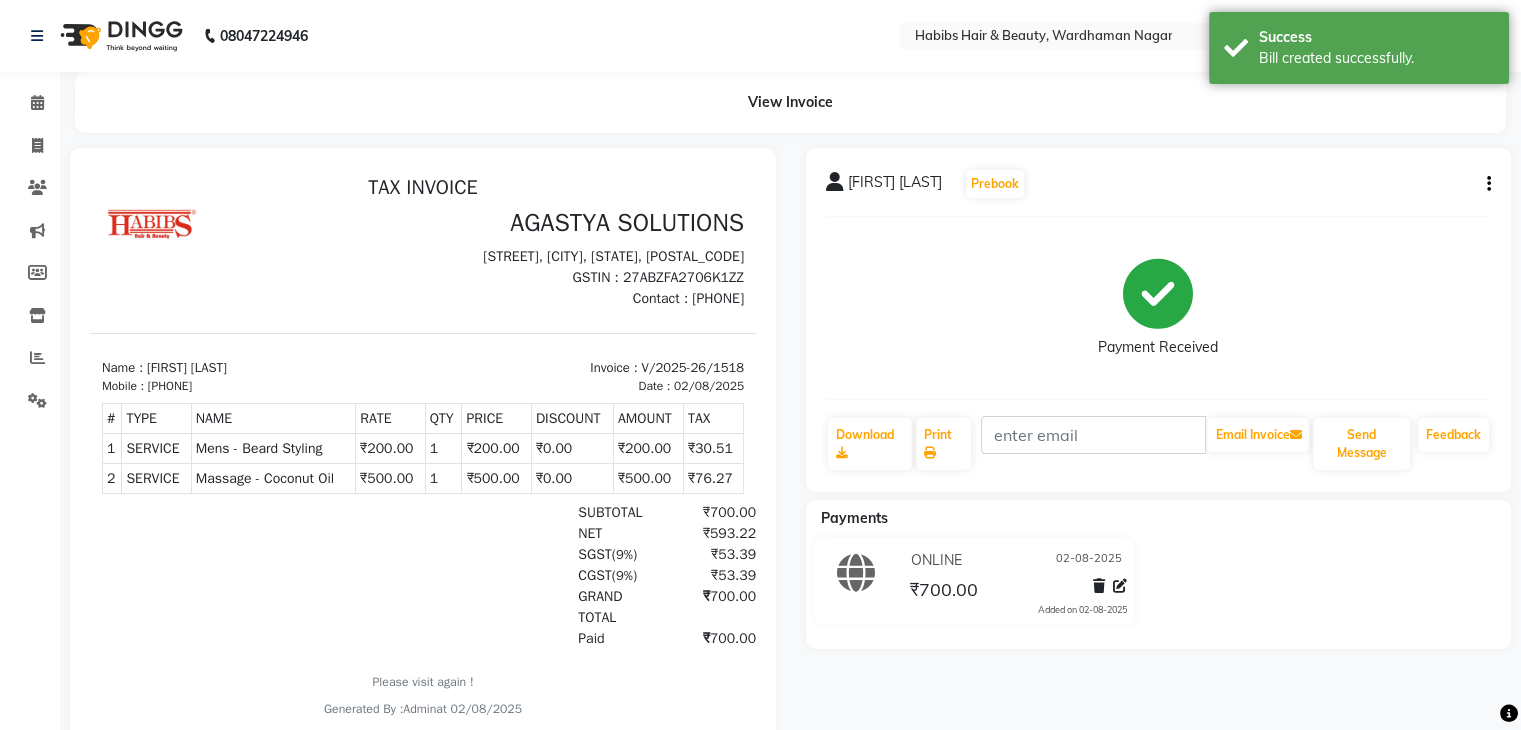 scroll, scrollTop: 0, scrollLeft: 0, axis: both 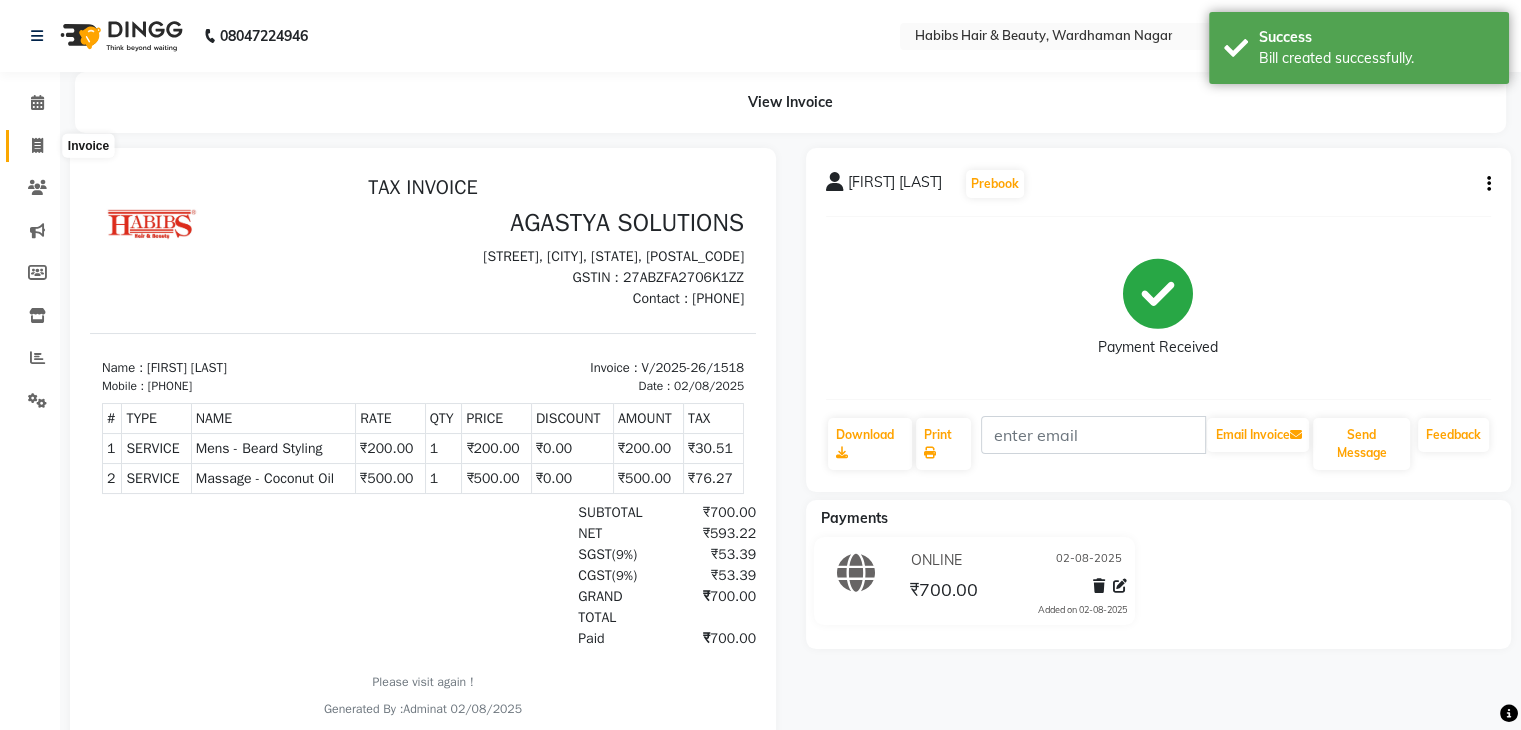 click 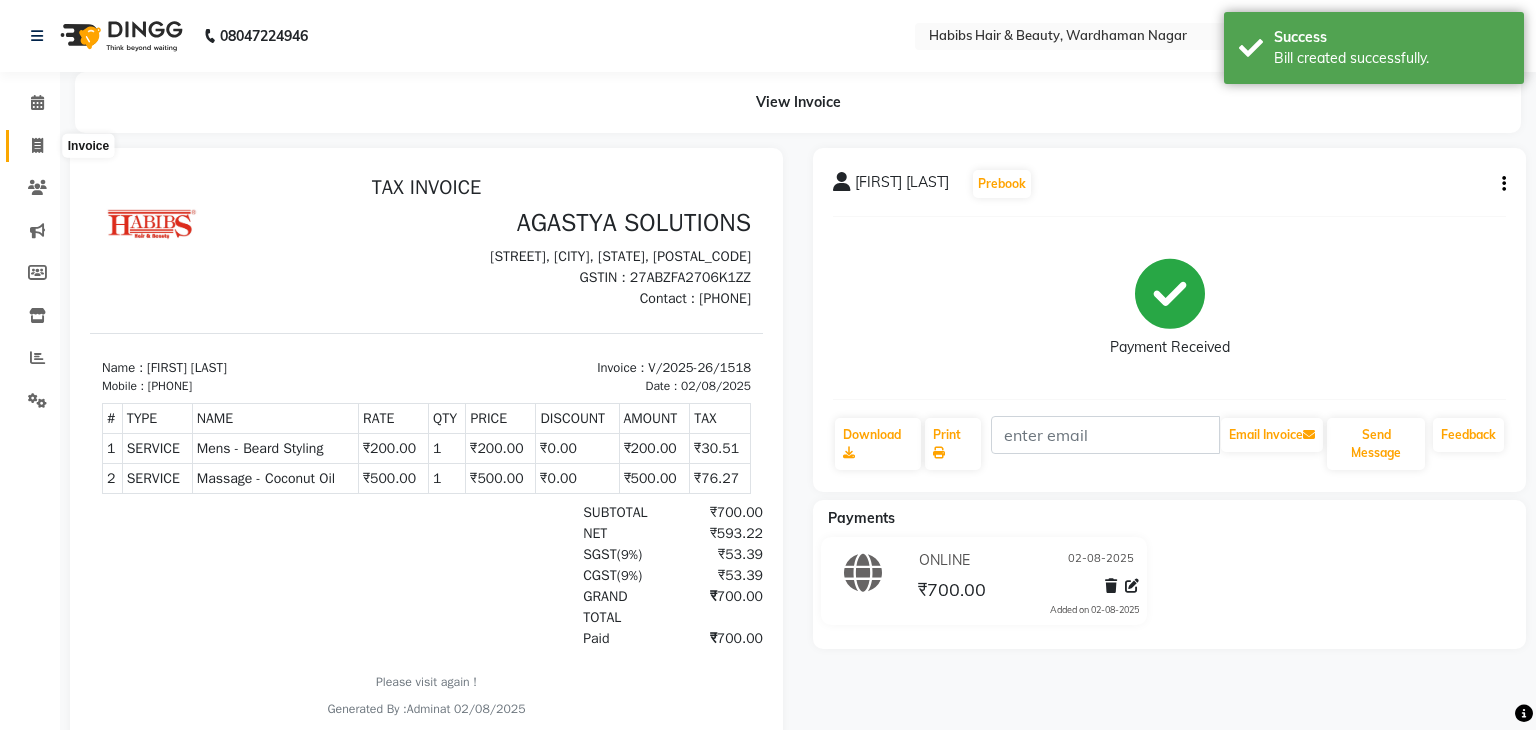 select on "service" 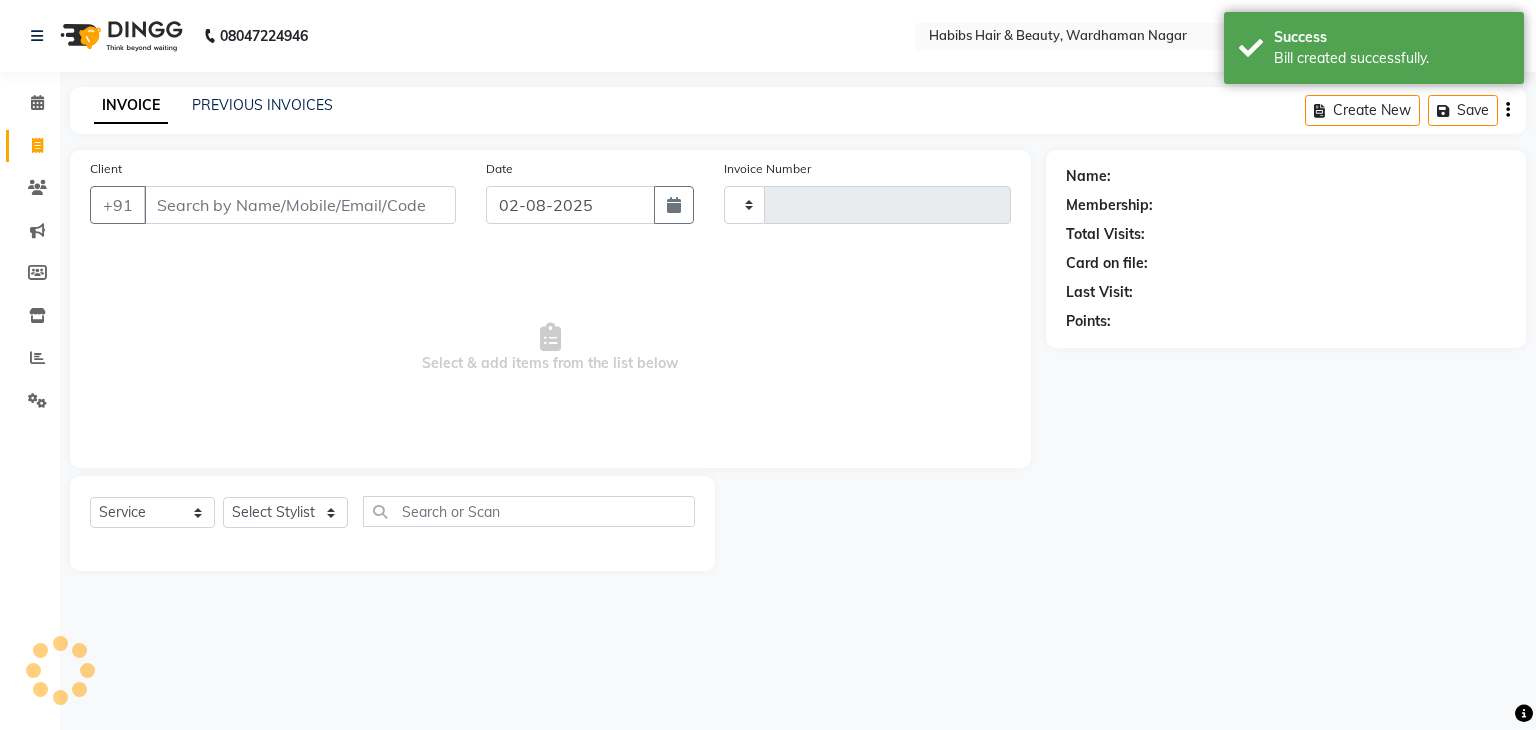 type on "1519" 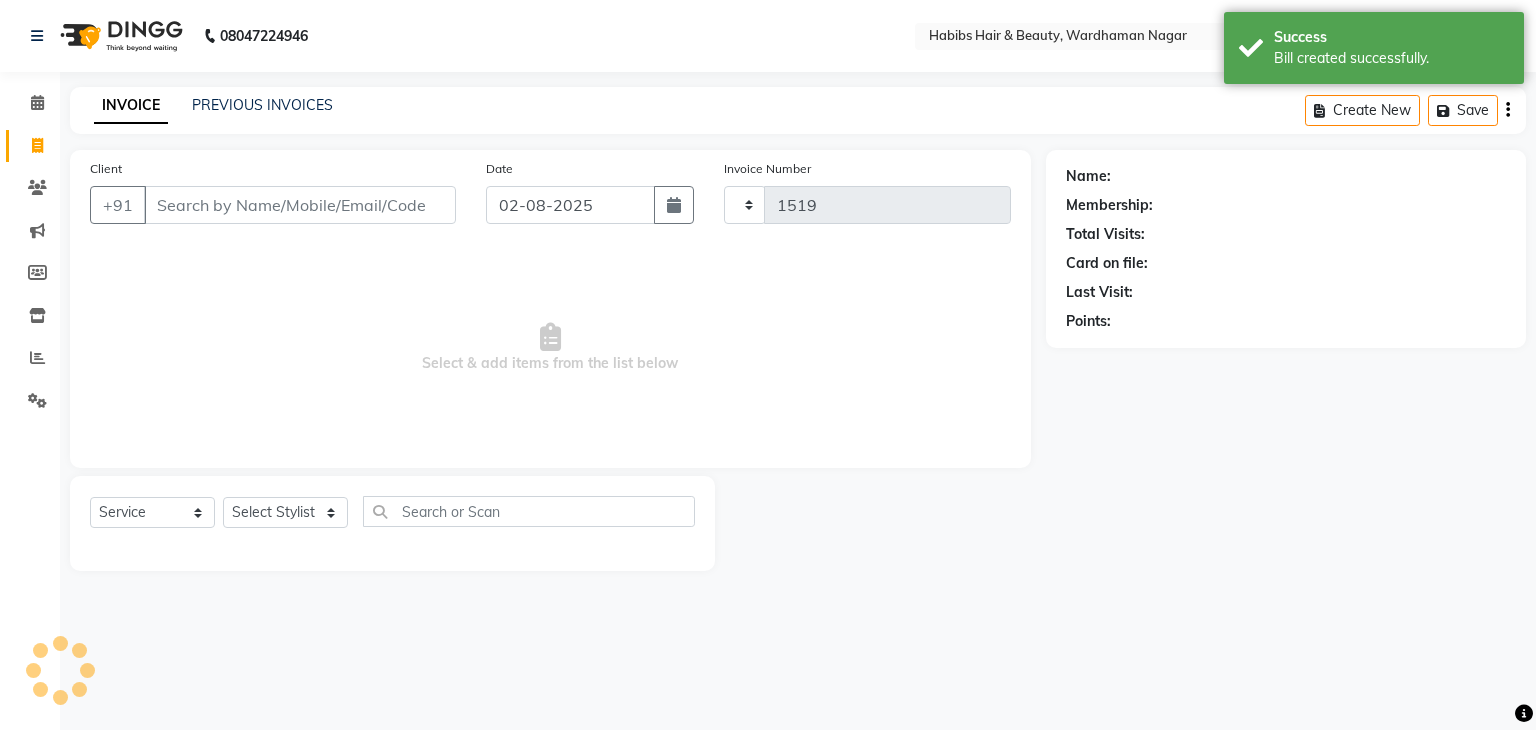 select on "3714" 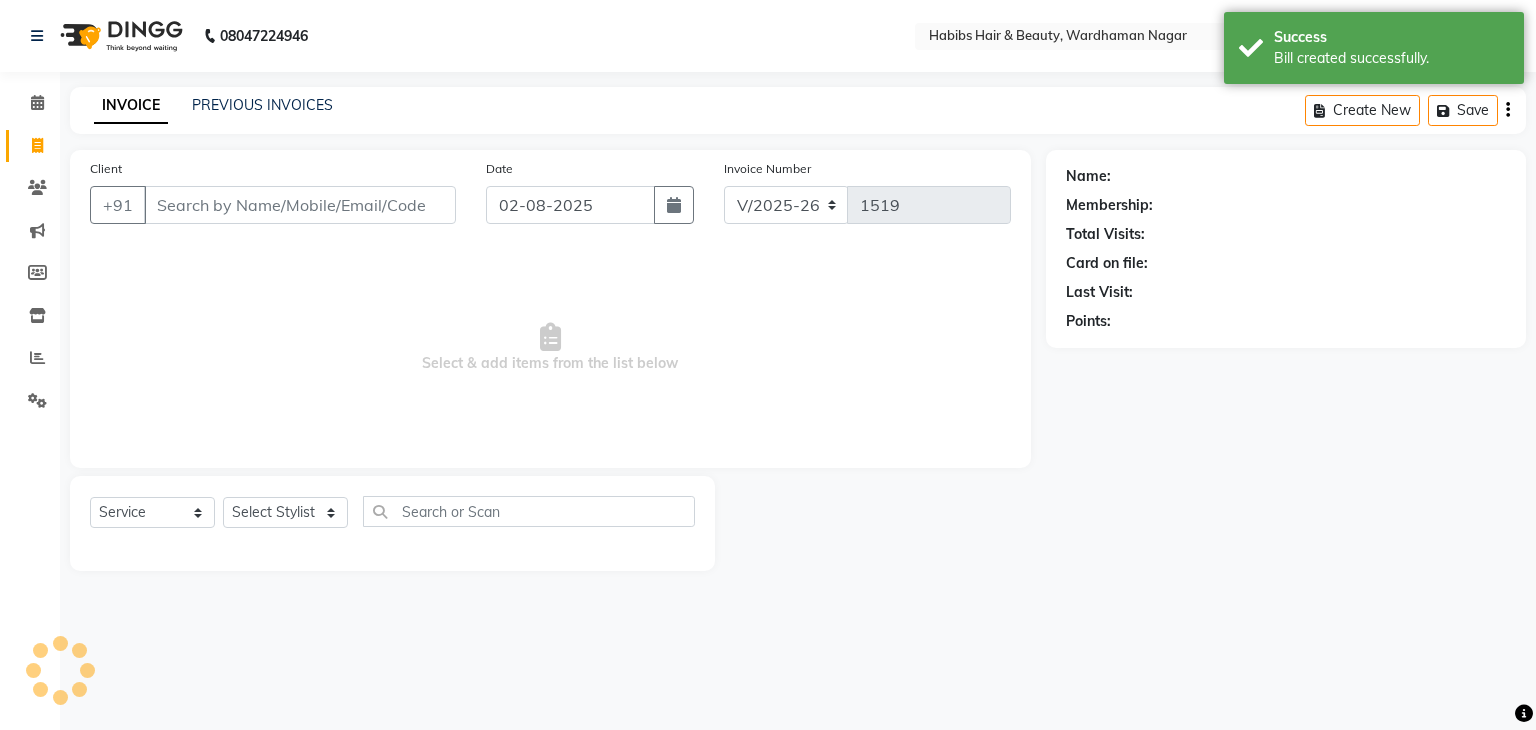 click on "Client" at bounding box center (300, 205) 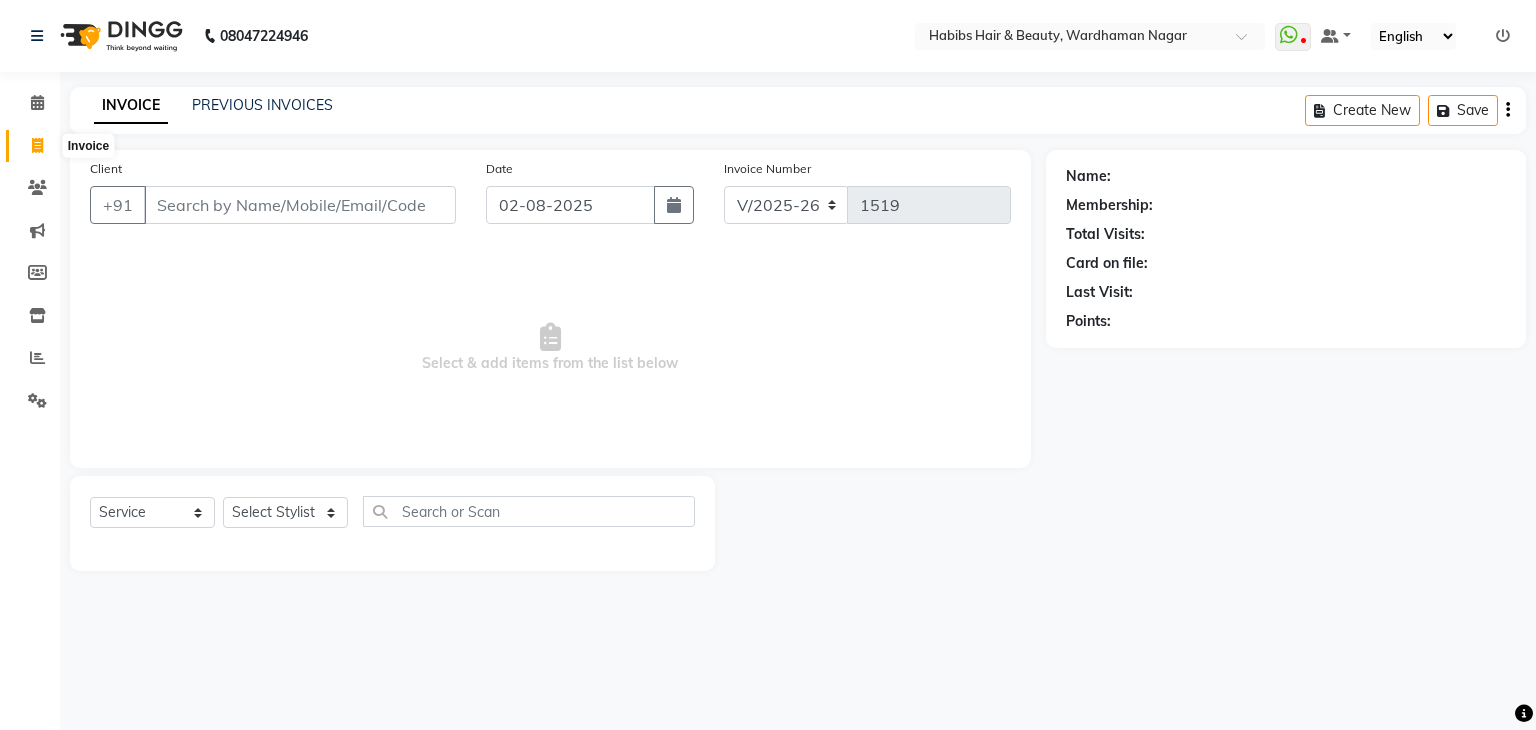 click 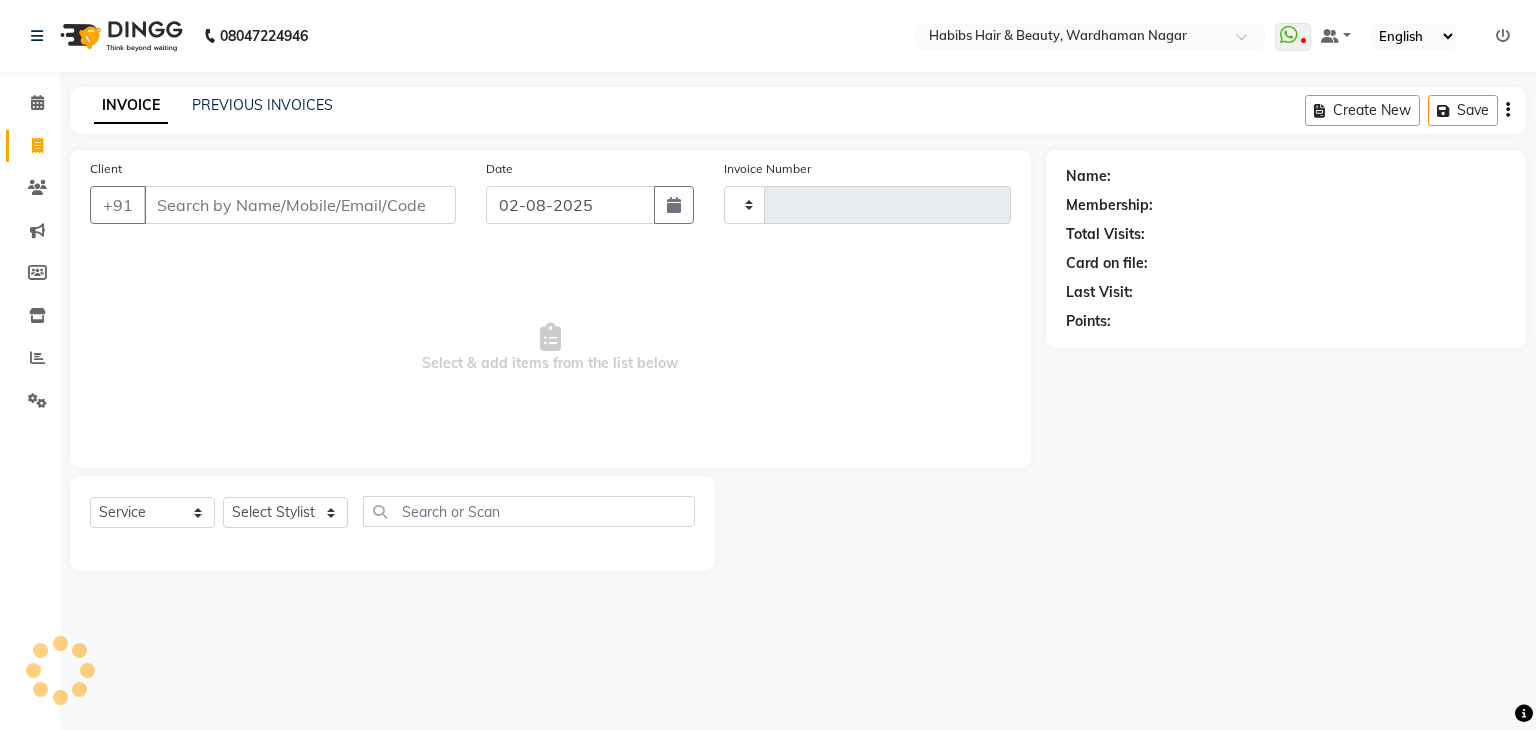 type on "1519" 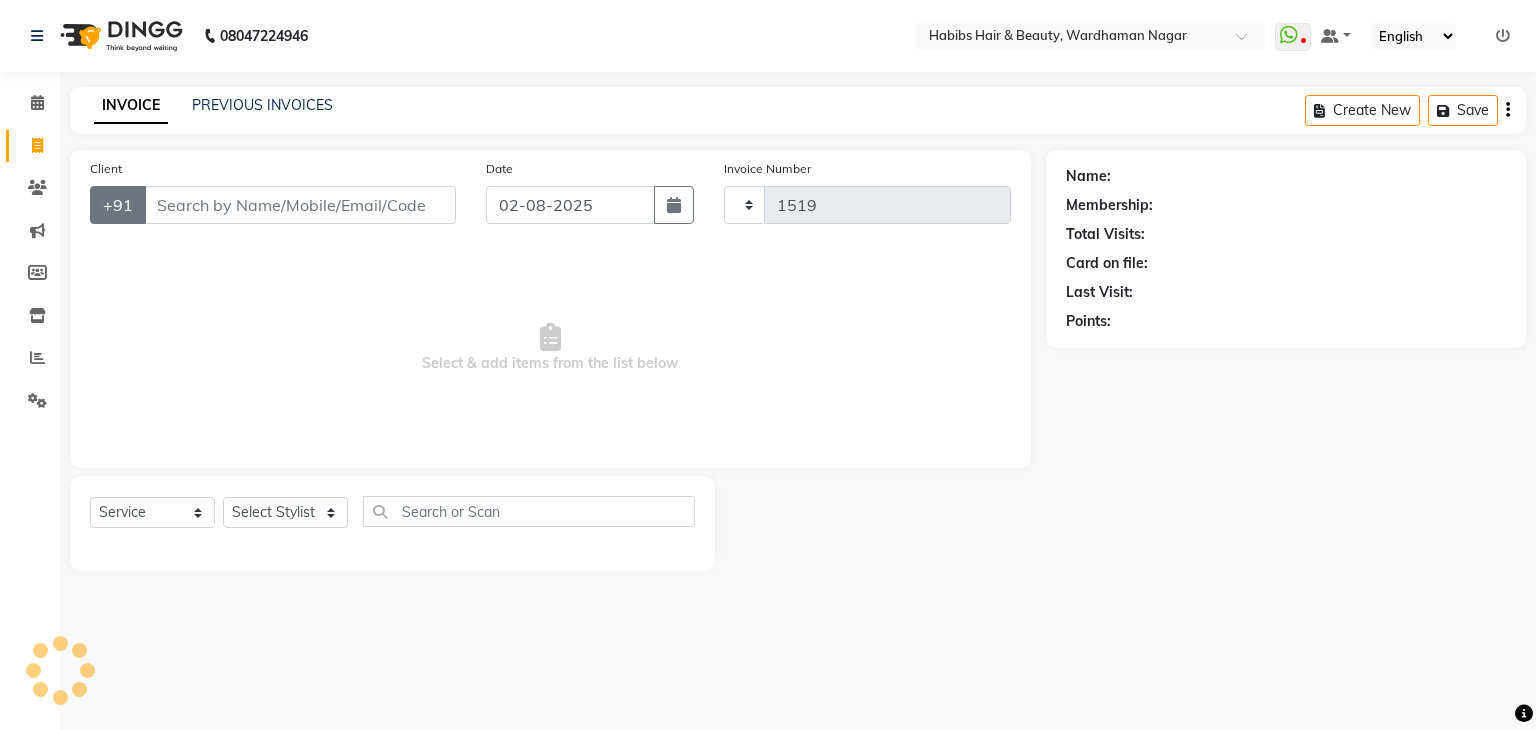 select on "3714" 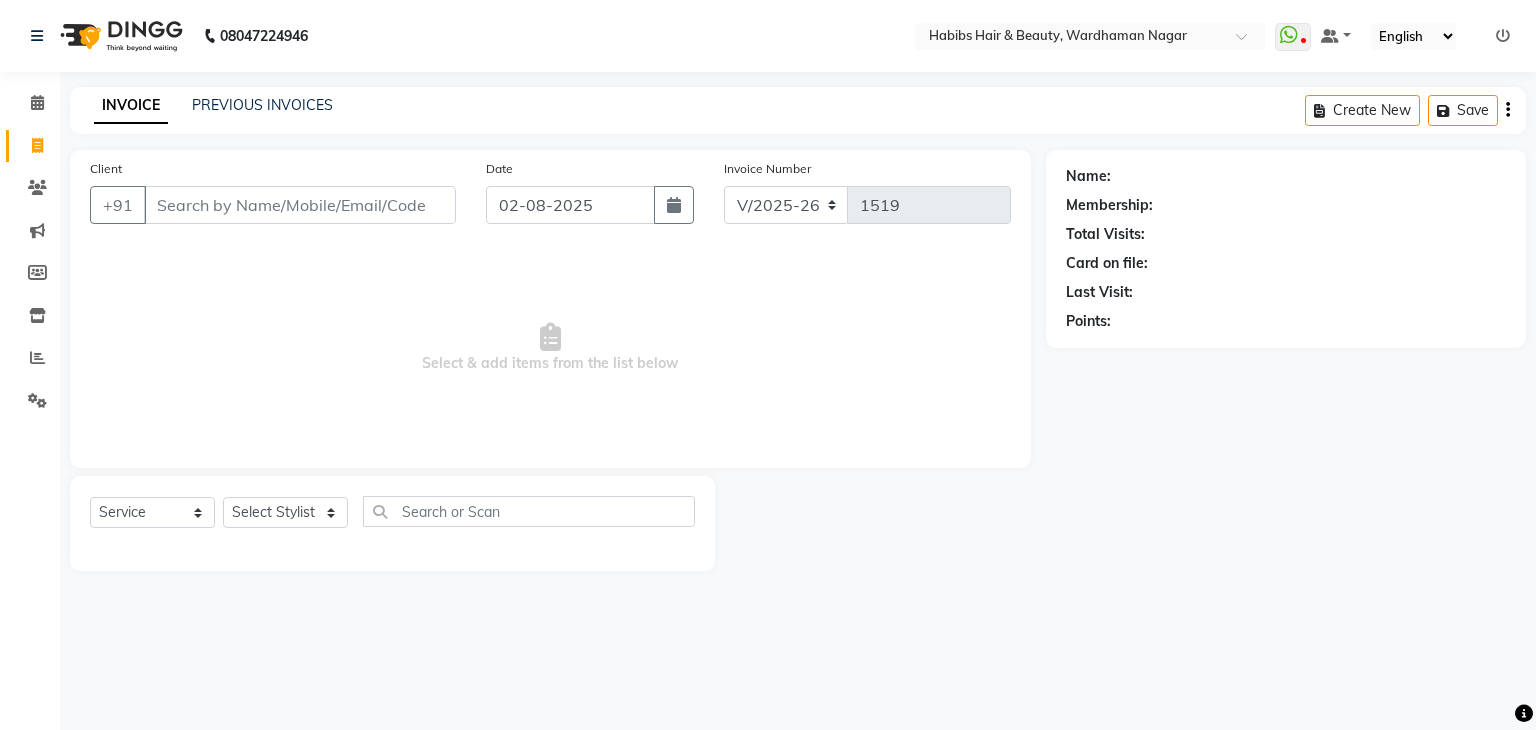 click on "Client" at bounding box center (300, 205) 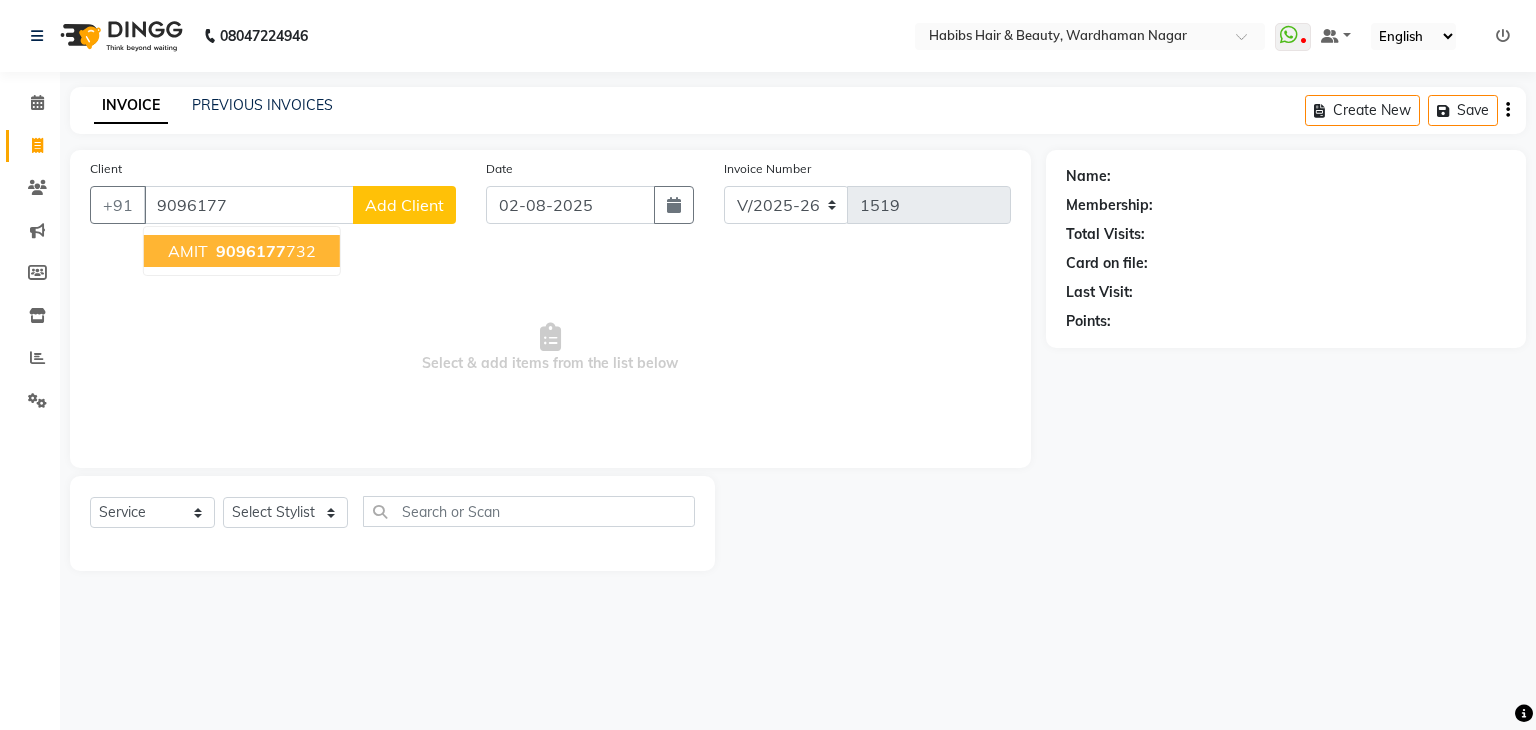 click on "9096177" at bounding box center [251, 251] 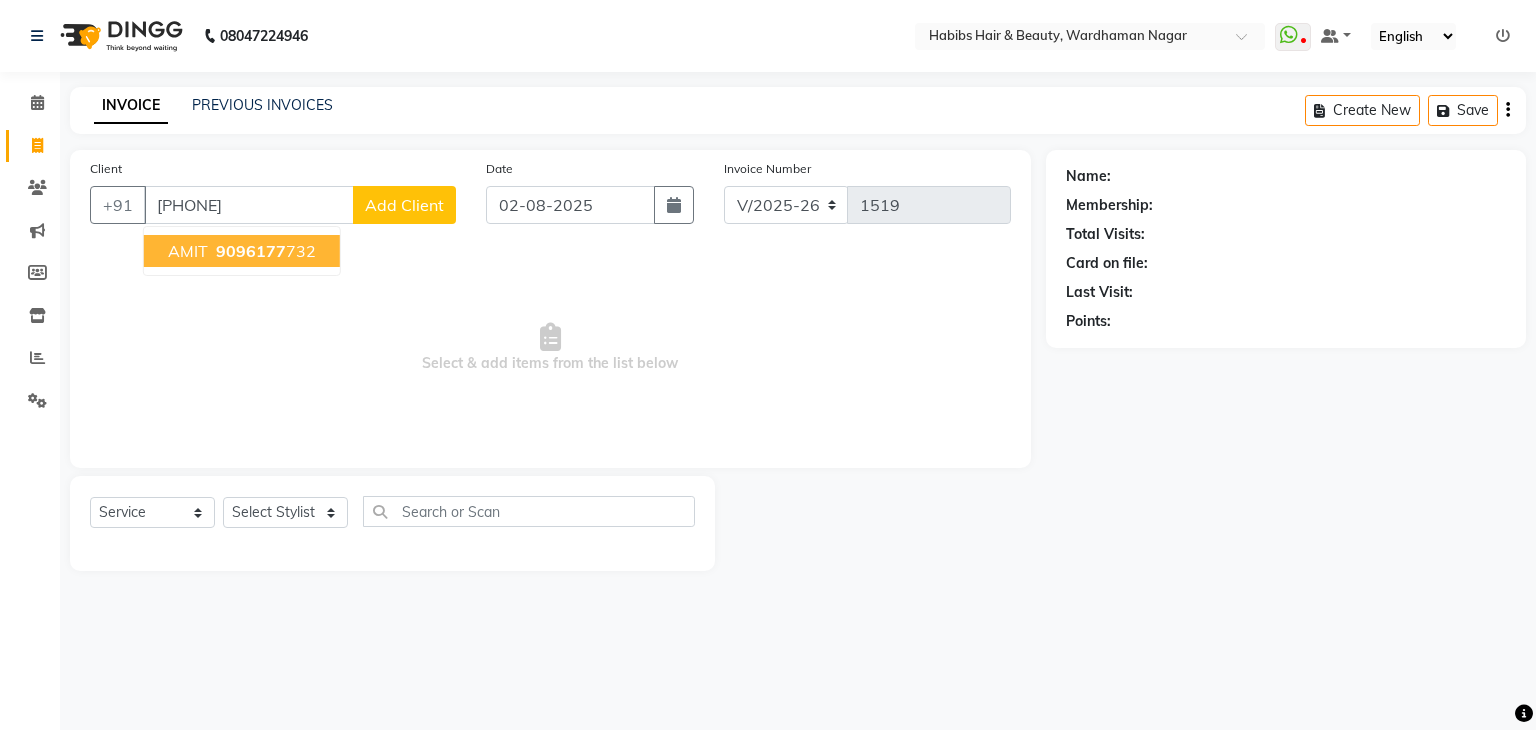 type on "[PHONE]" 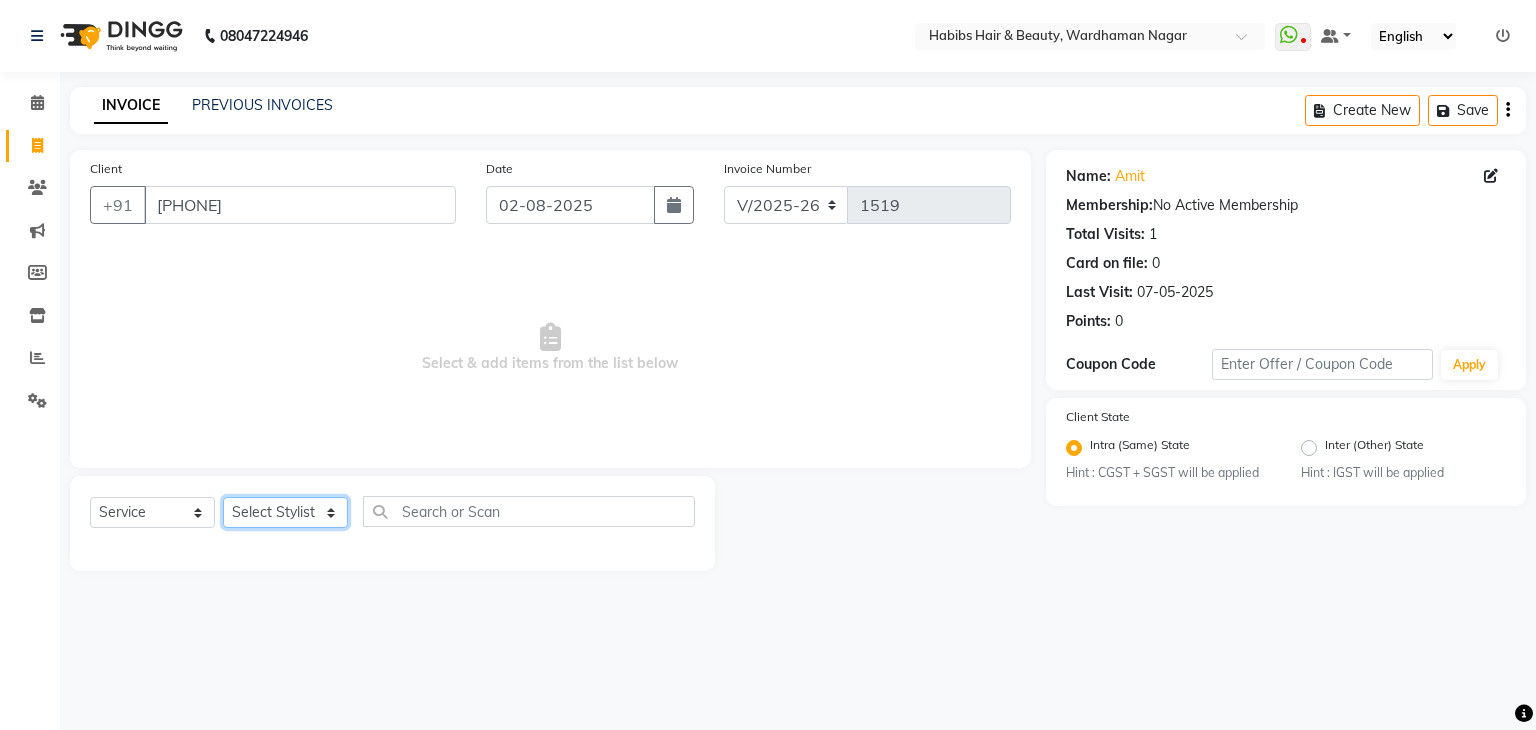 click on "Select Stylist Admin Aman Gayatri Jeetu Mick Raj Rashmi Rasika Sarang" 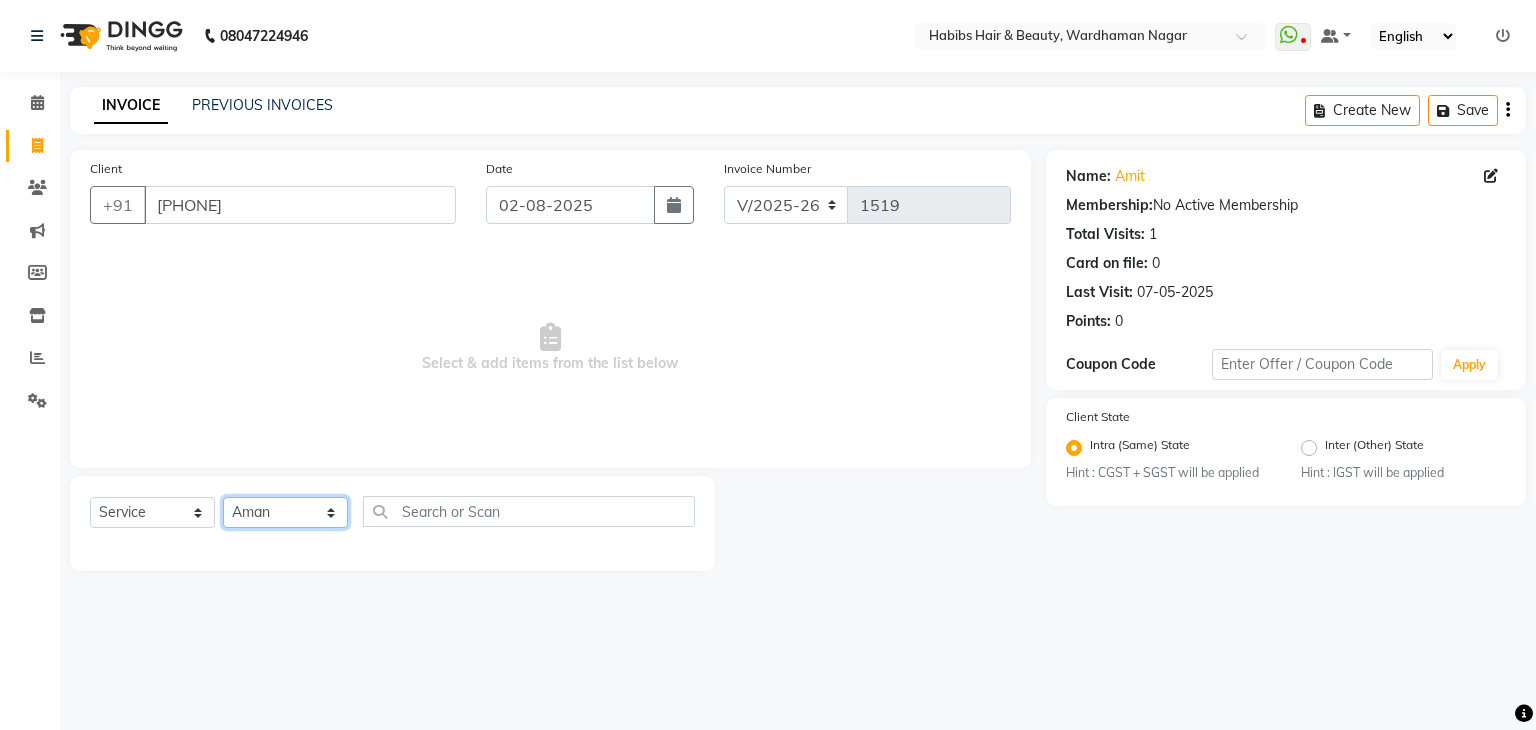 click on "Select Stylist Admin Aman Gayatri Jeetu Mick Raj Rashmi Rasika Sarang" 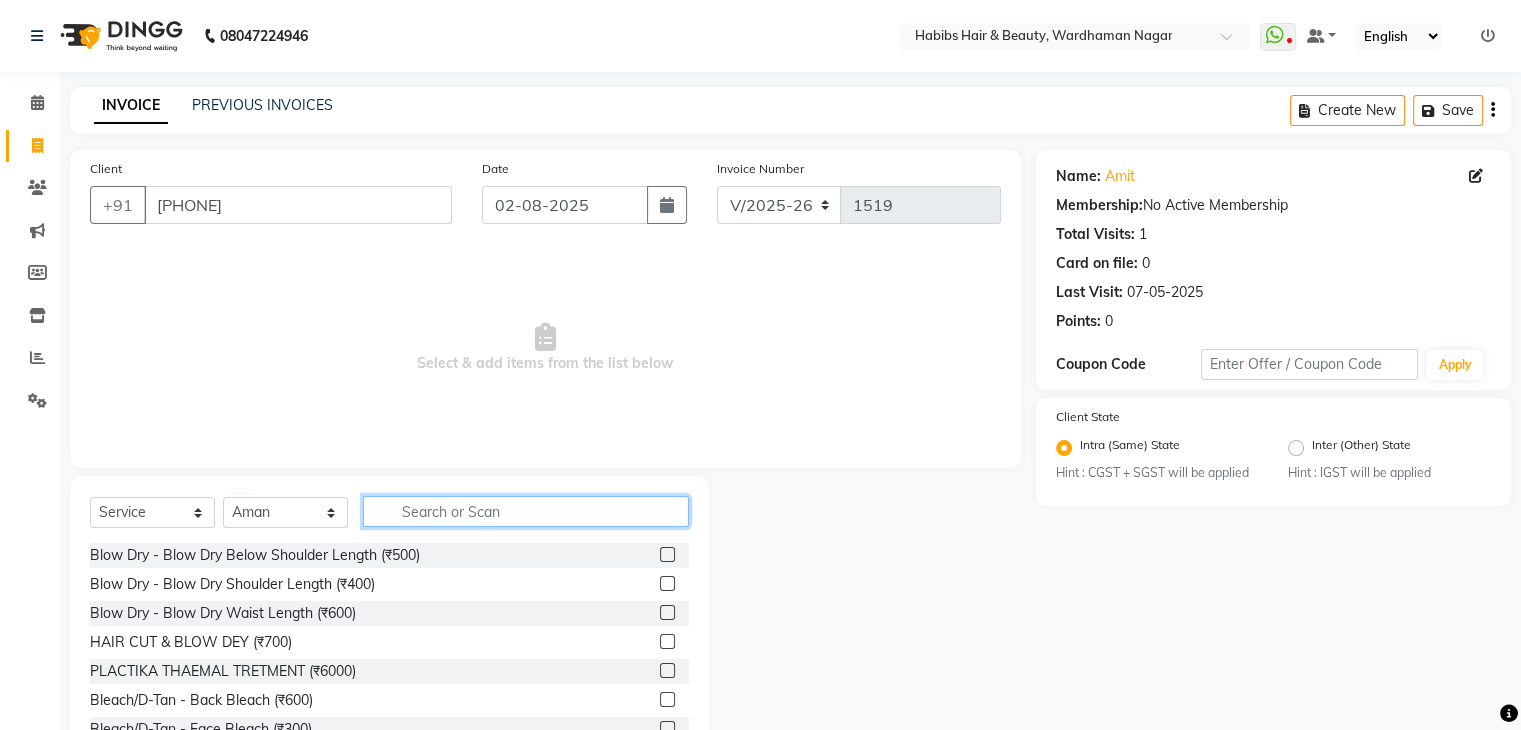 click 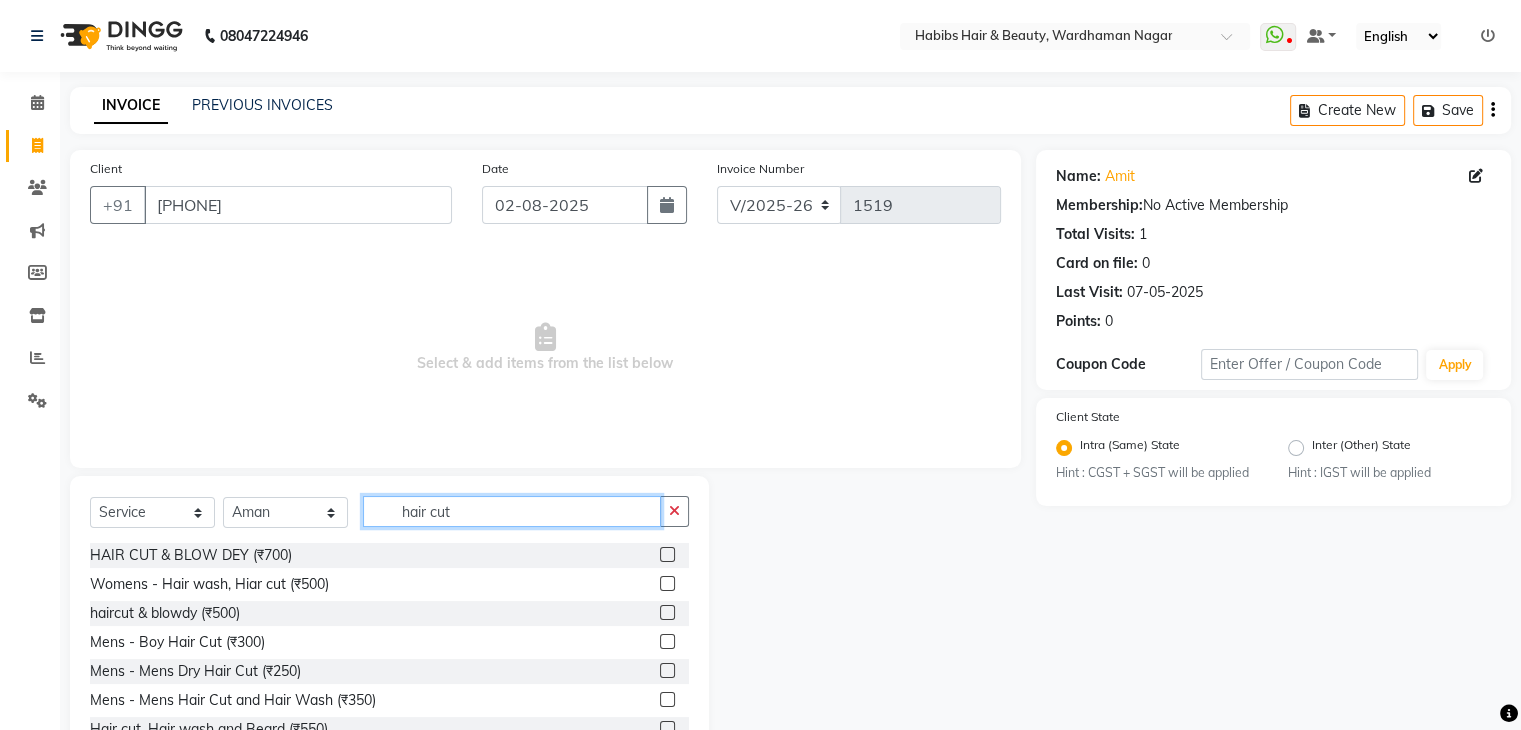 scroll, scrollTop: 120, scrollLeft: 0, axis: vertical 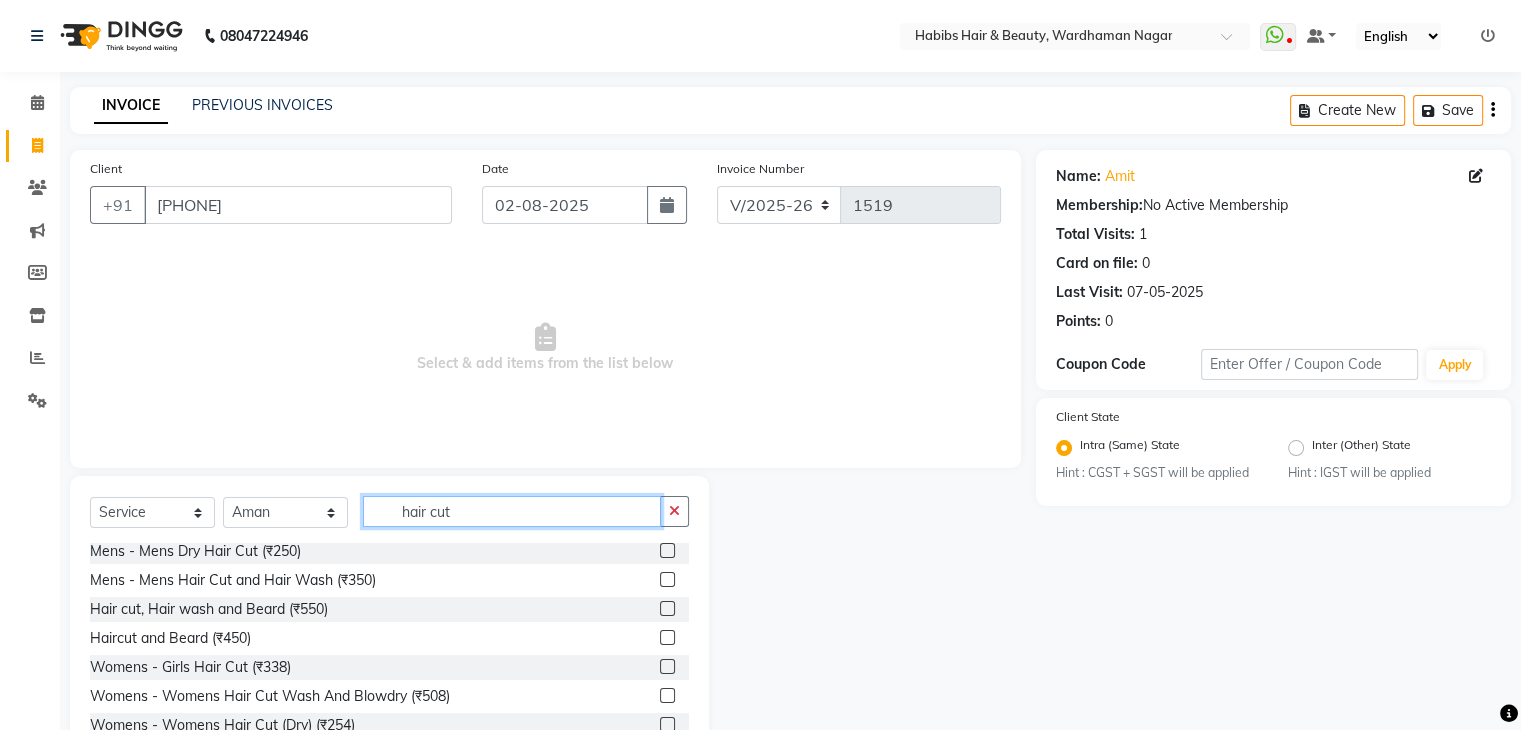 type on "hair cut" 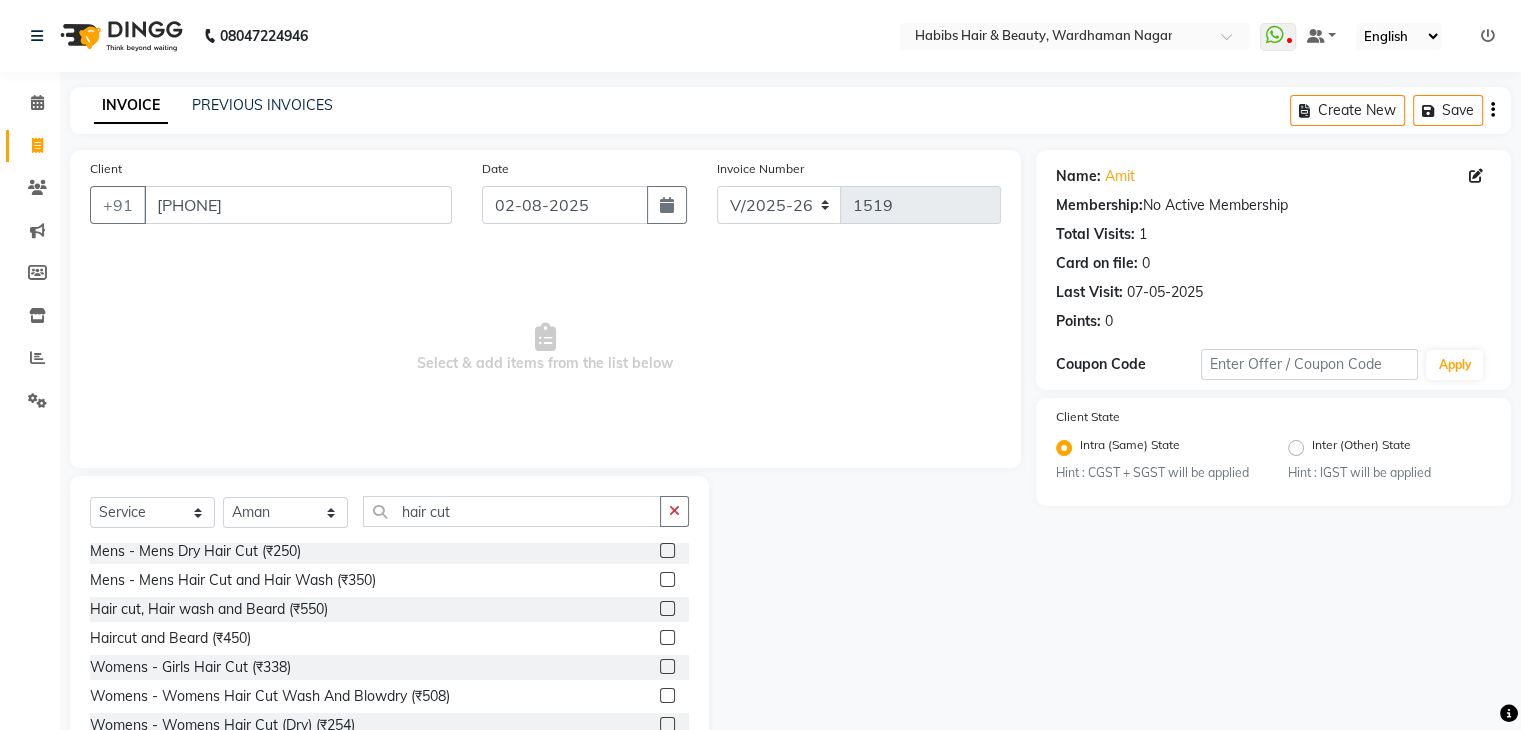 click 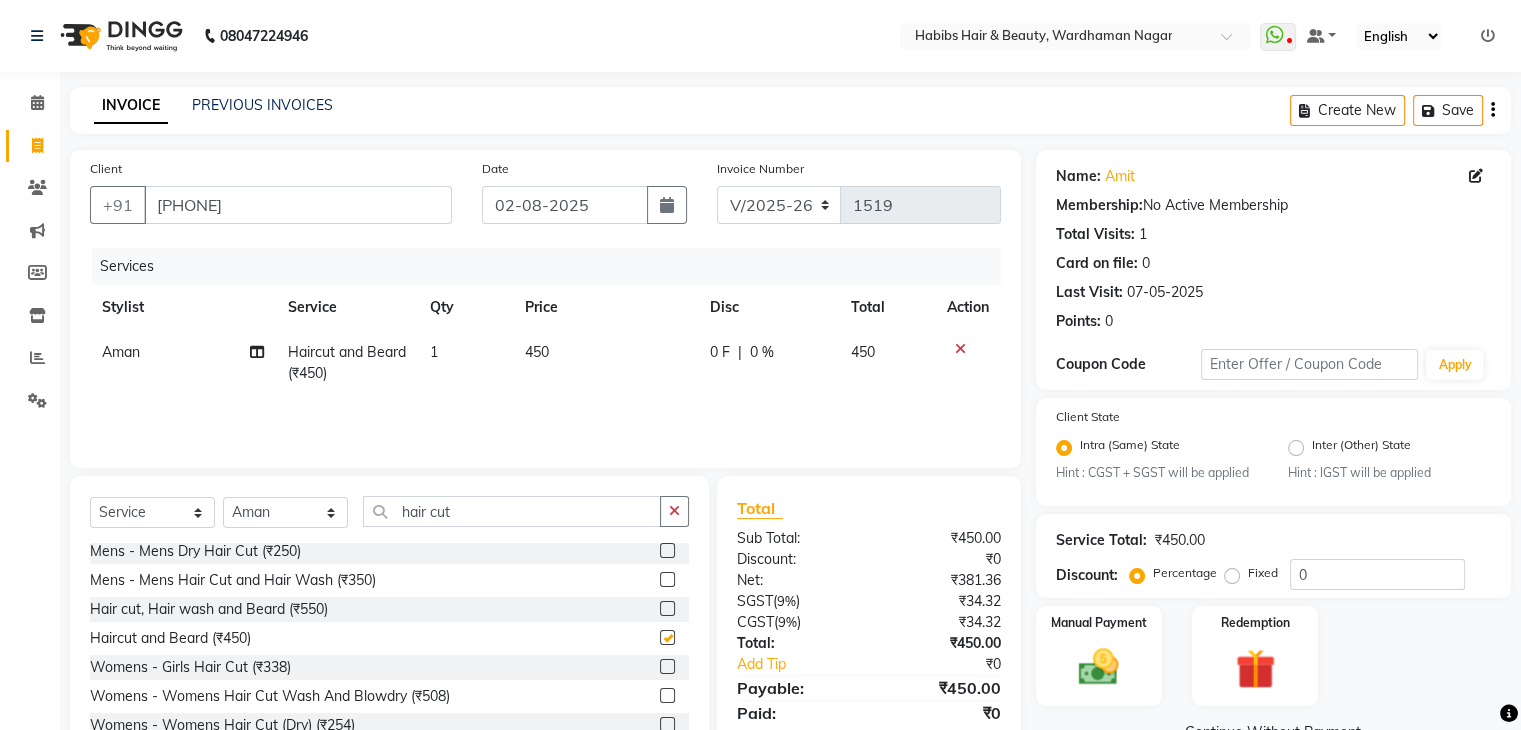 checkbox on "false" 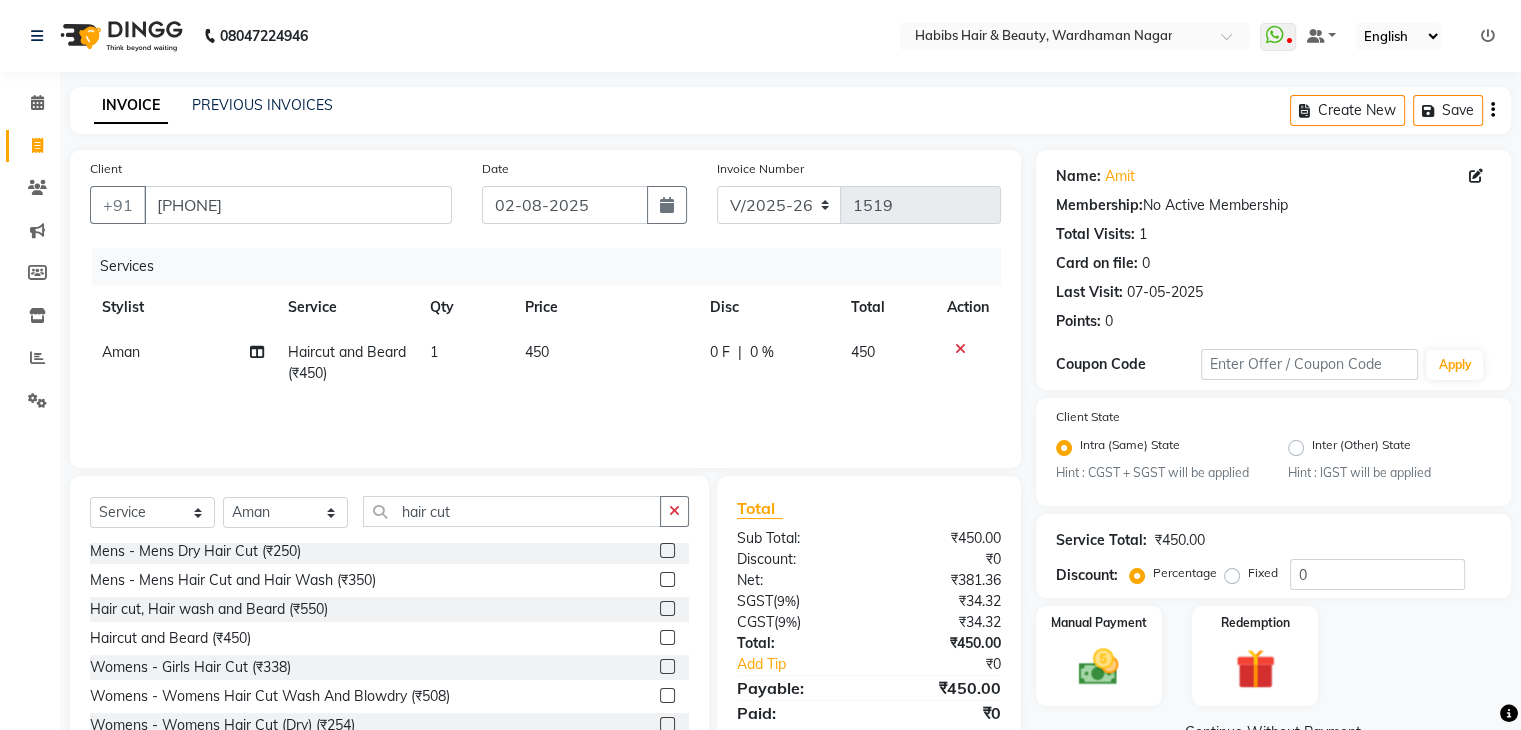 scroll, scrollTop: 72, scrollLeft: 0, axis: vertical 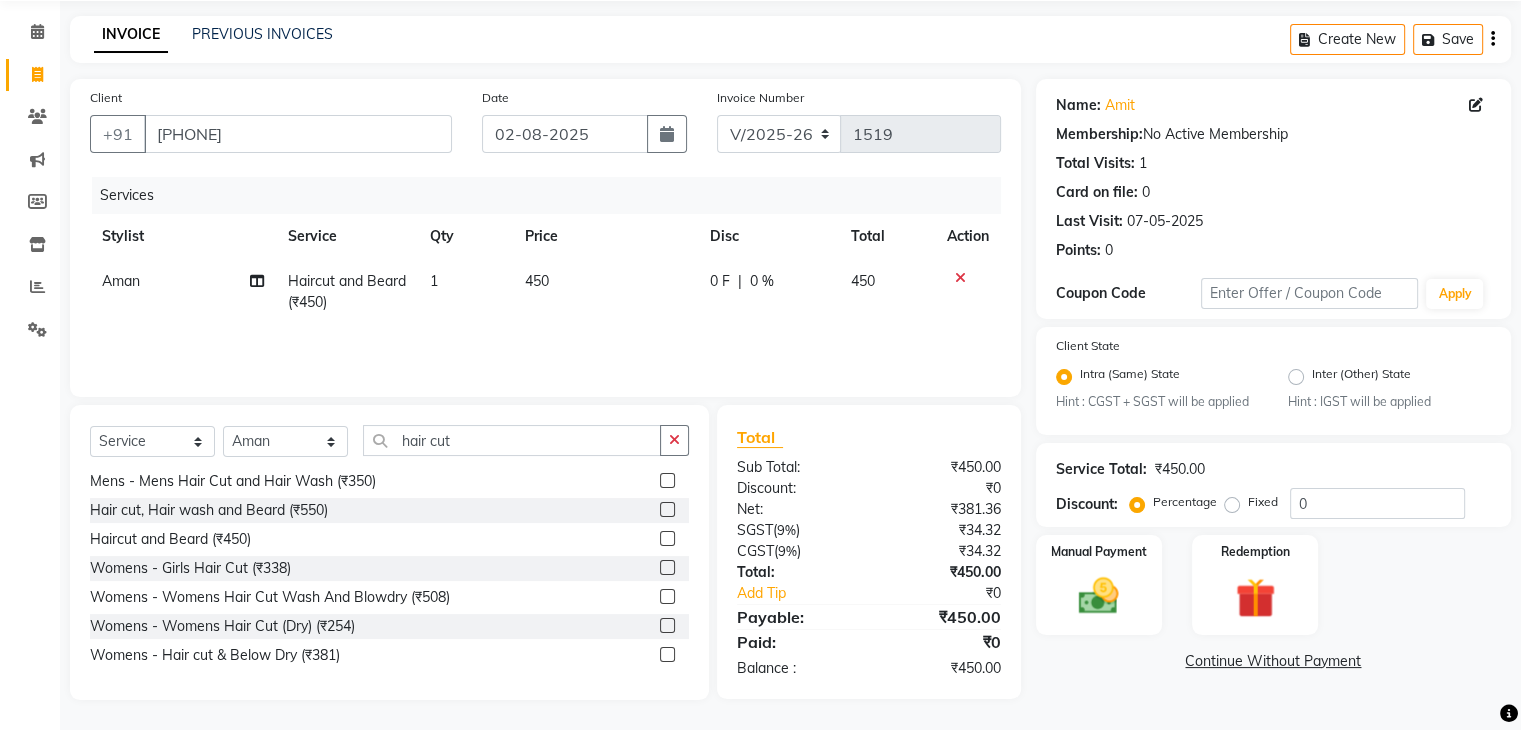 click 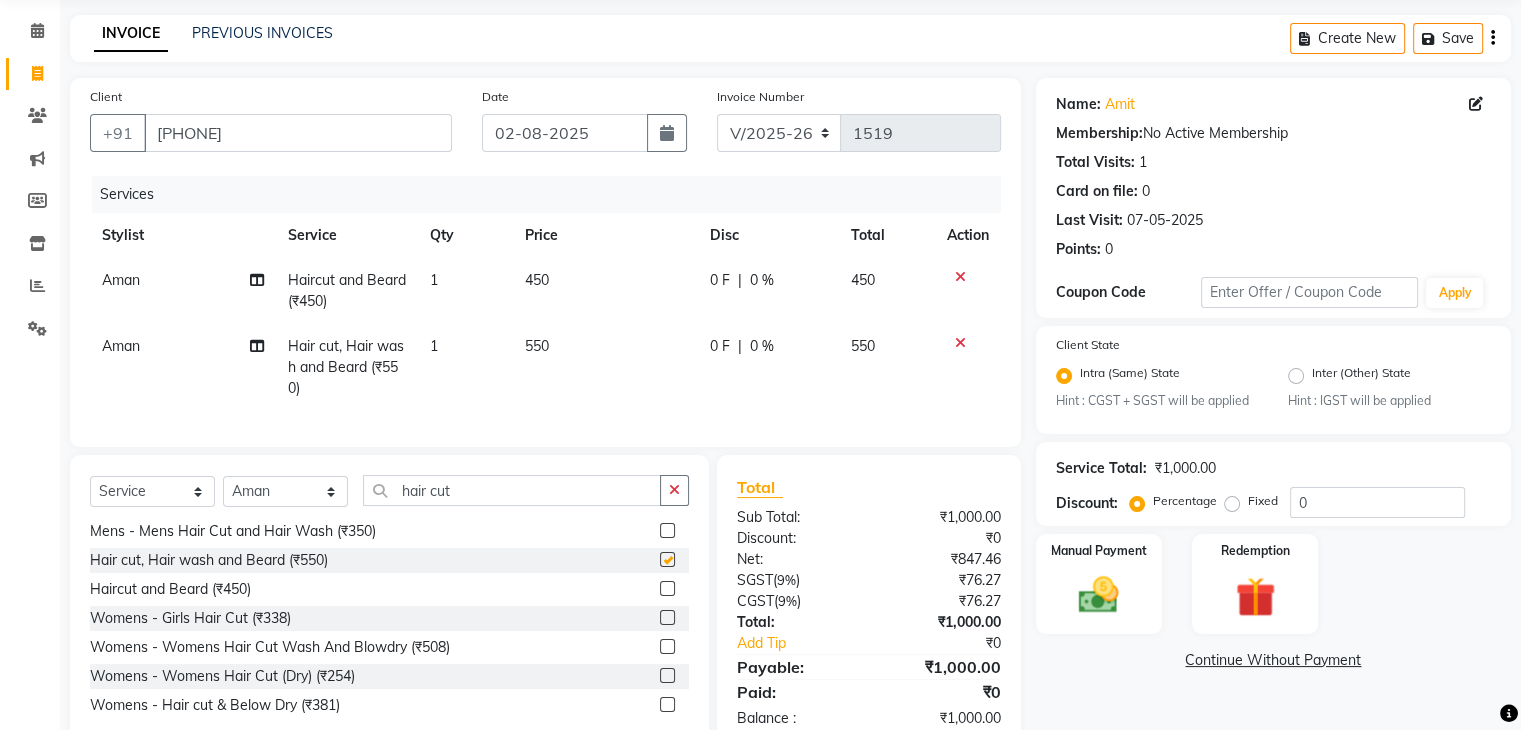 checkbox on "false" 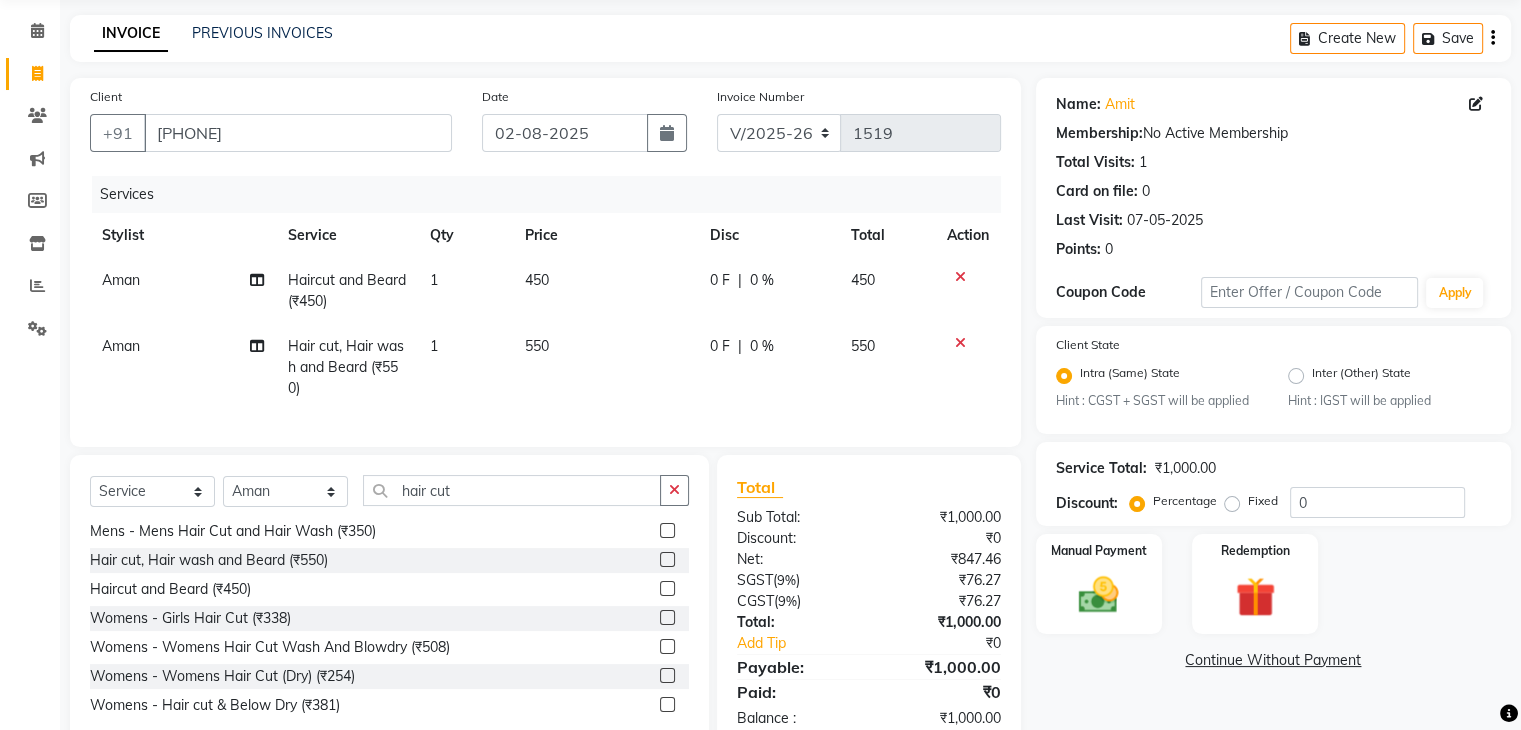 click 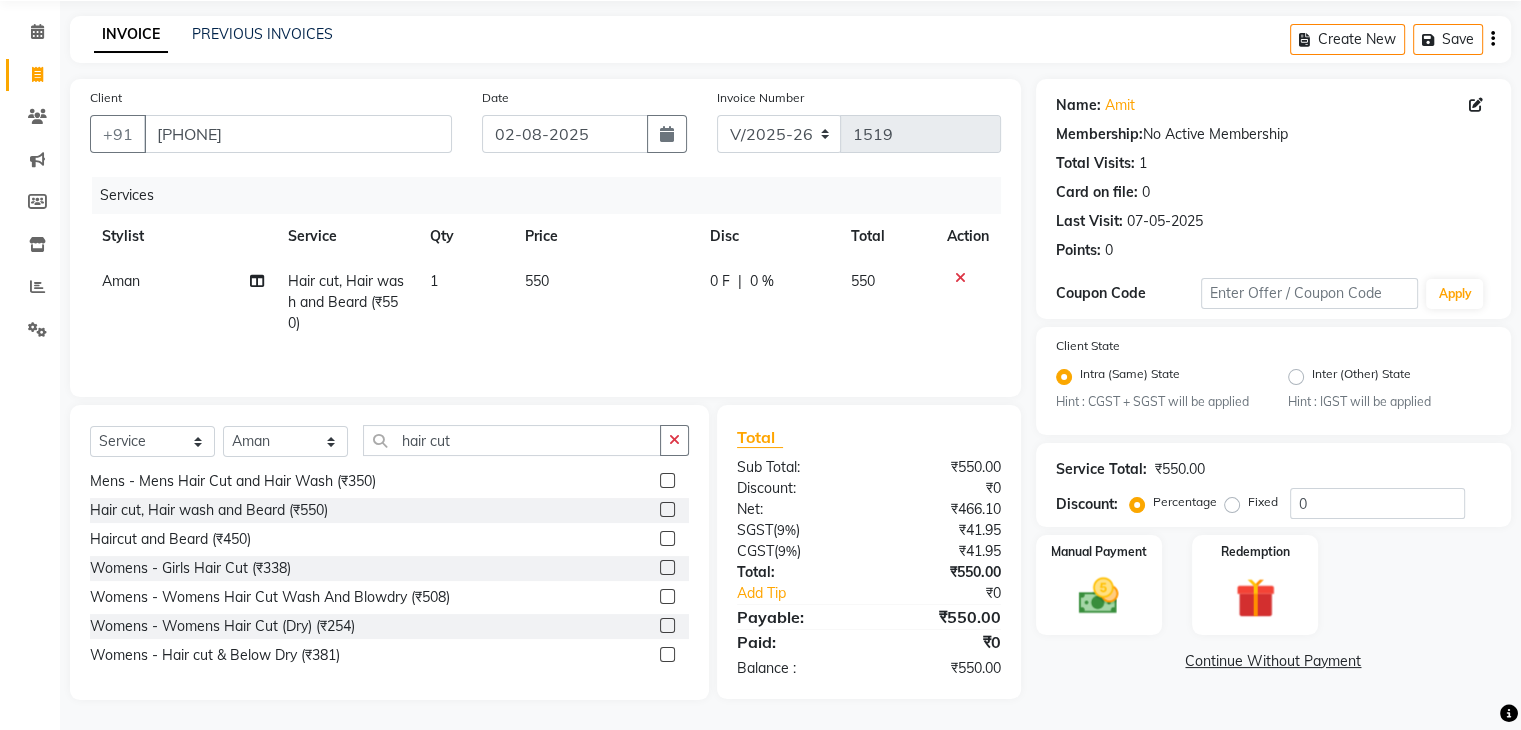 scroll, scrollTop: 72, scrollLeft: 0, axis: vertical 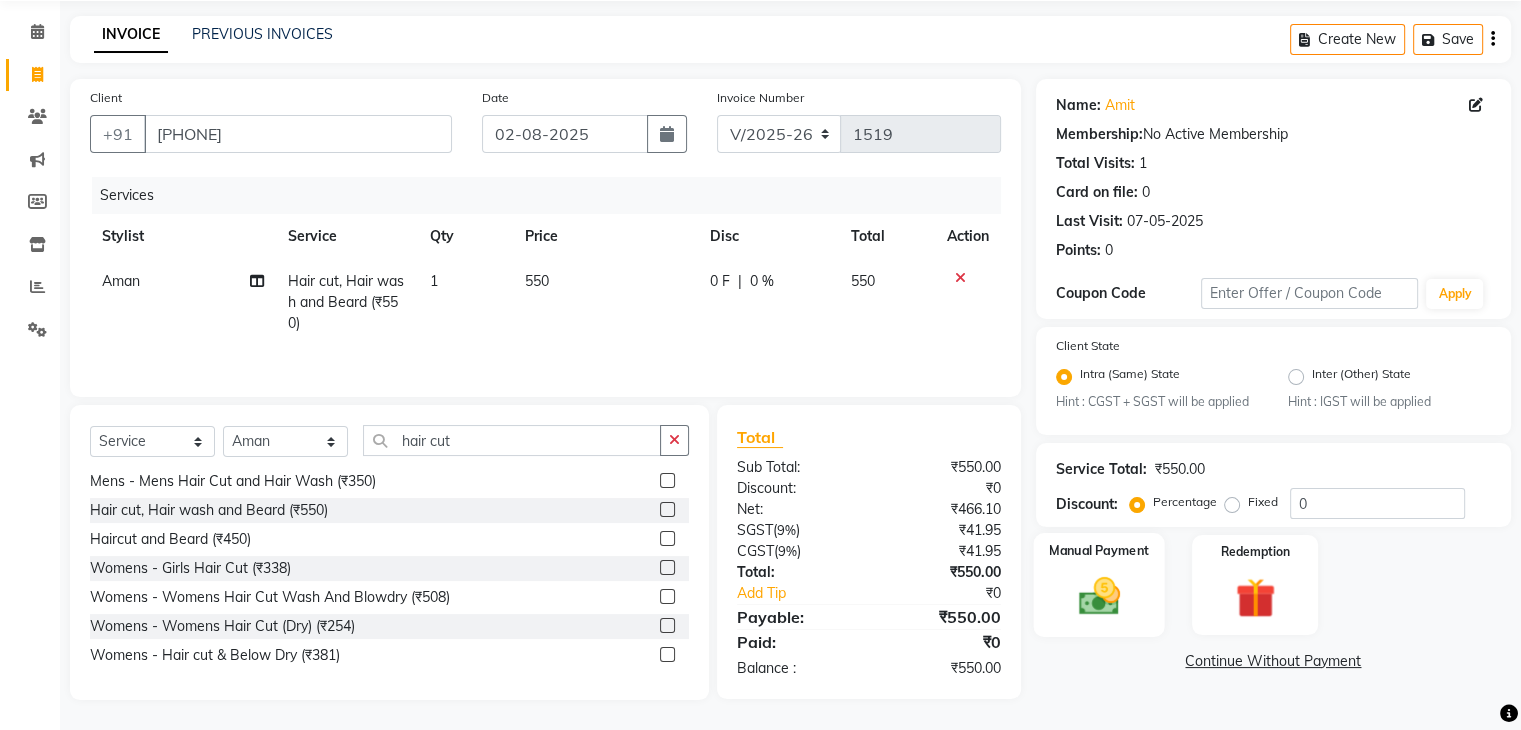 click 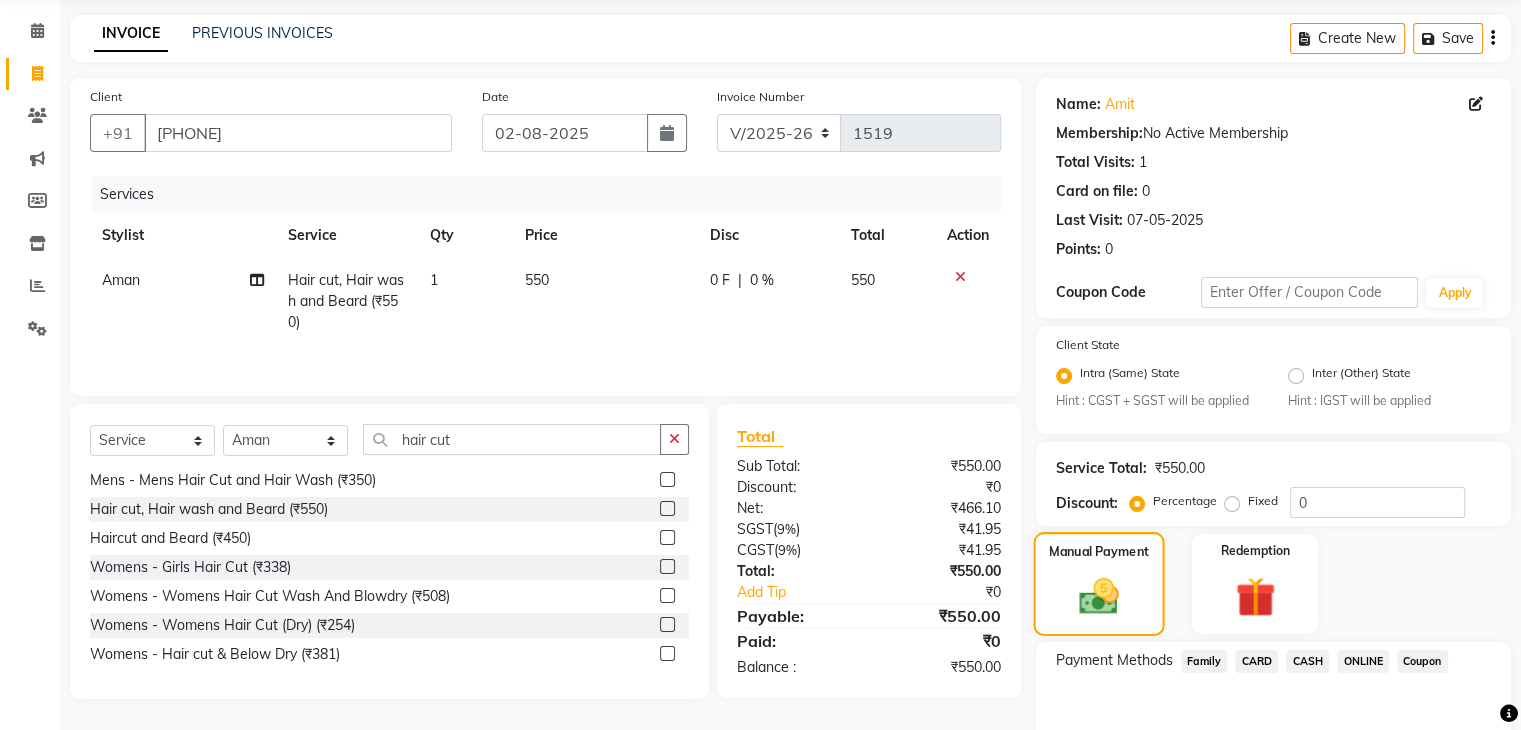 scroll, scrollTop: 177, scrollLeft: 0, axis: vertical 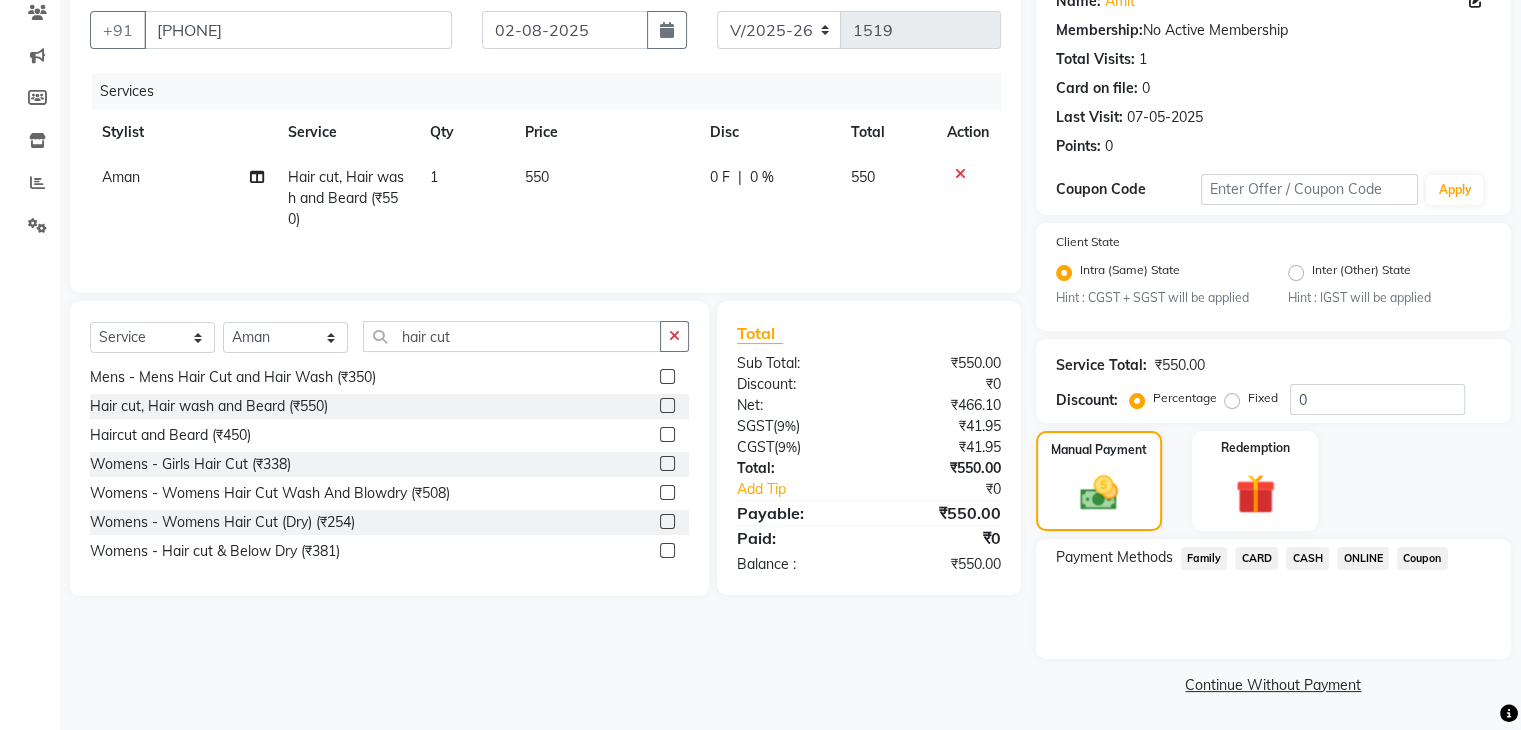 click on "ONLINE" 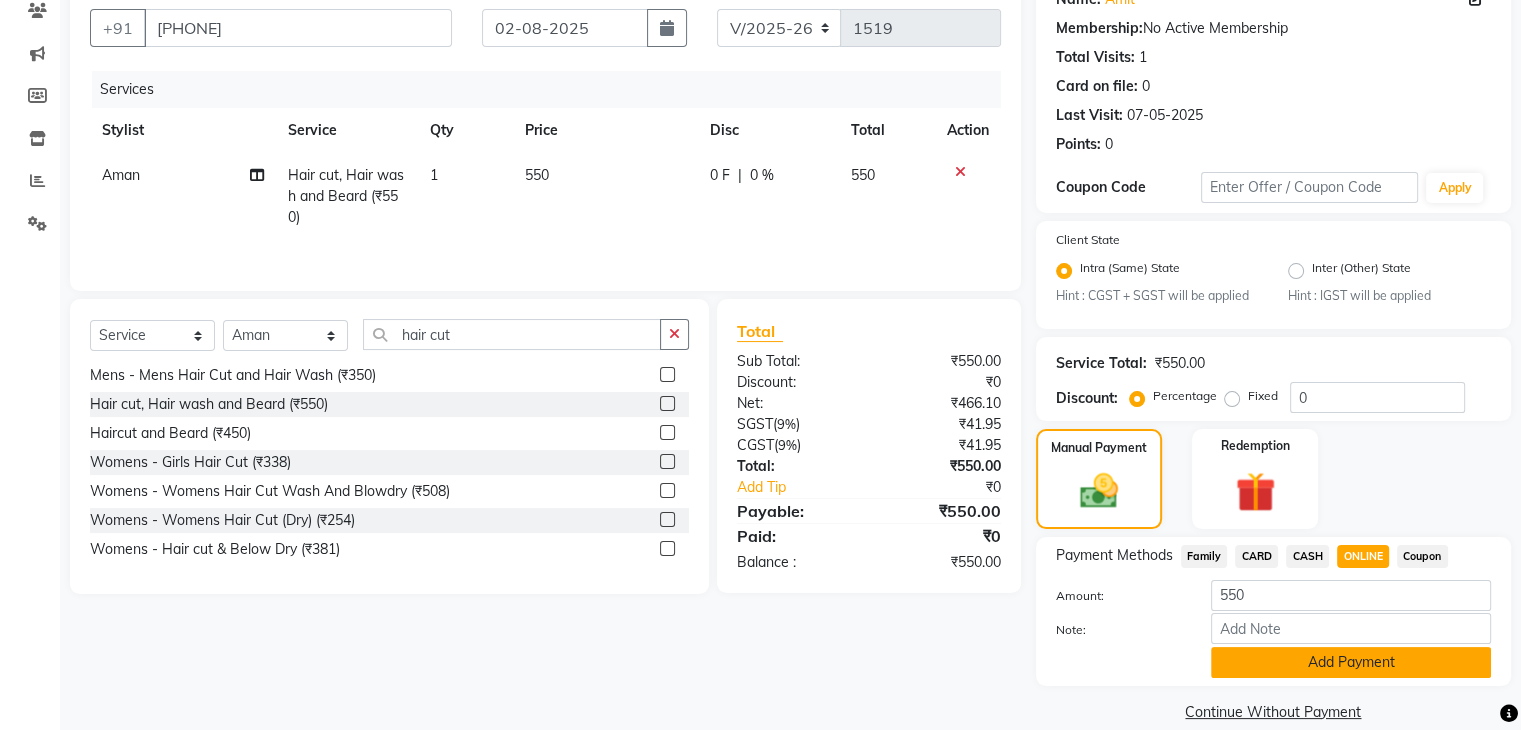 click on "Add Payment" 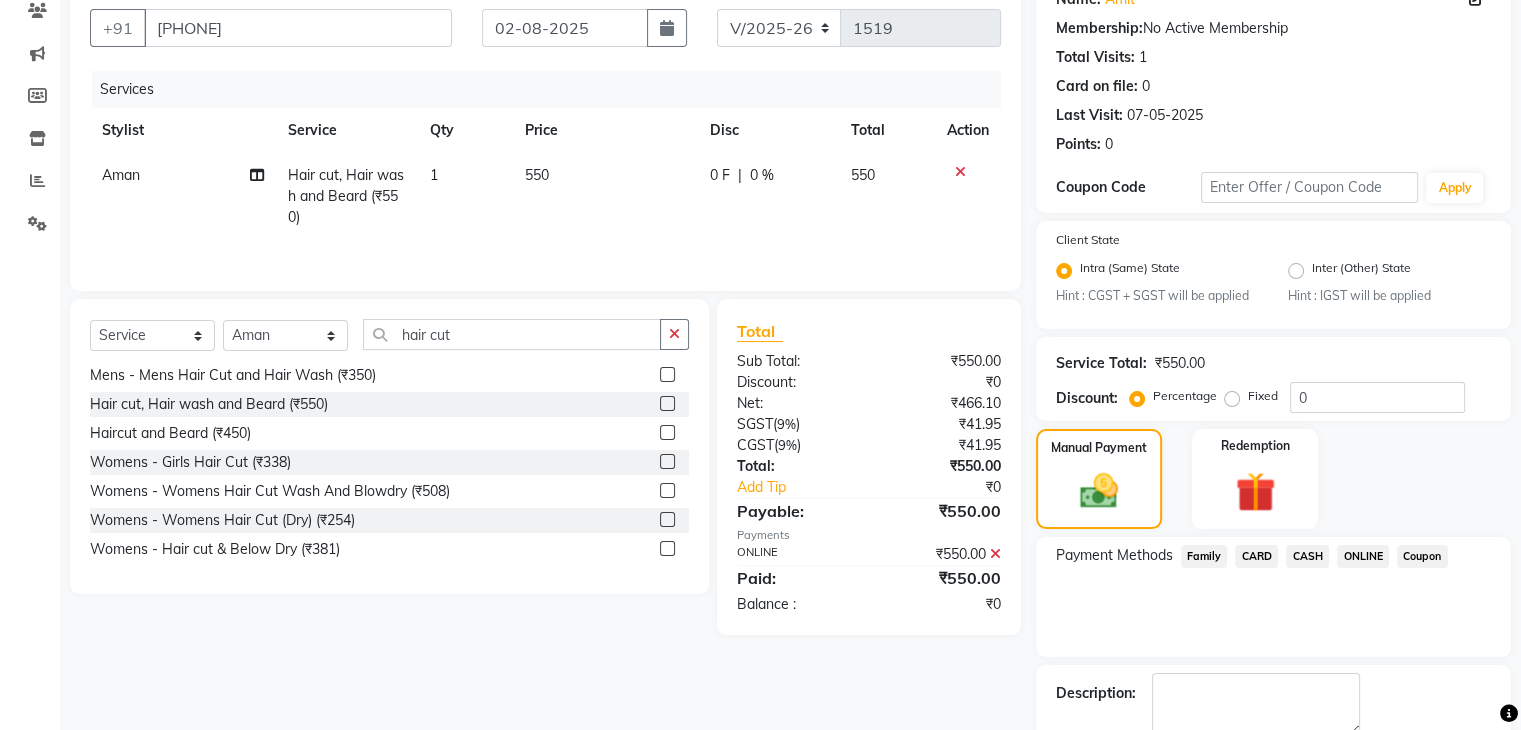 scroll, scrollTop: 289, scrollLeft: 0, axis: vertical 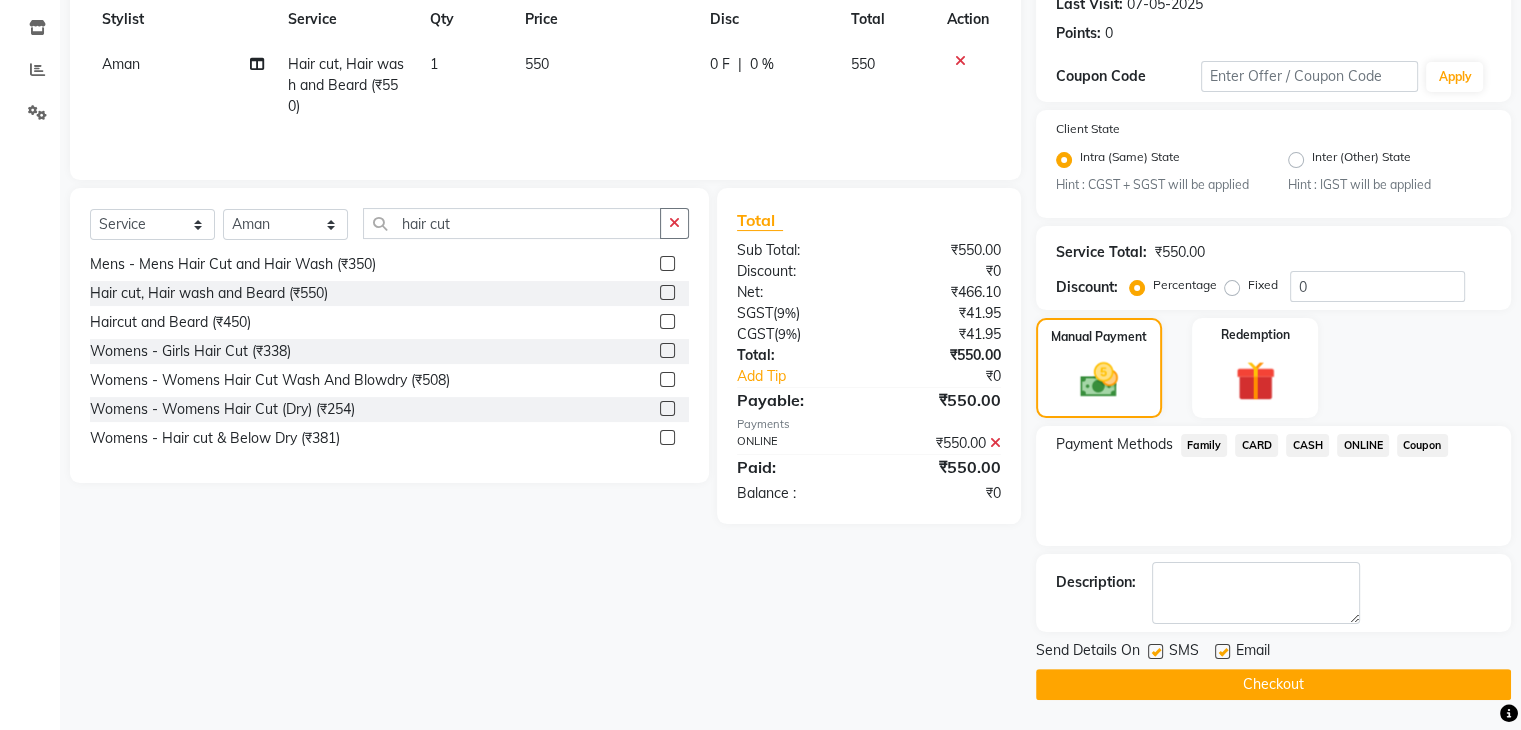 click on "Checkout" 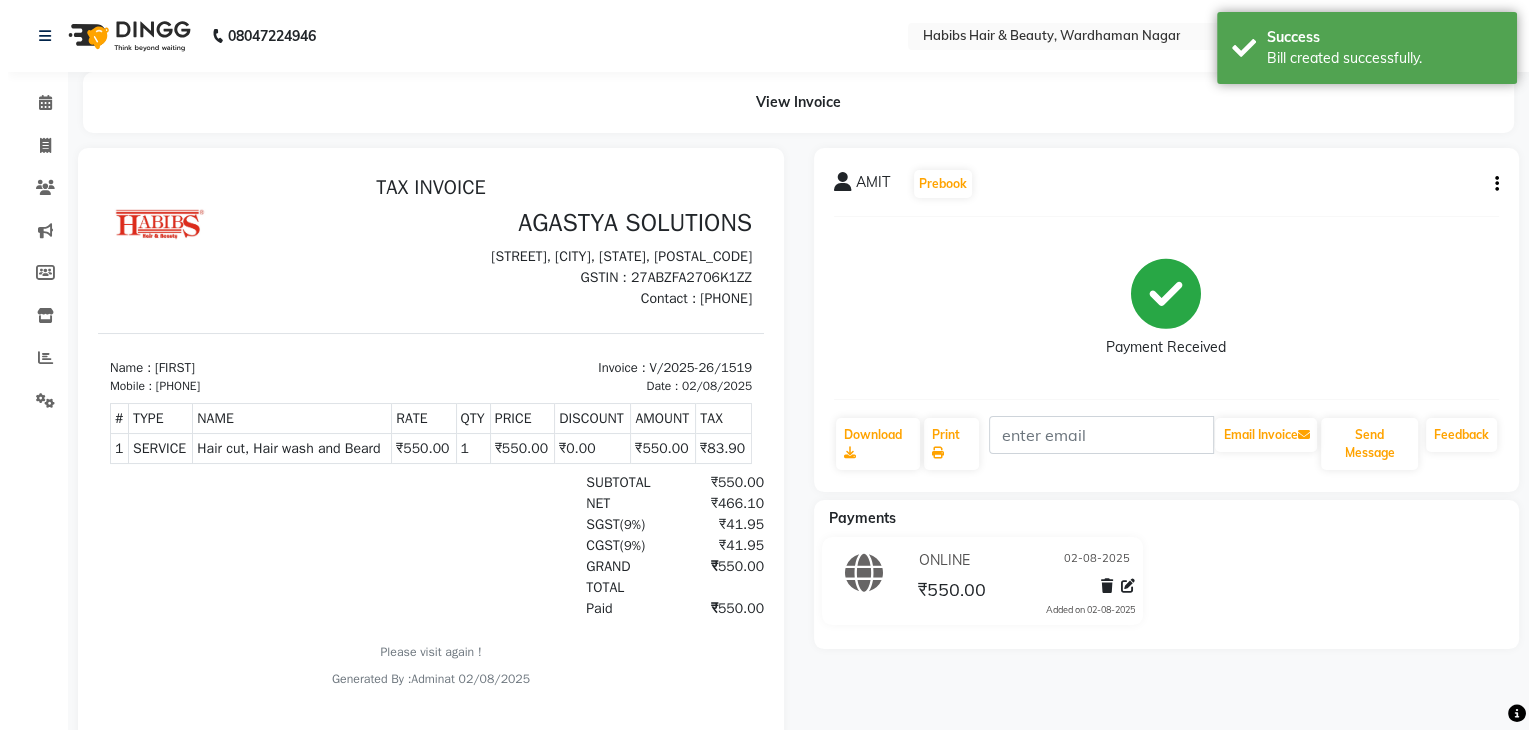 scroll, scrollTop: 0, scrollLeft: 0, axis: both 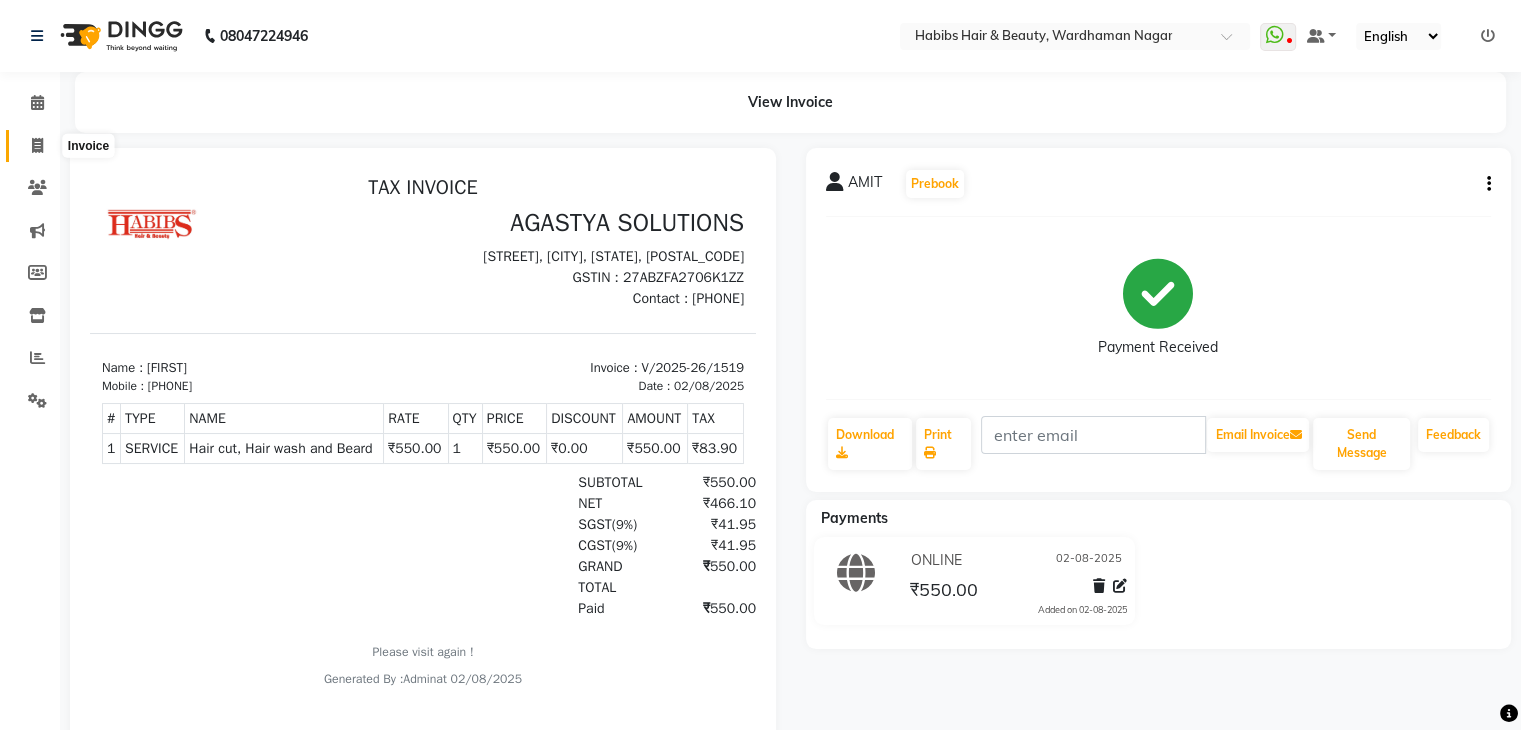click 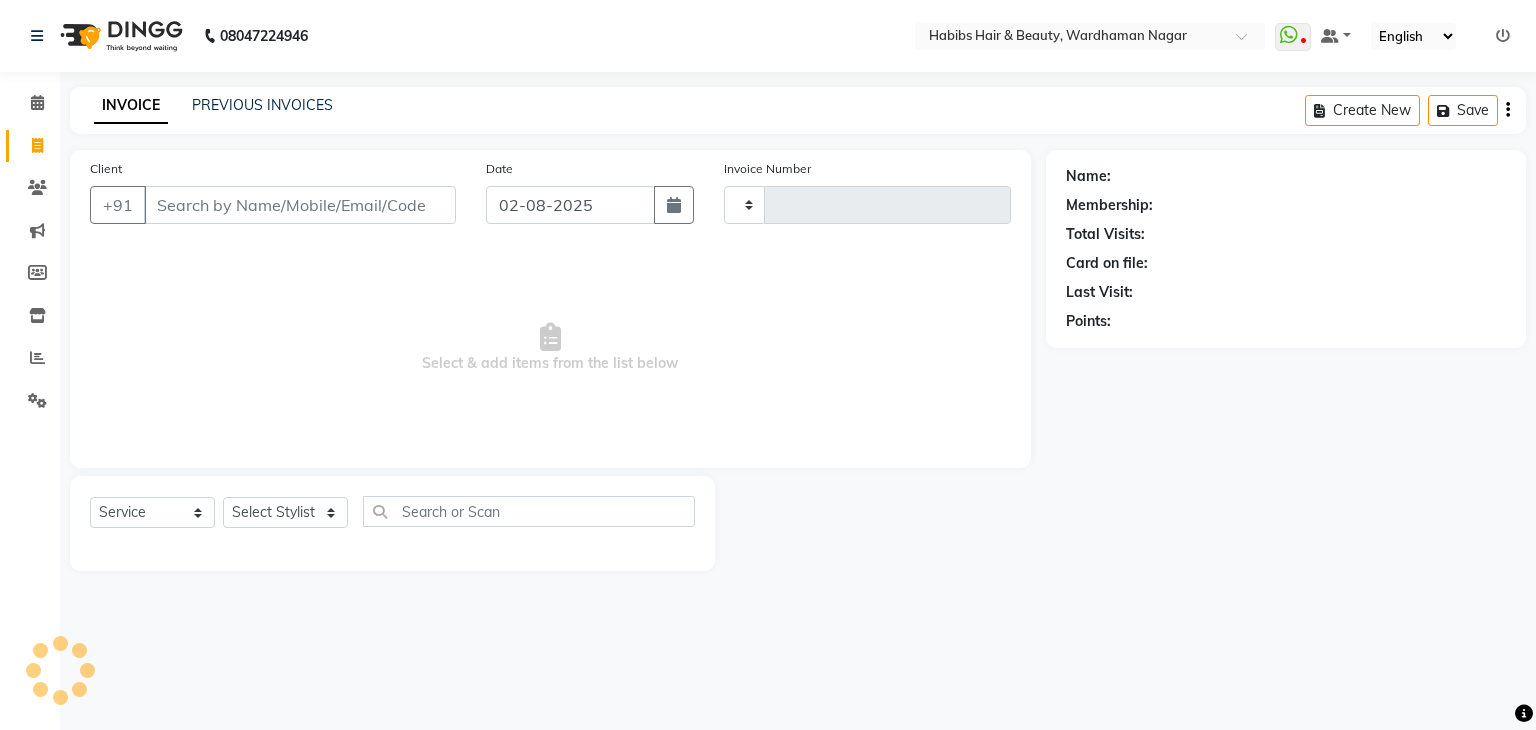 type on "1520" 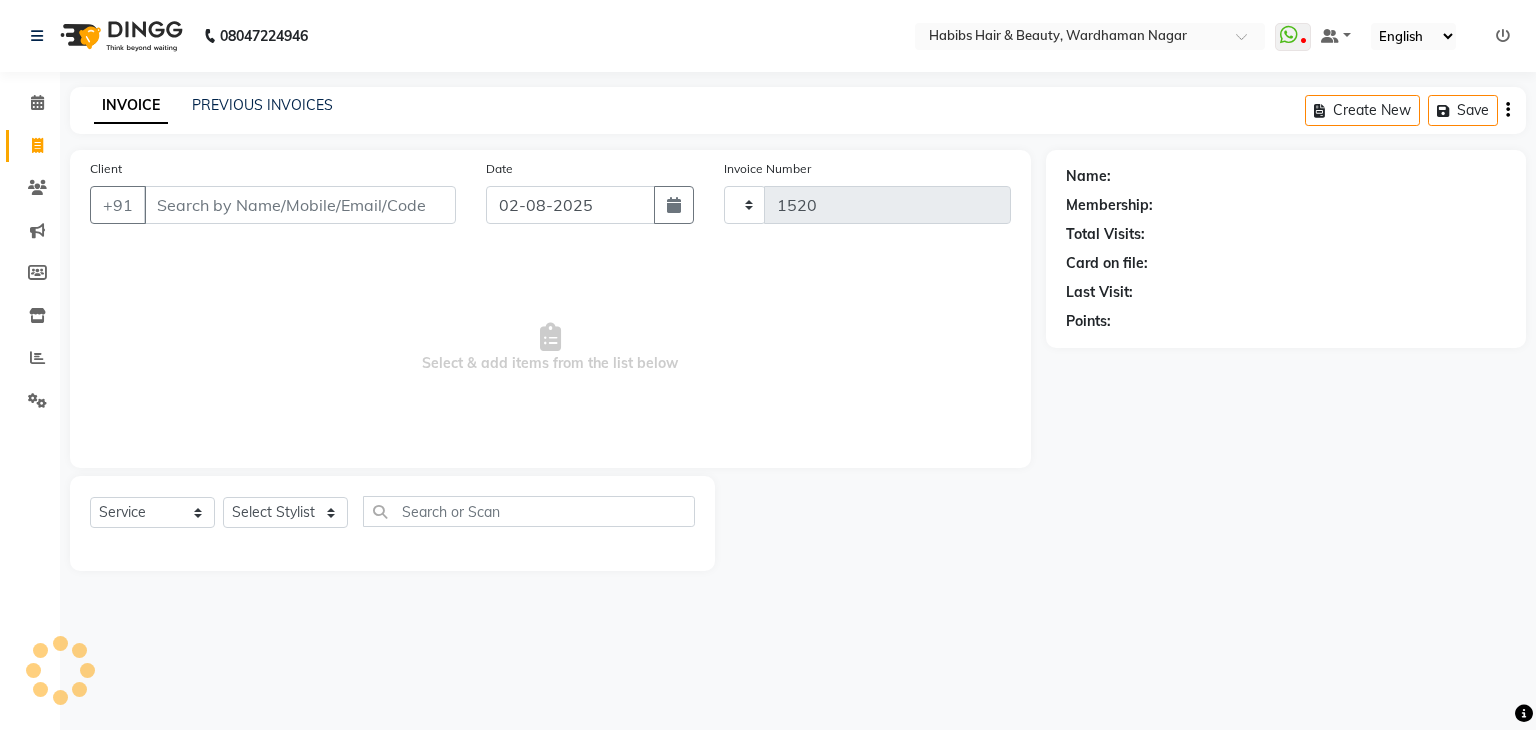 select on "3714" 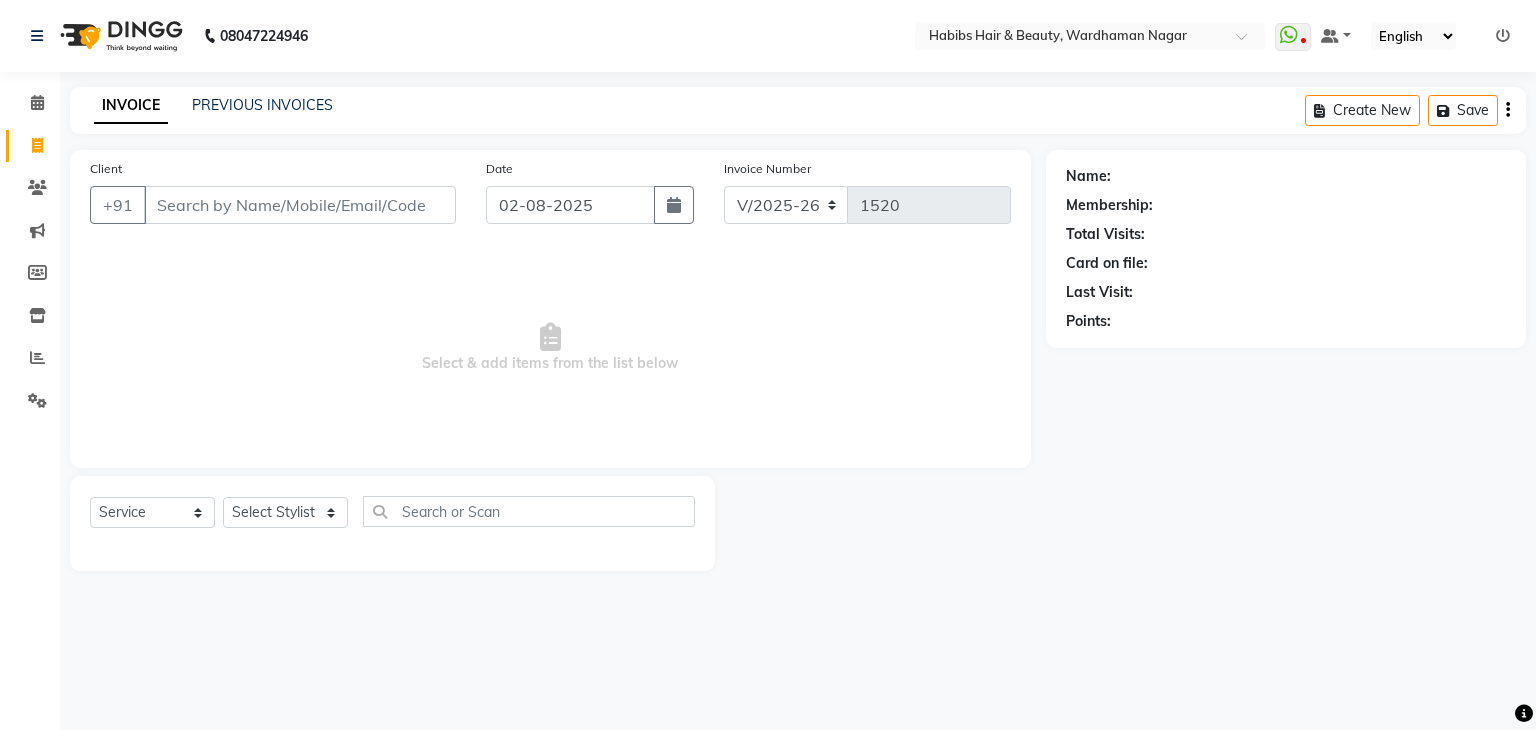 click on "Client" at bounding box center (300, 205) 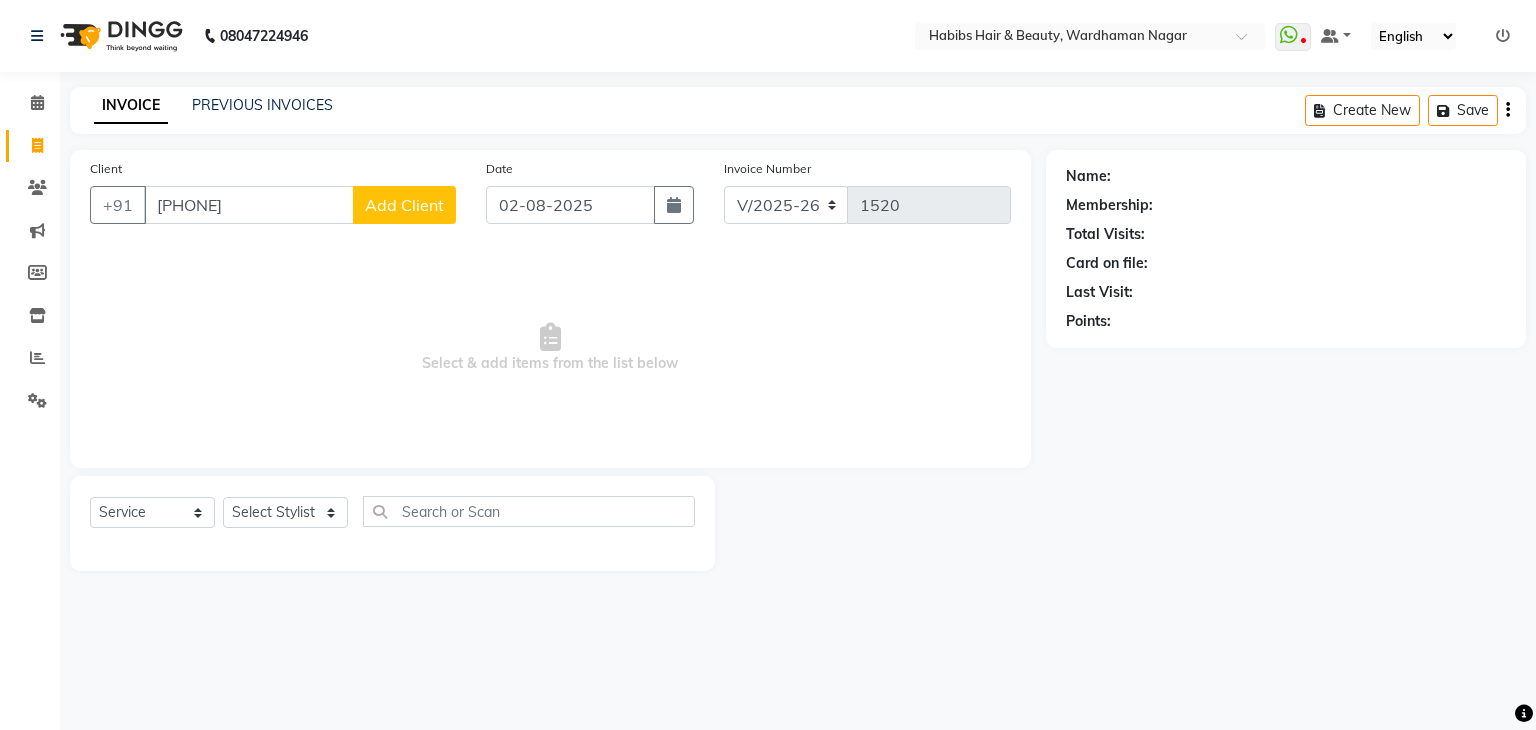 type on "[PHONE]" 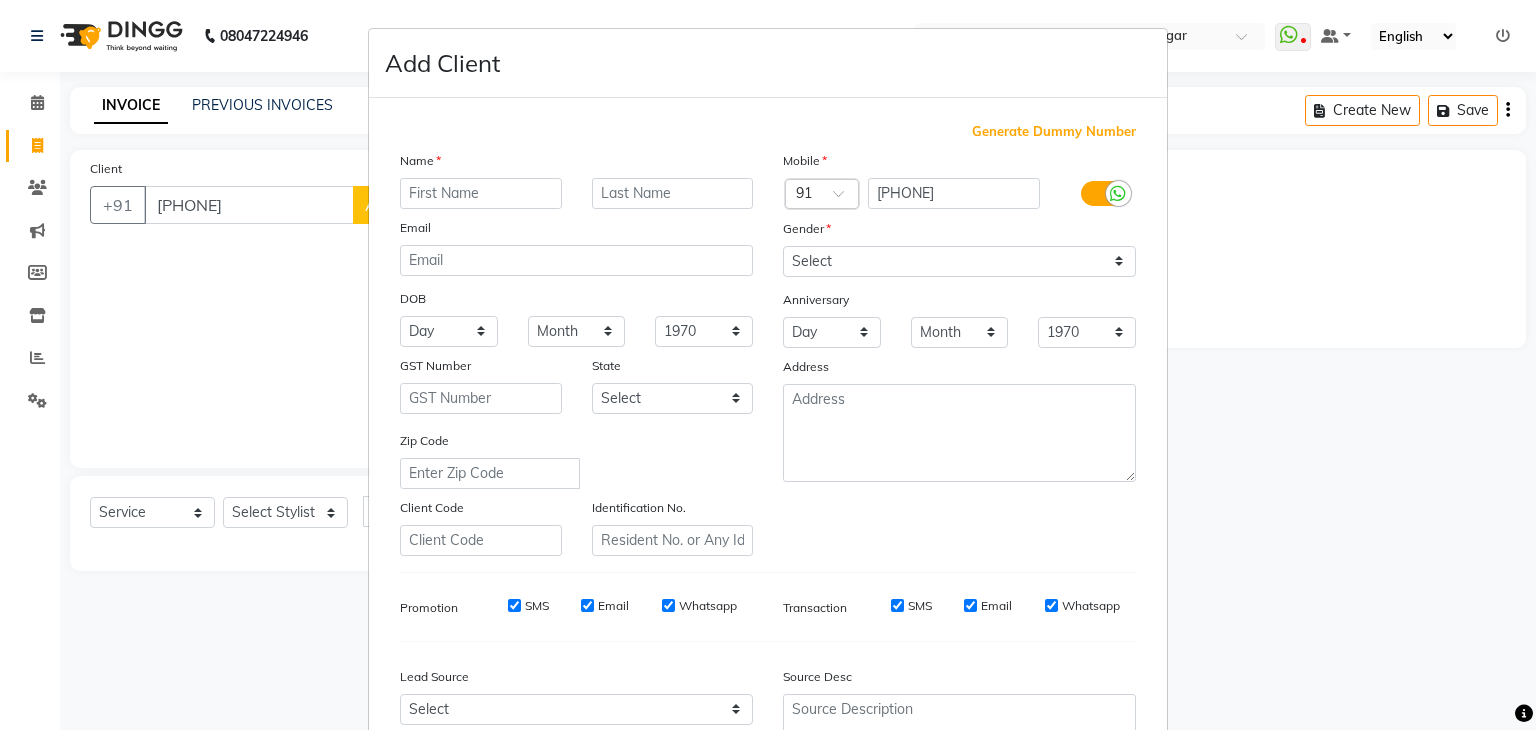 click at bounding box center (481, 193) 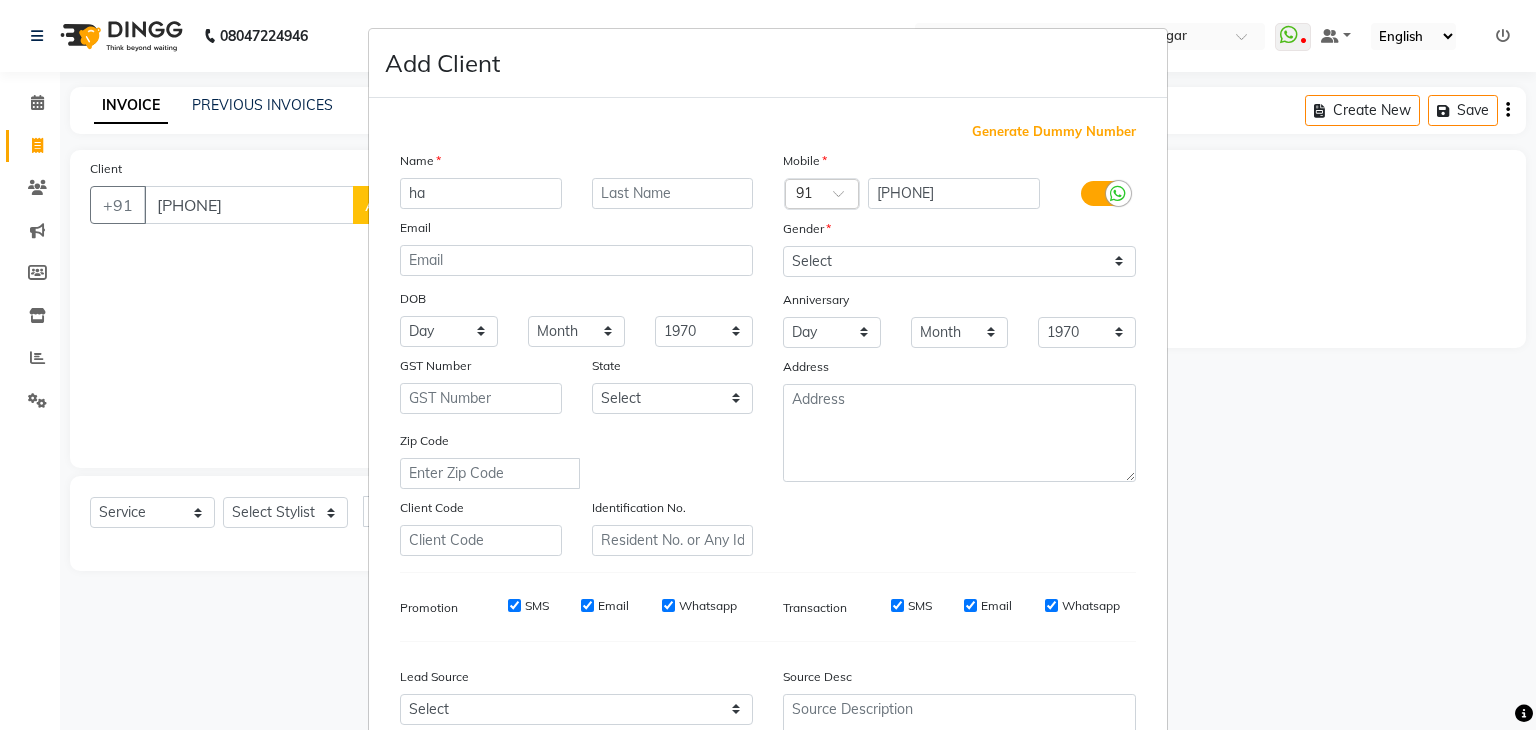 type on "h" 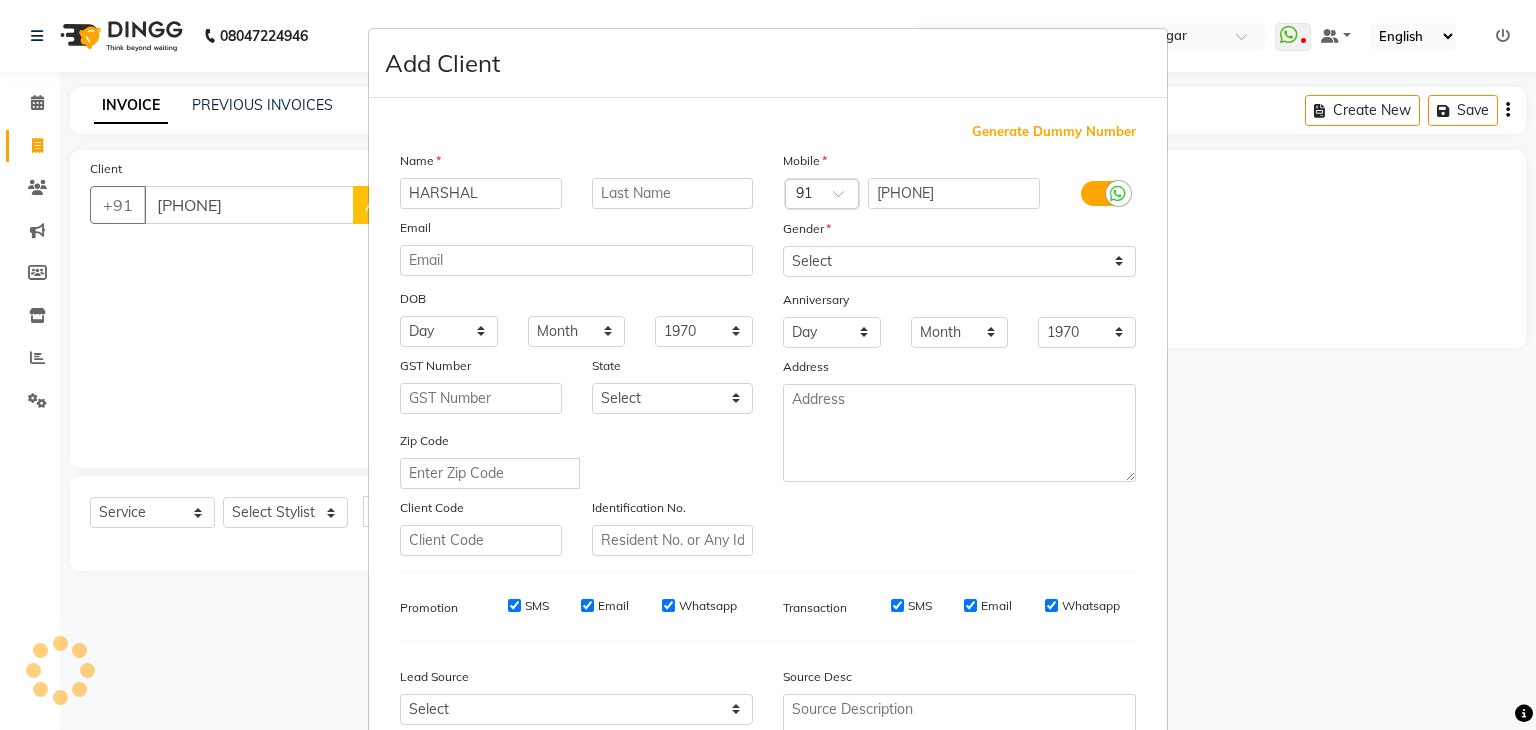 type on "HARSHAL" 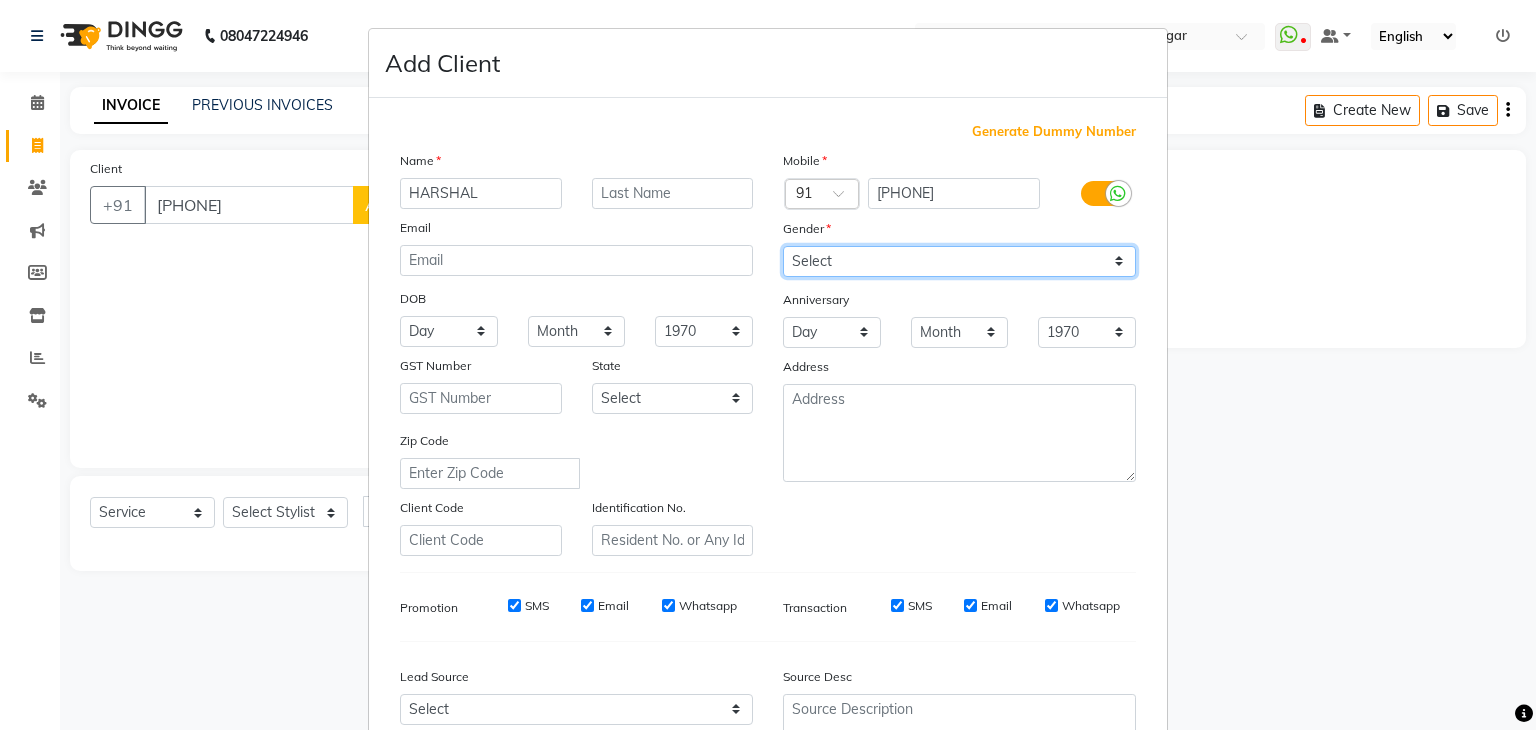 click on "Select Male Female Other Prefer Not To Say" at bounding box center (959, 261) 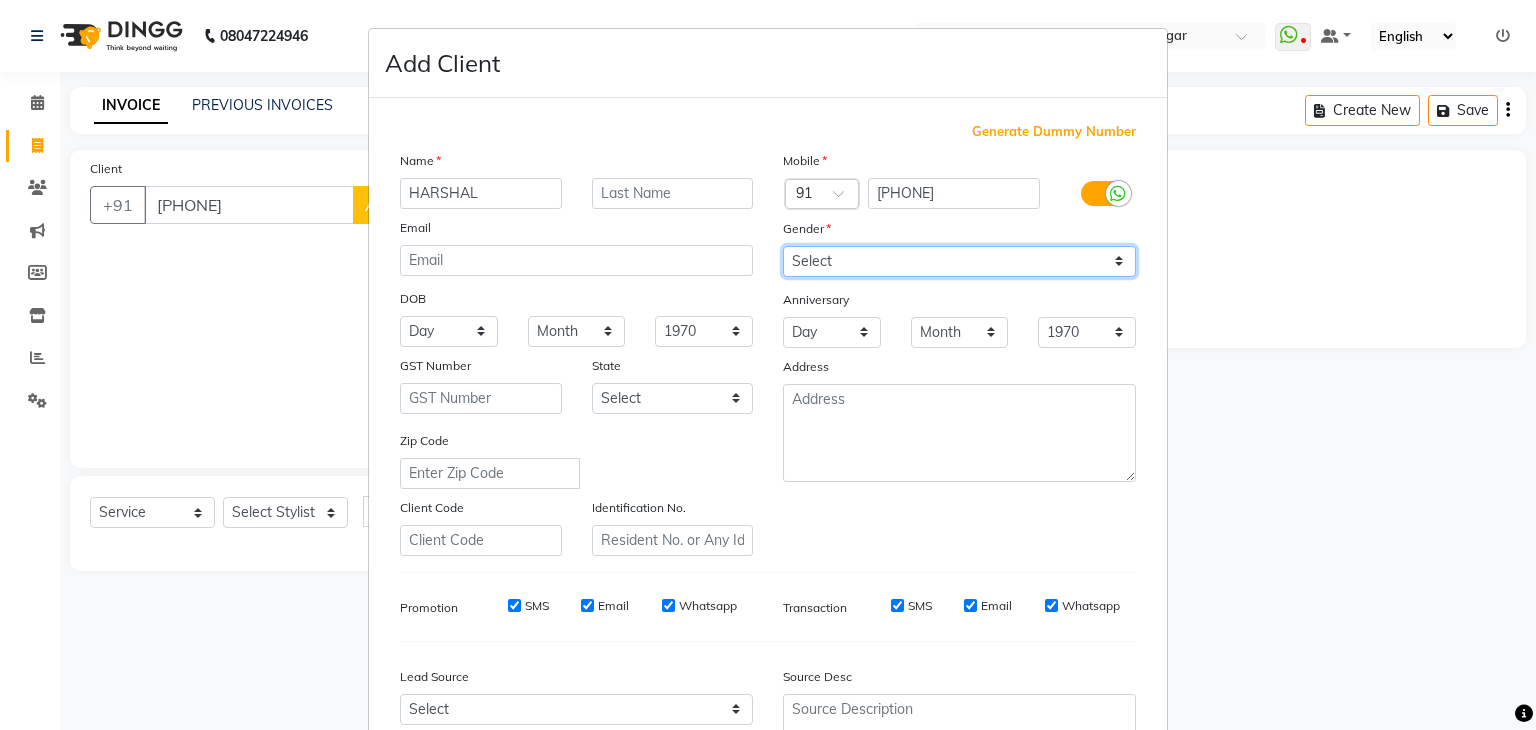 select on "male" 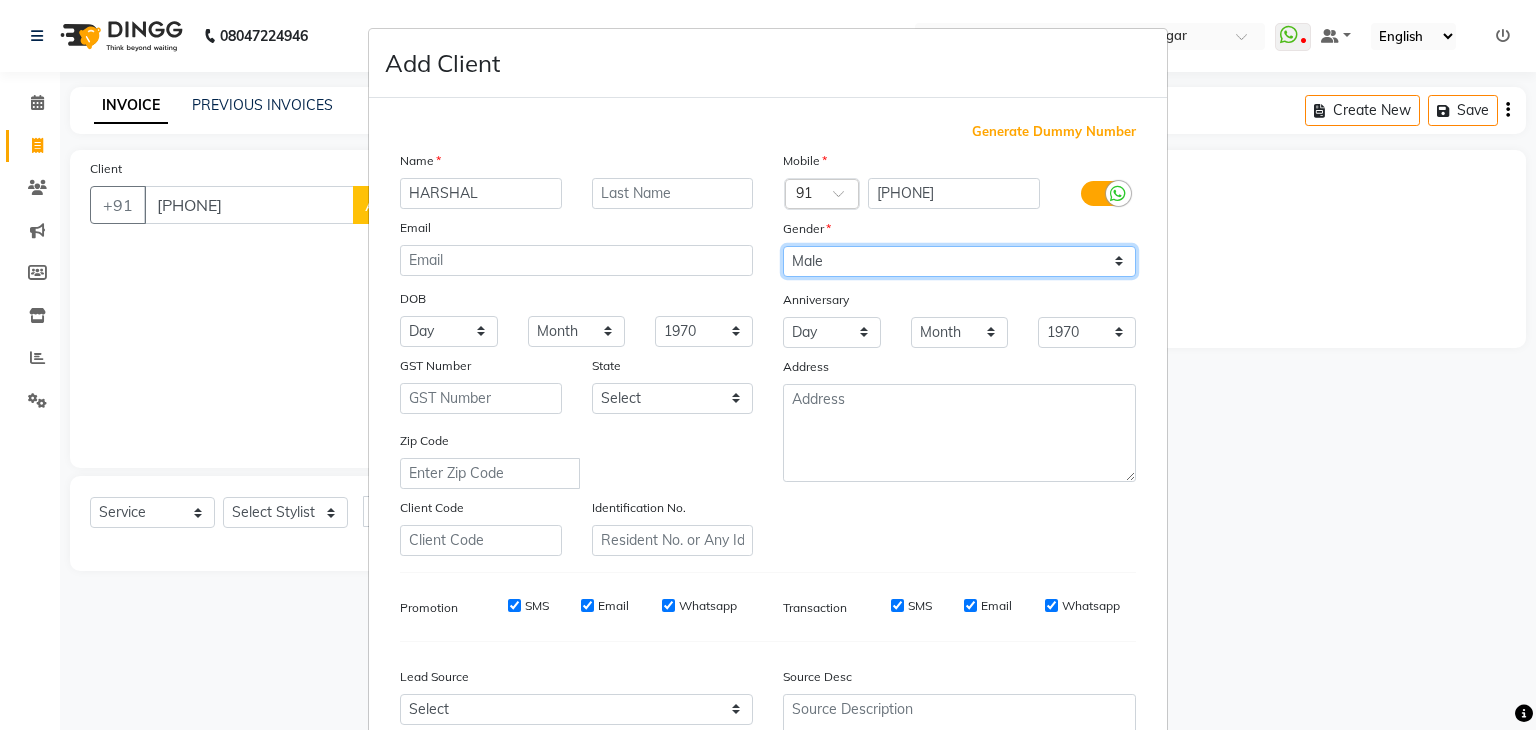 click on "Select Male Female Other Prefer Not To Say" at bounding box center (959, 261) 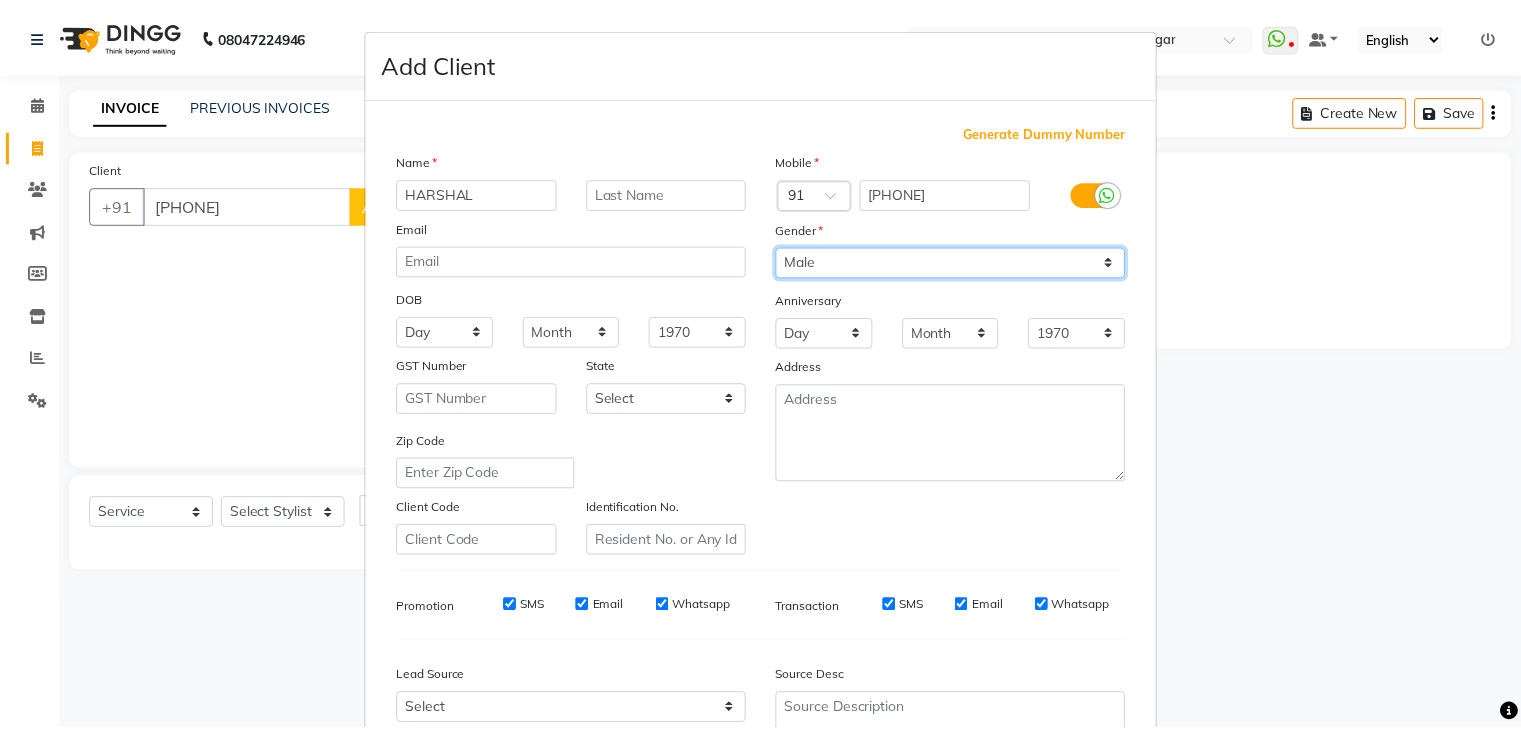 scroll, scrollTop: 203, scrollLeft: 0, axis: vertical 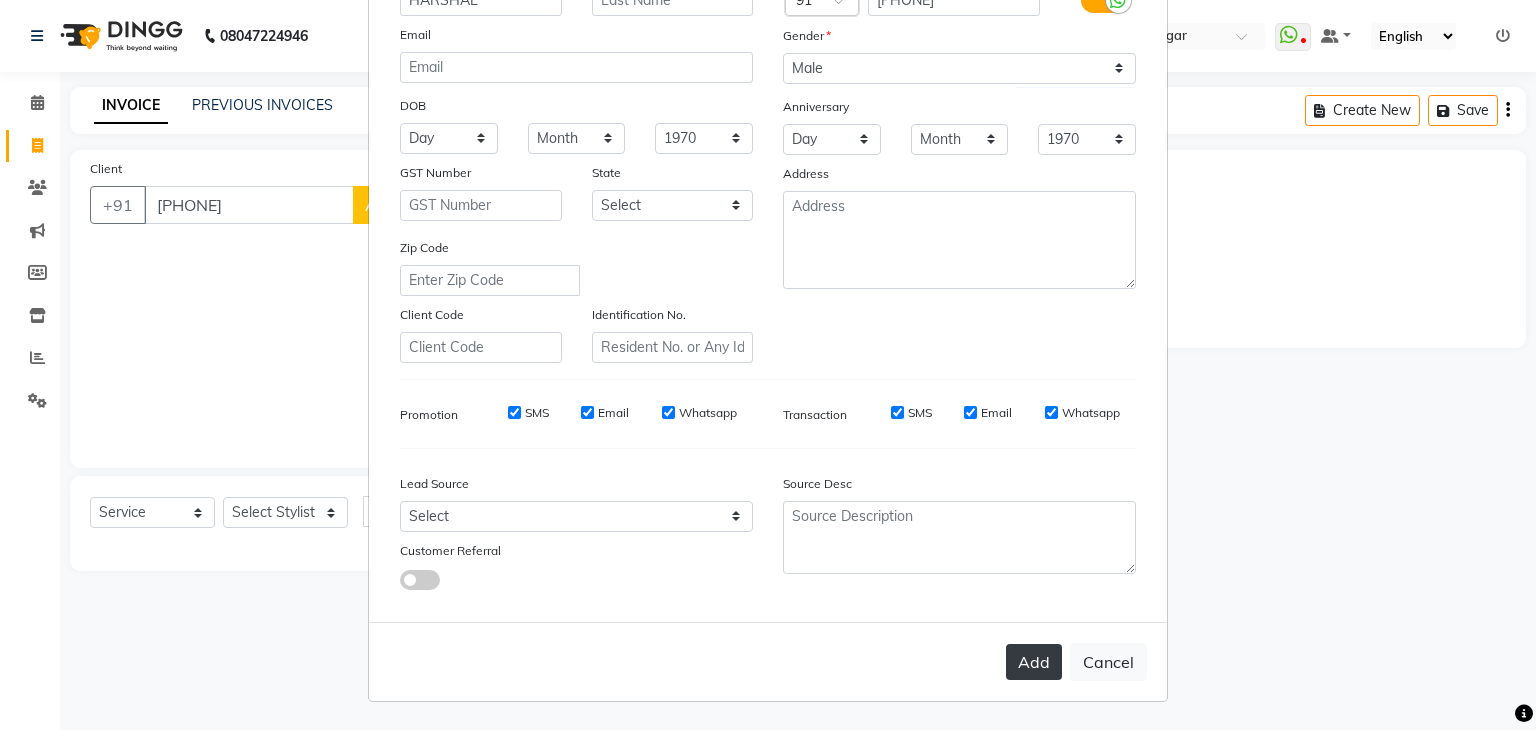 click on "Add" at bounding box center (1034, 662) 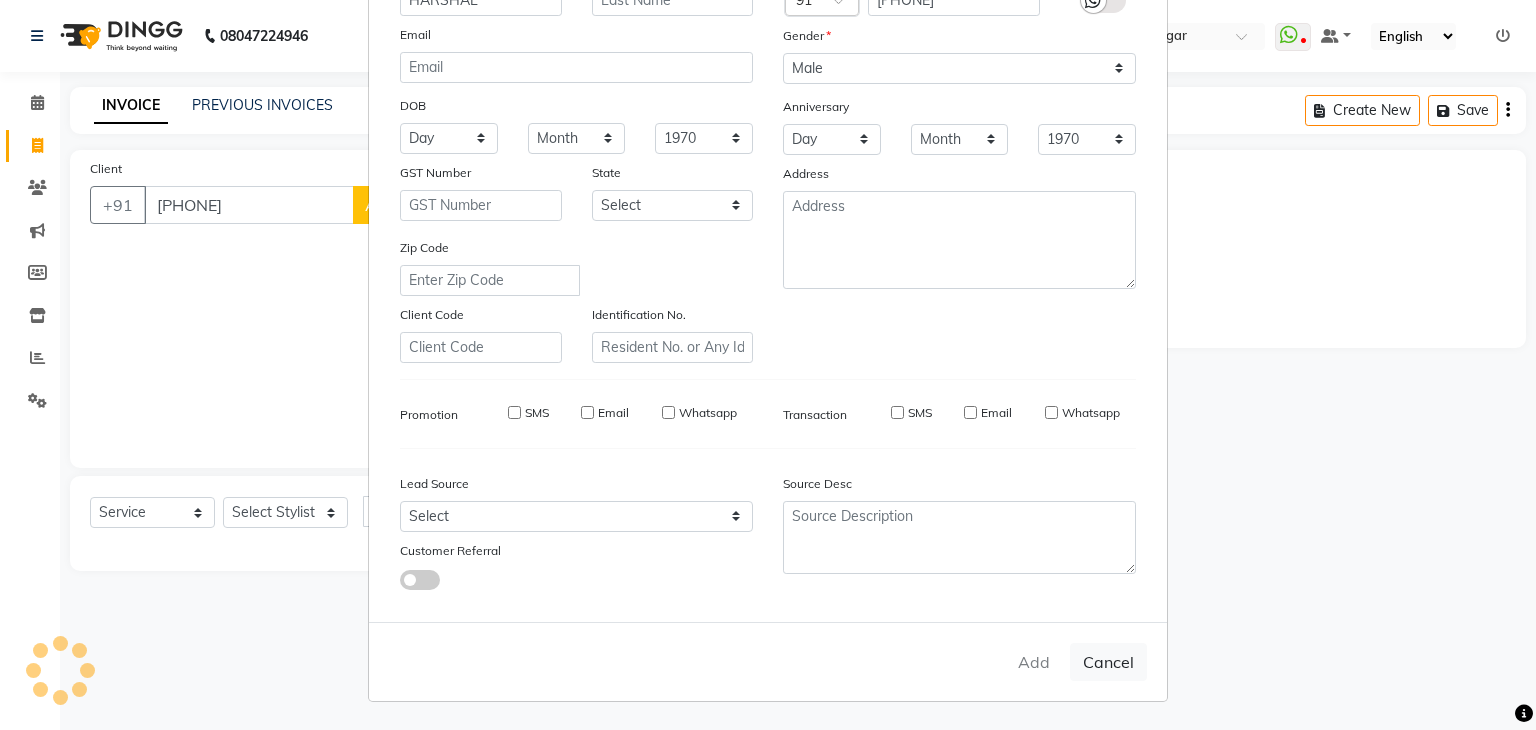 type 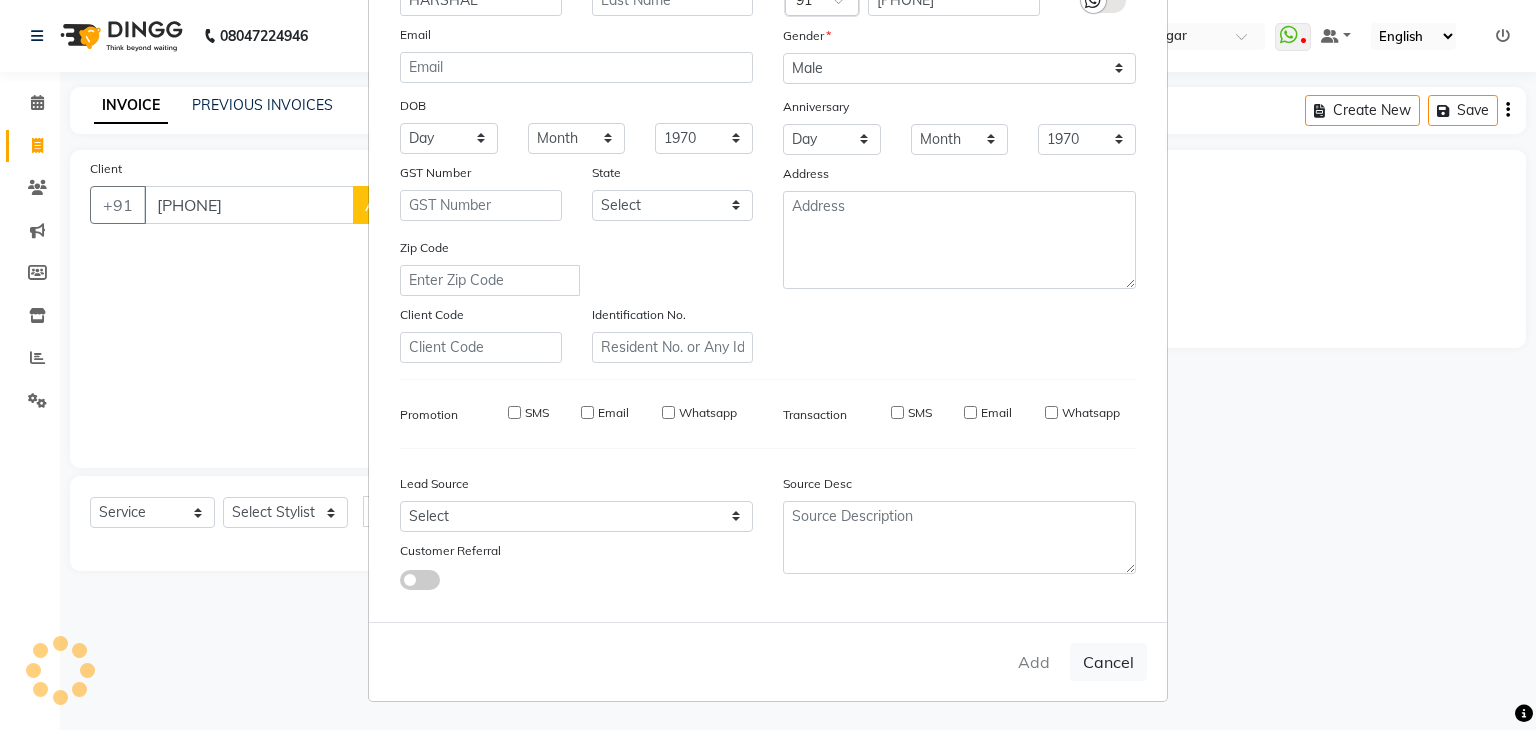 select 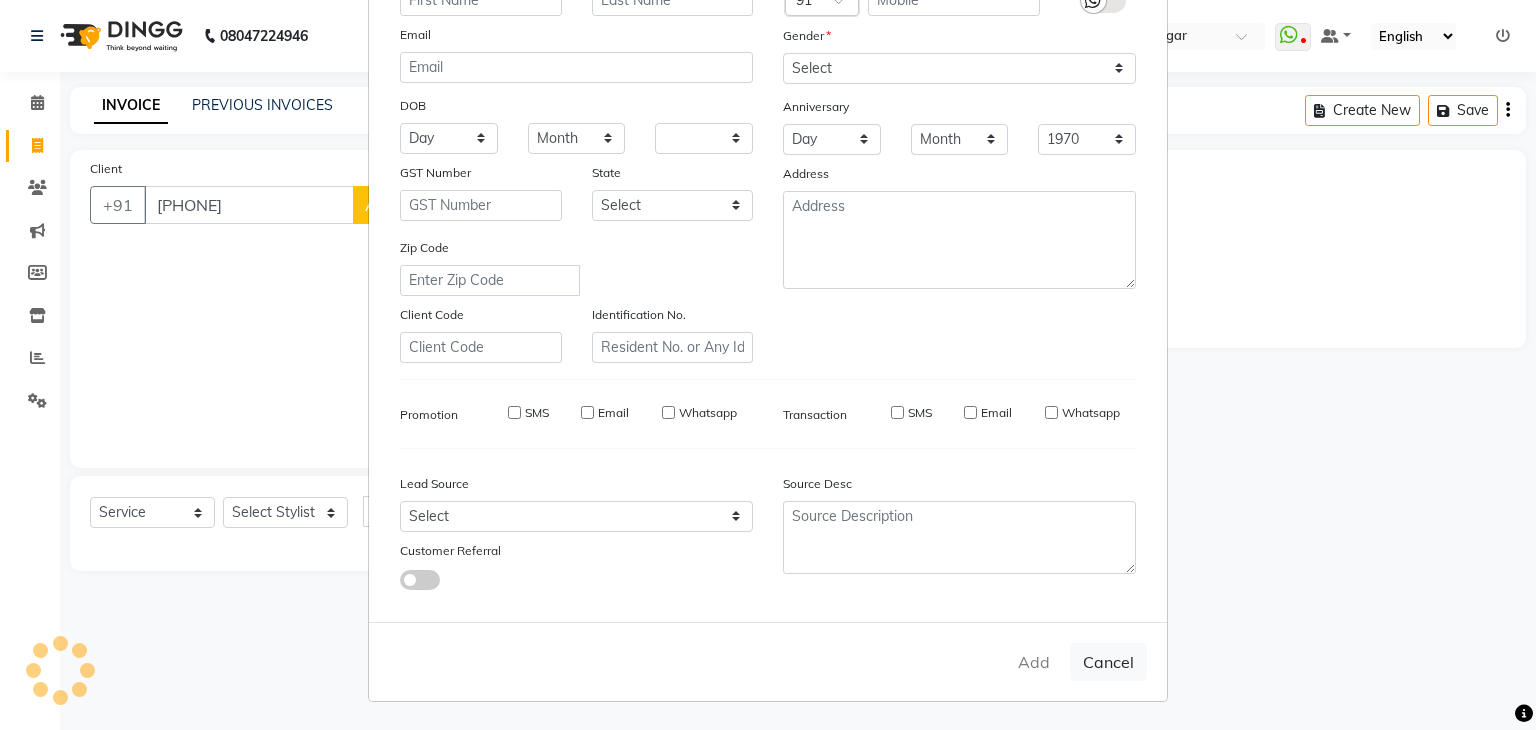 select 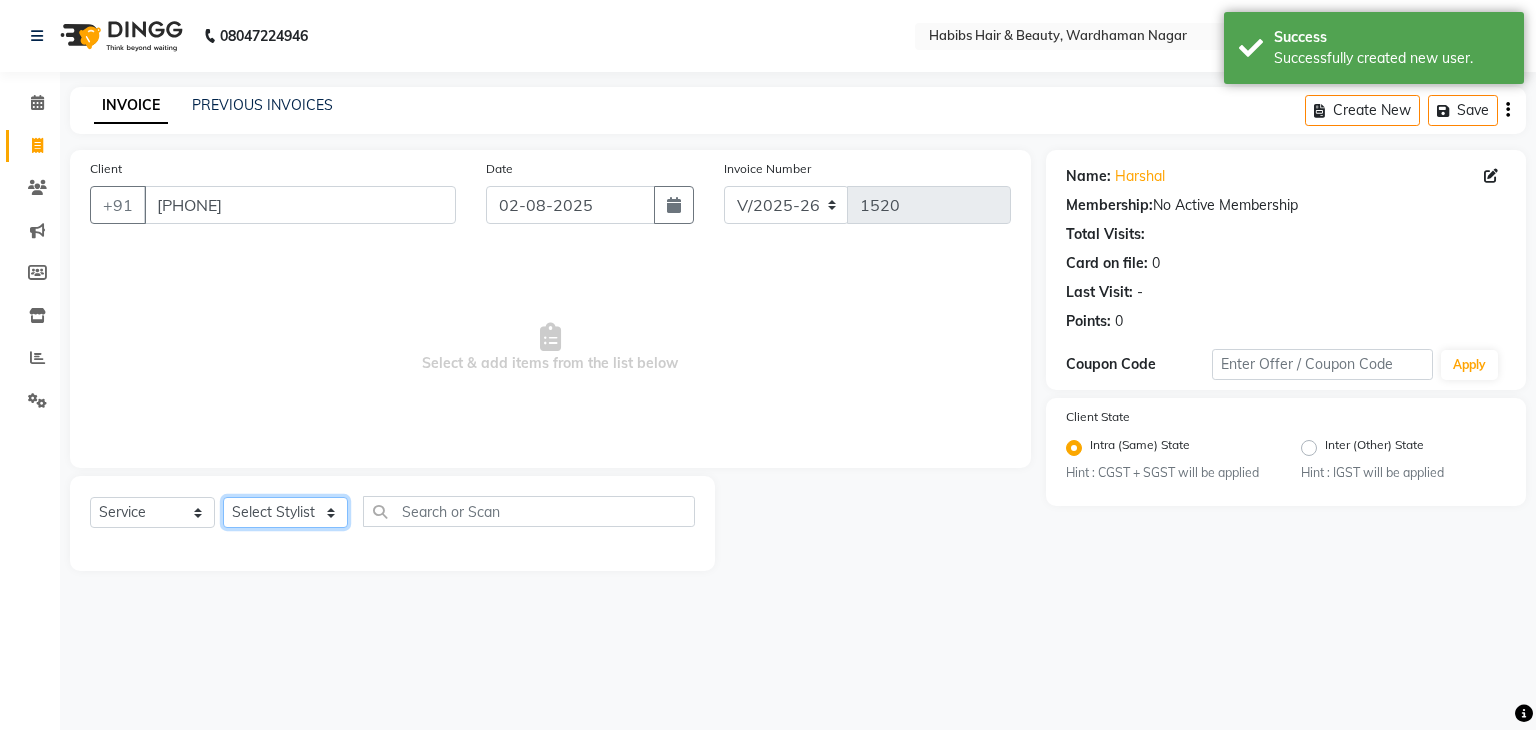 click on "Select Stylist Admin Aman Gayatri Jeetu Mick Raj Rashmi Rasika Sarang" 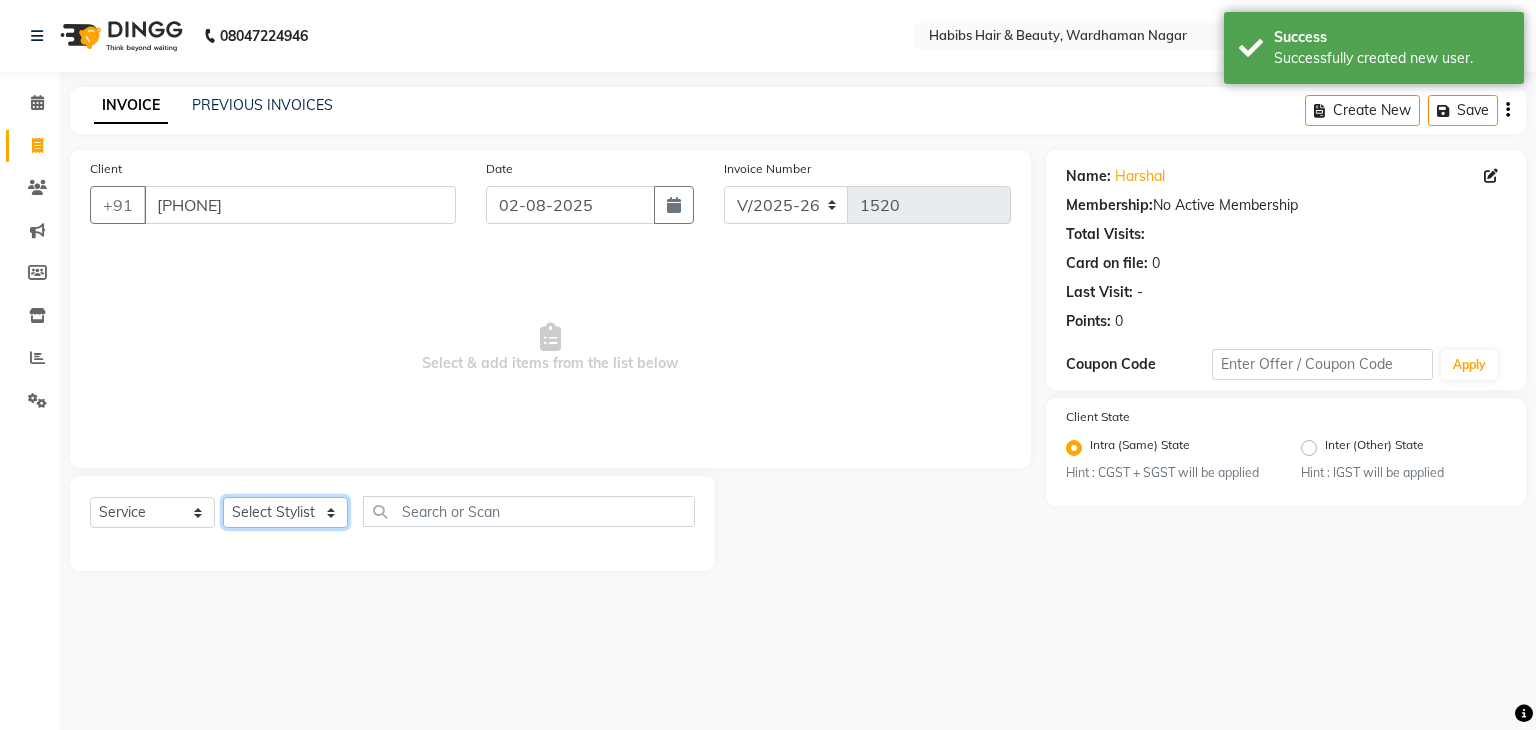 select on "17876" 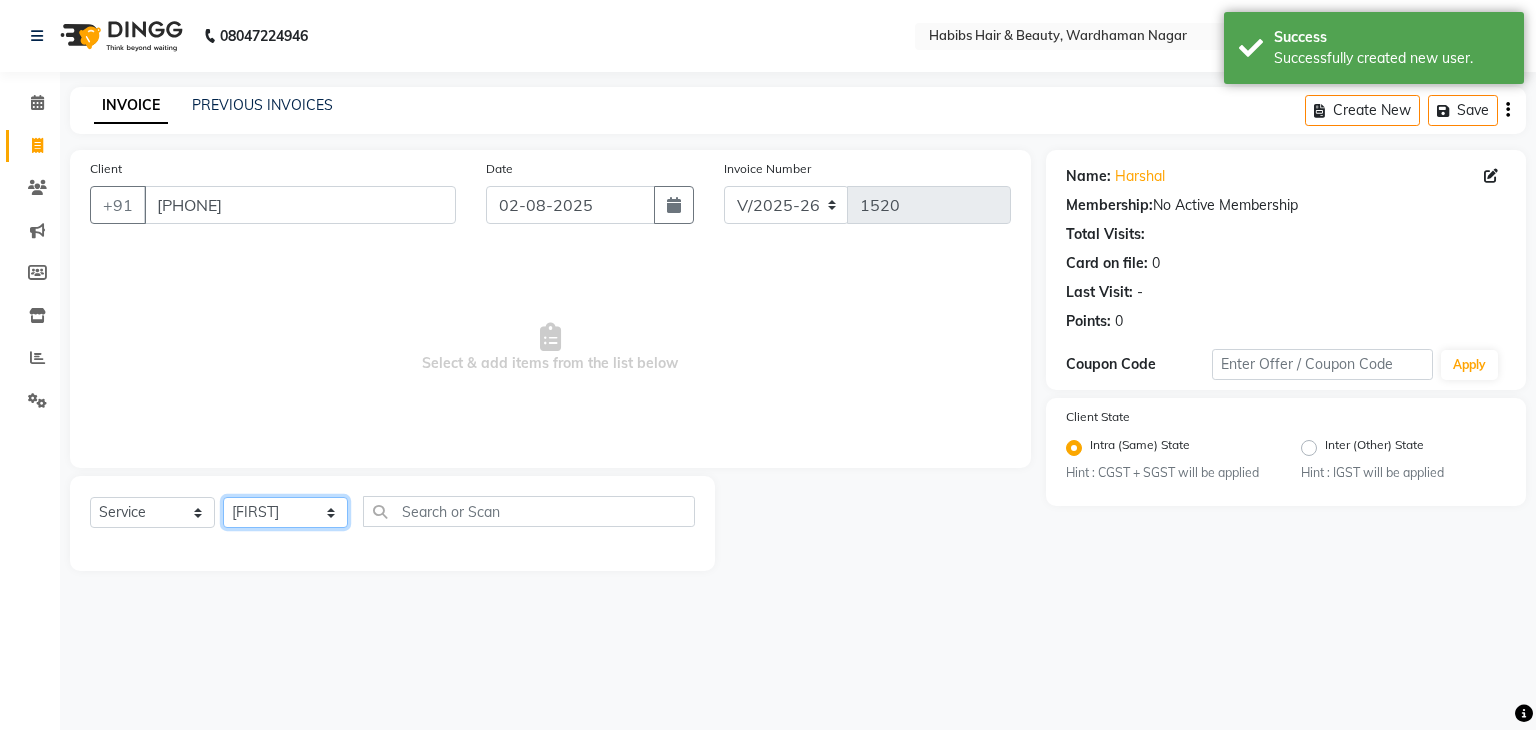 click on "Select Stylist Admin Aman Gayatri Jeetu Mick Raj Rashmi Rasika Sarang" 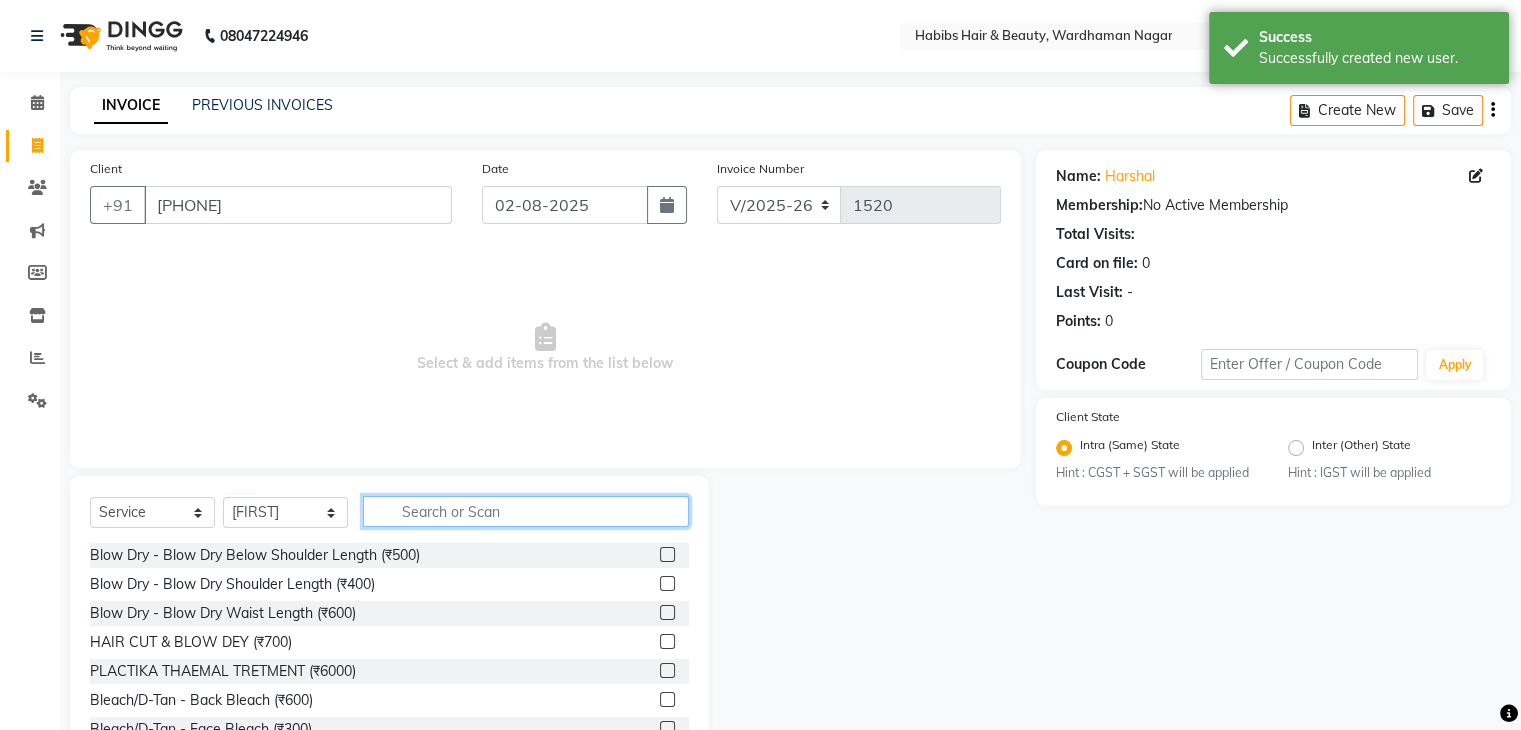 click 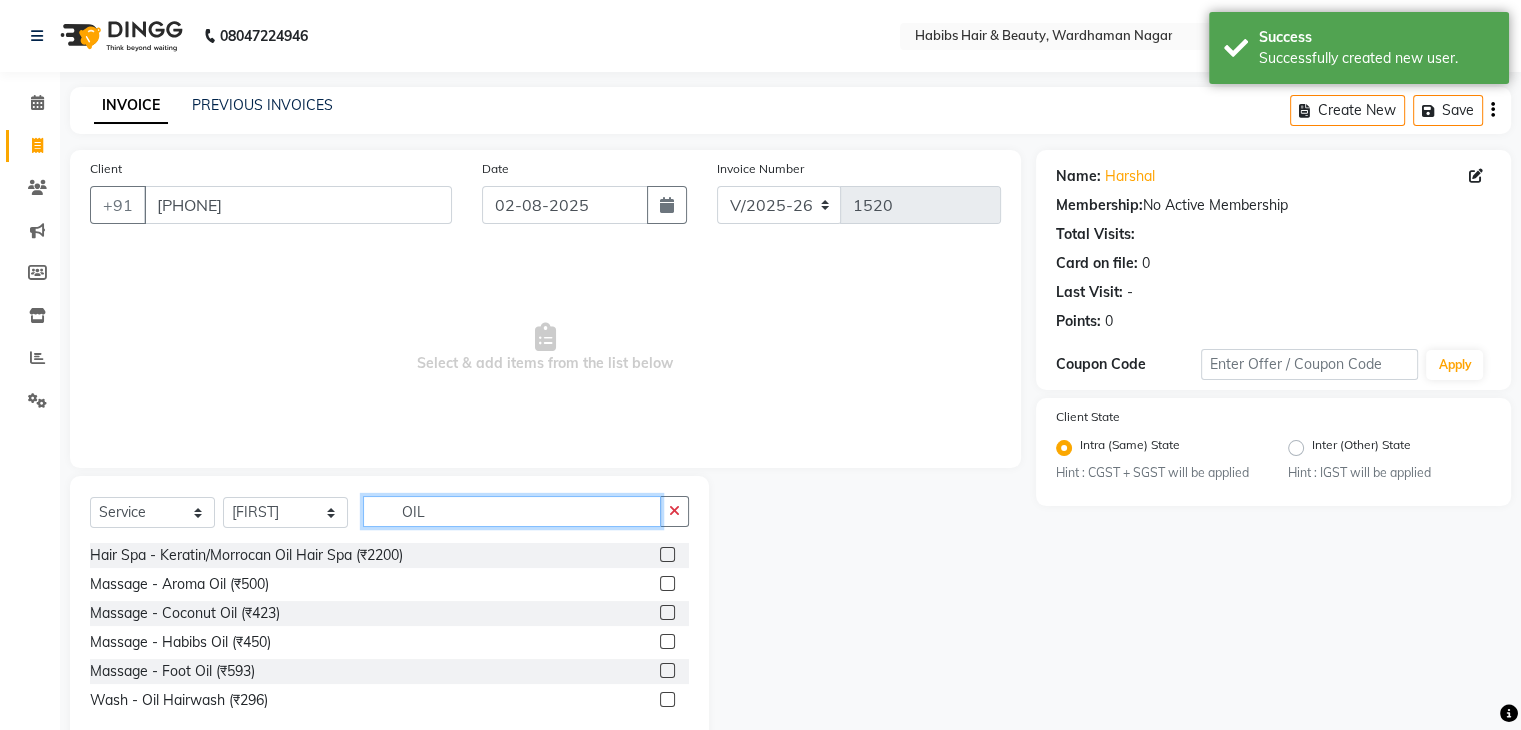scroll, scrollTop: 46, scrollLeft: 0, axis: vertical 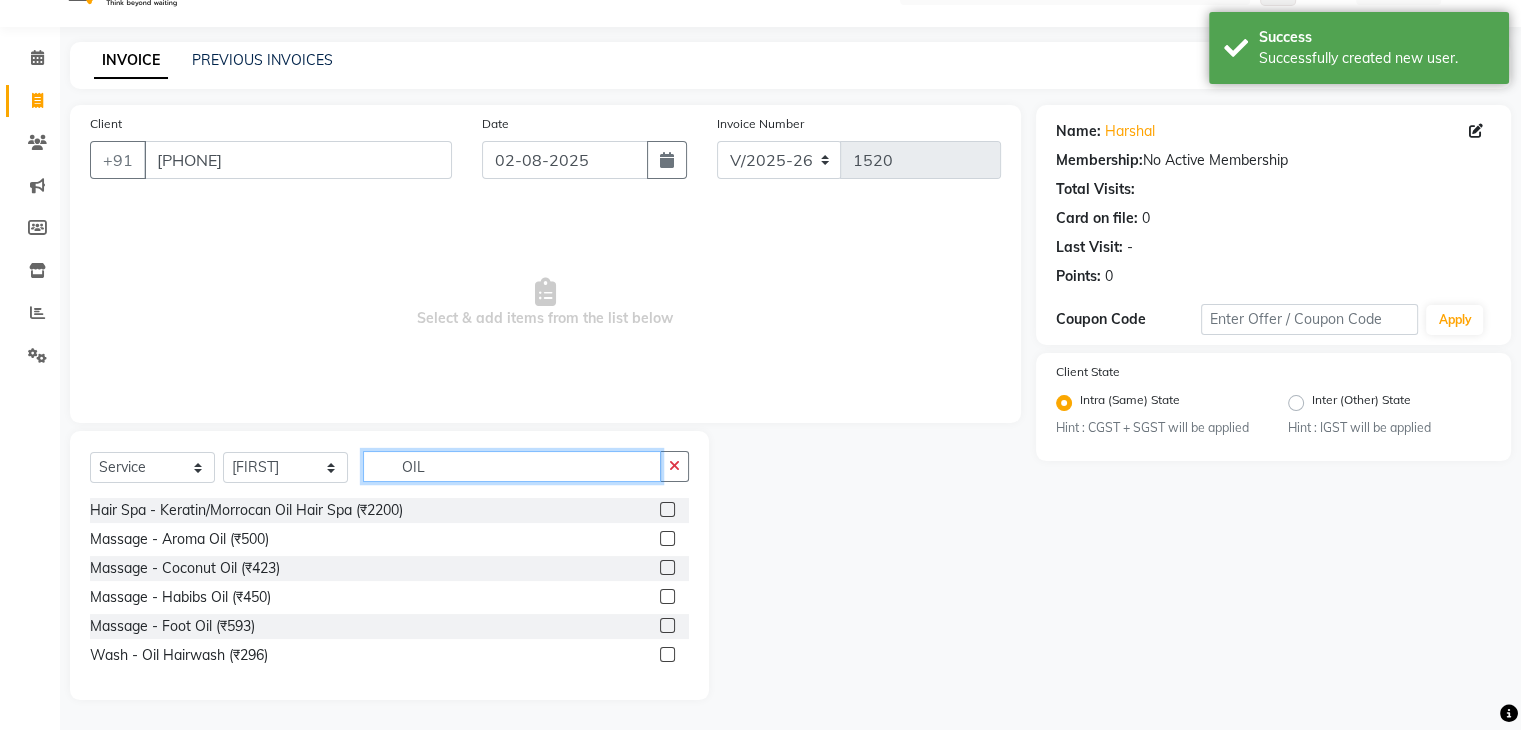 type on "OIL" 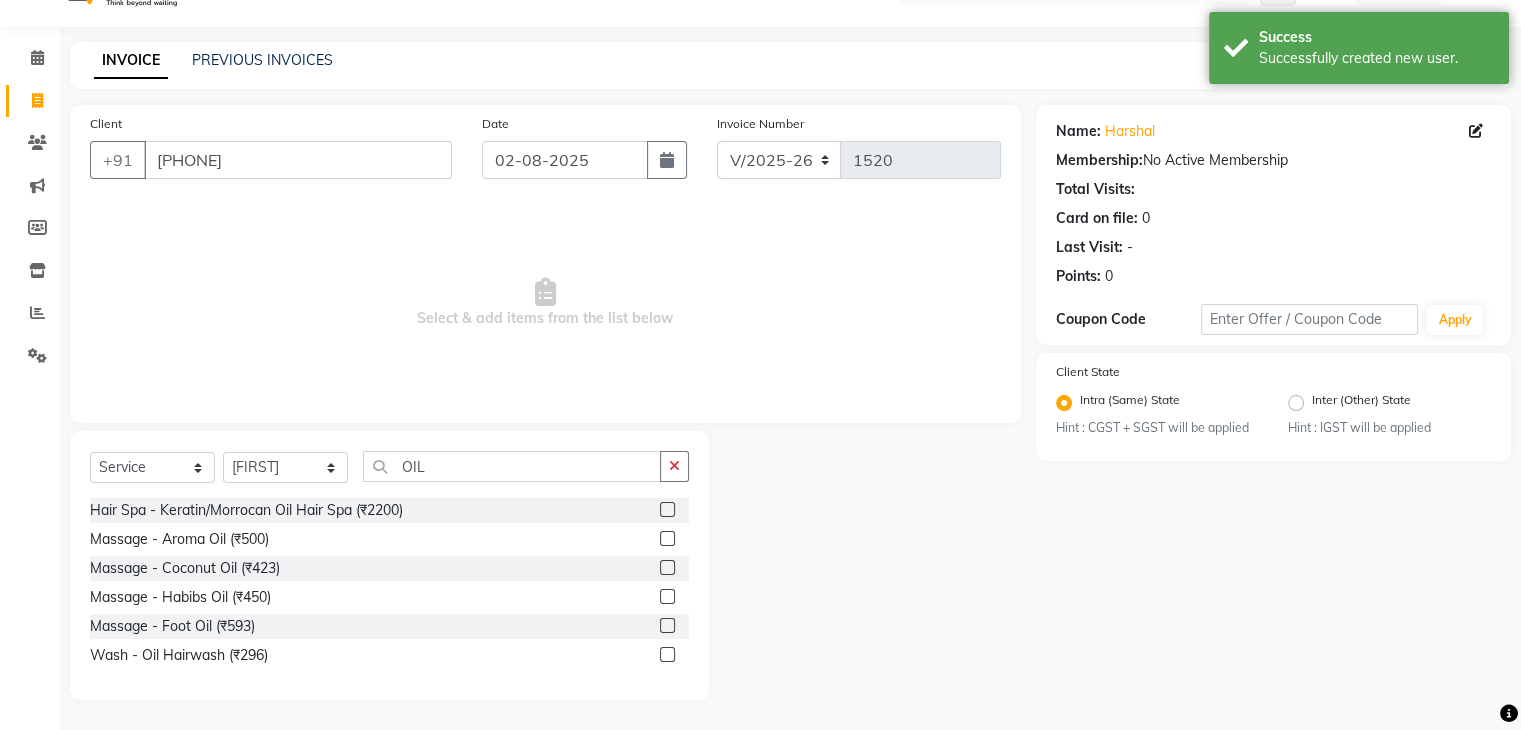 click 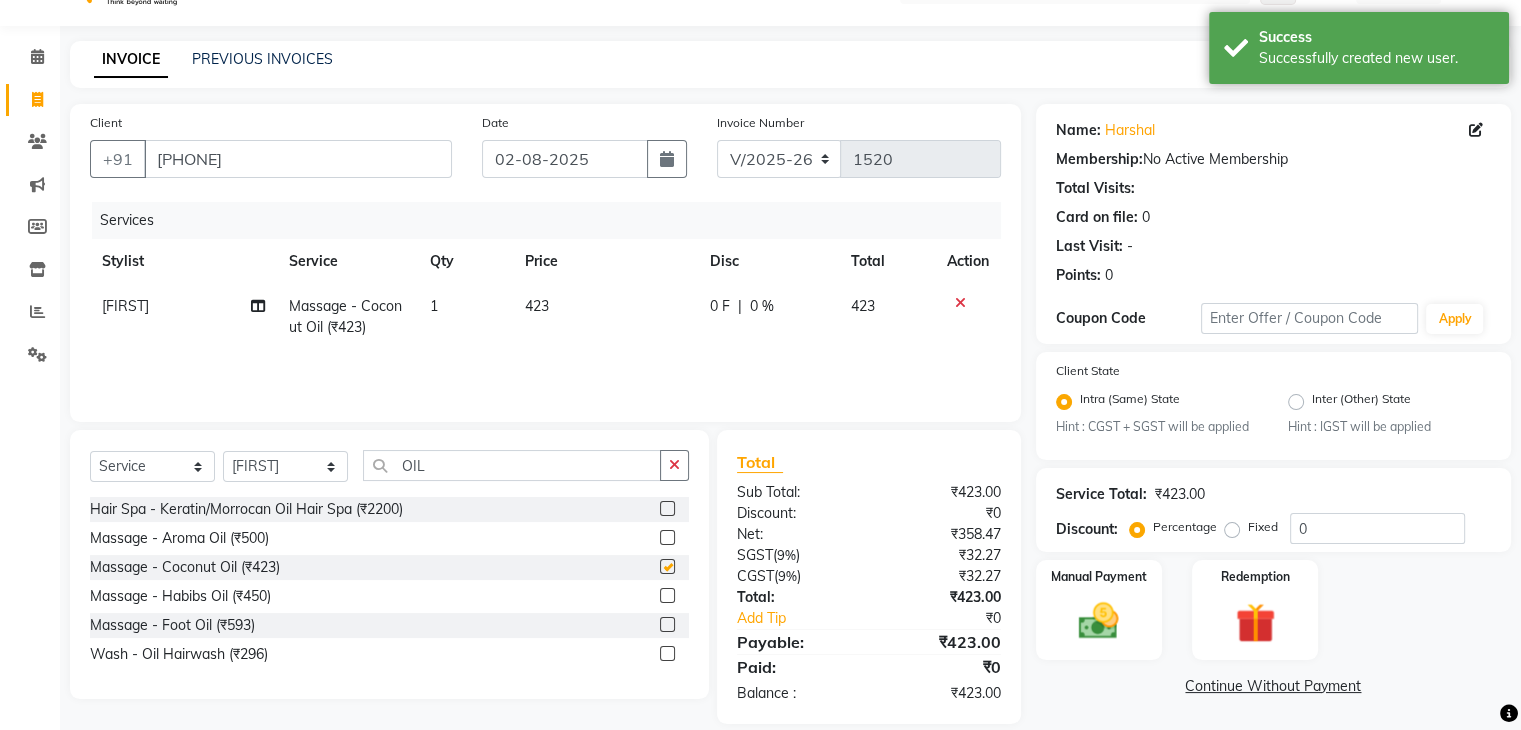 checkbox on "false" 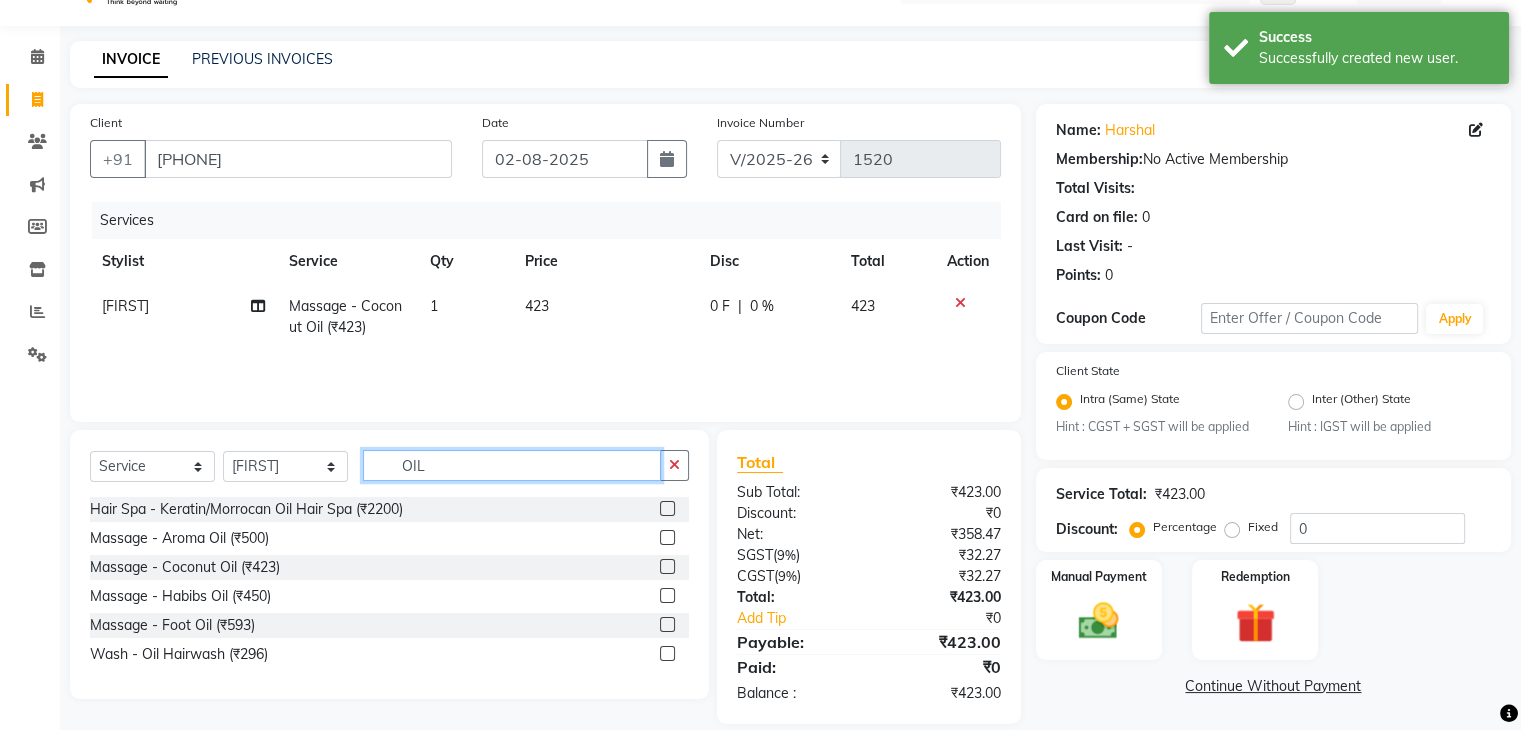 click on "OIL" 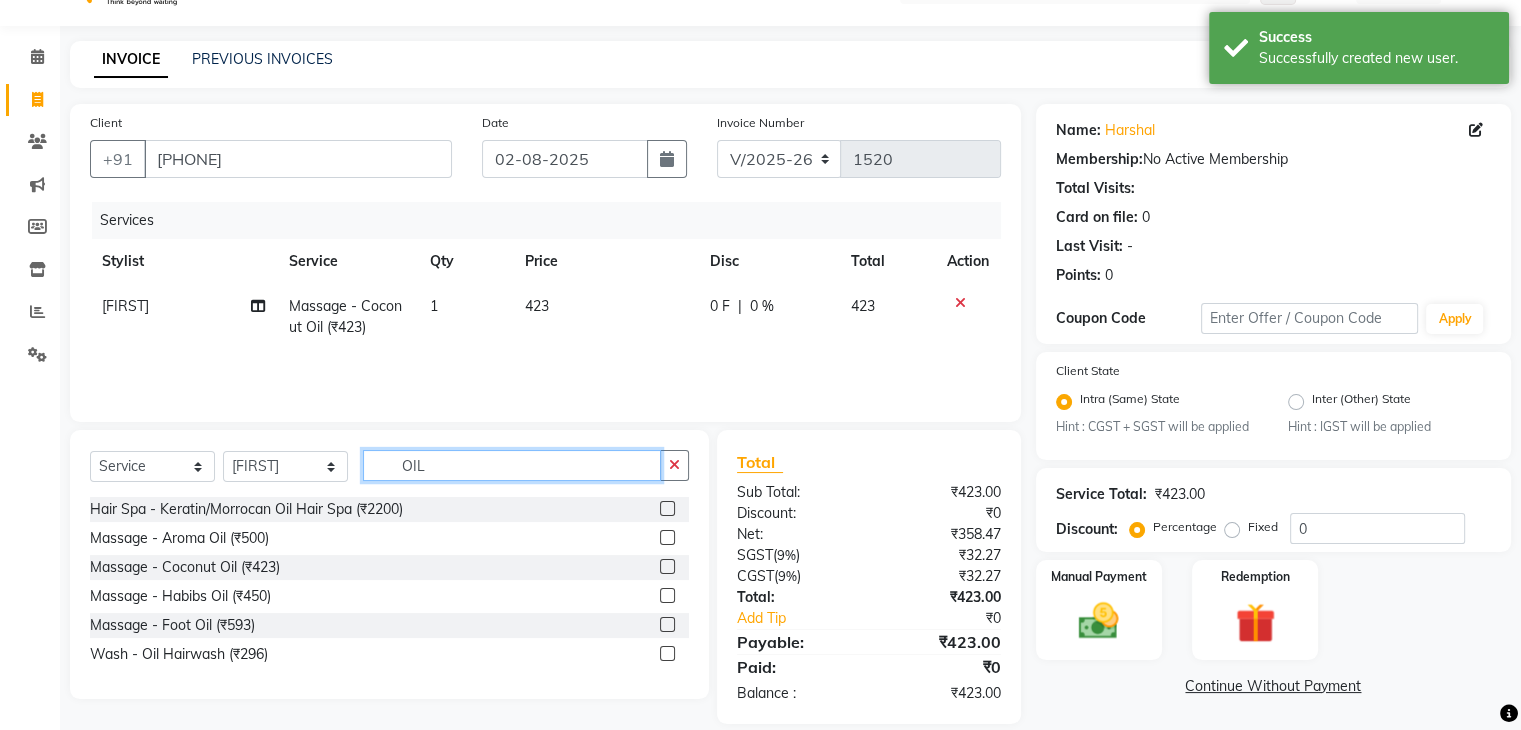 click on "OIL" 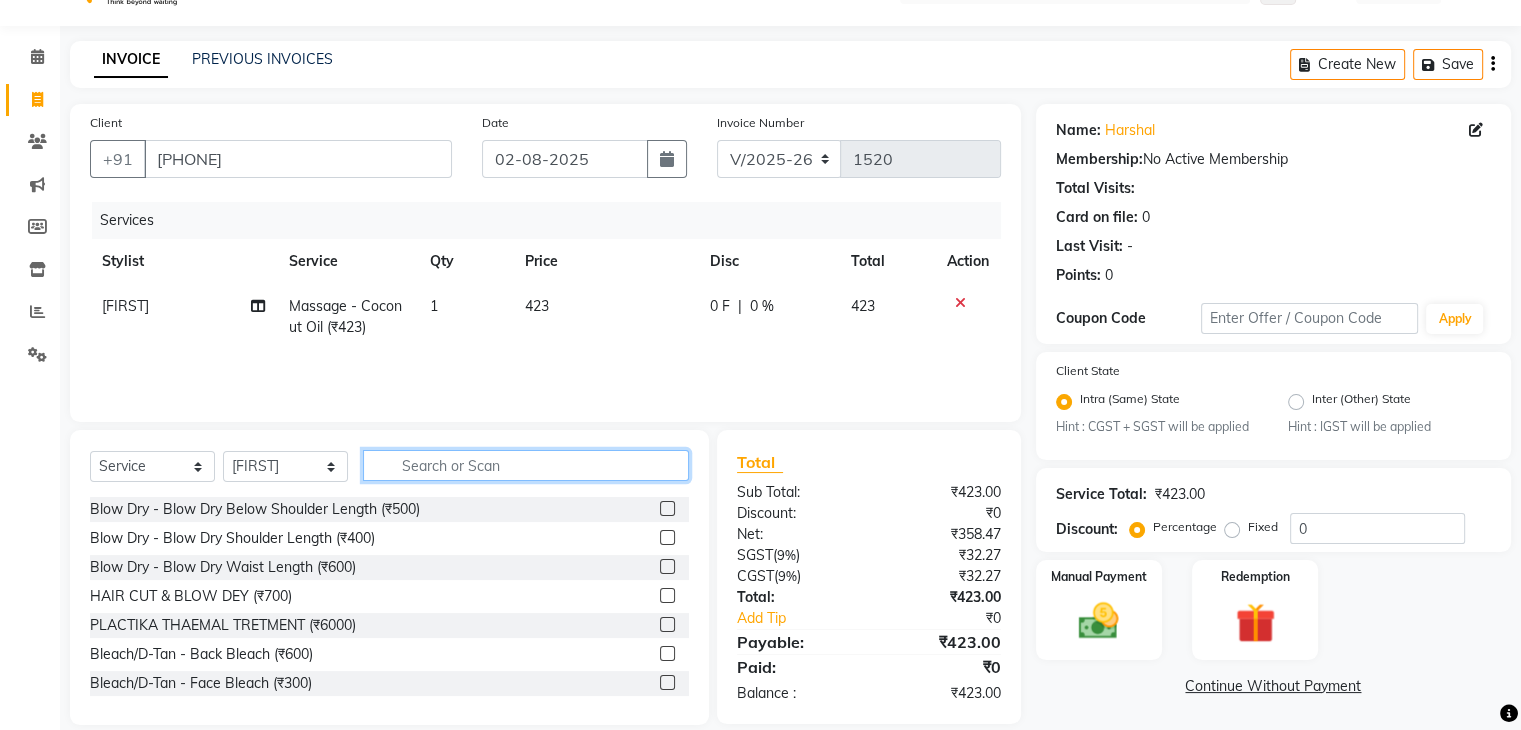type 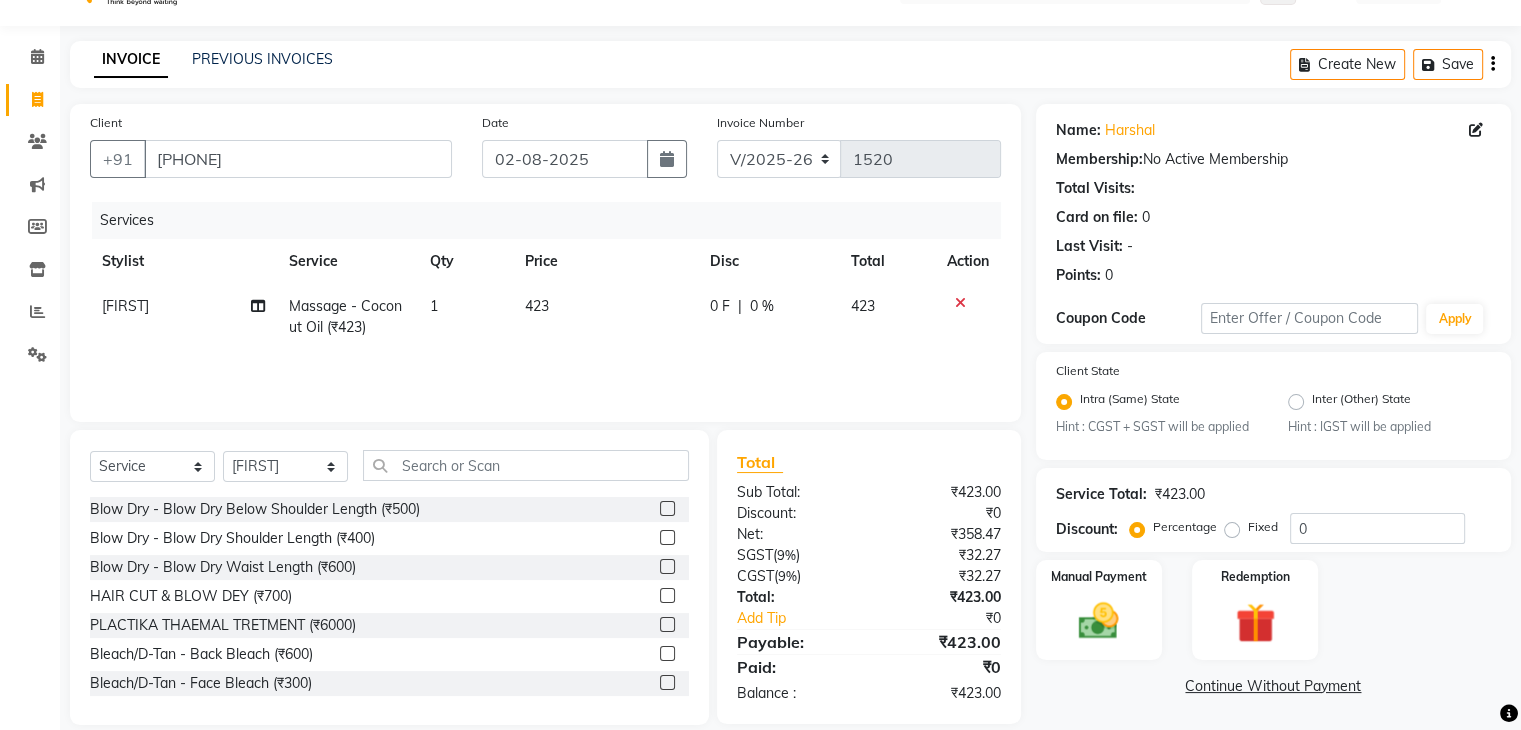 click on "423" 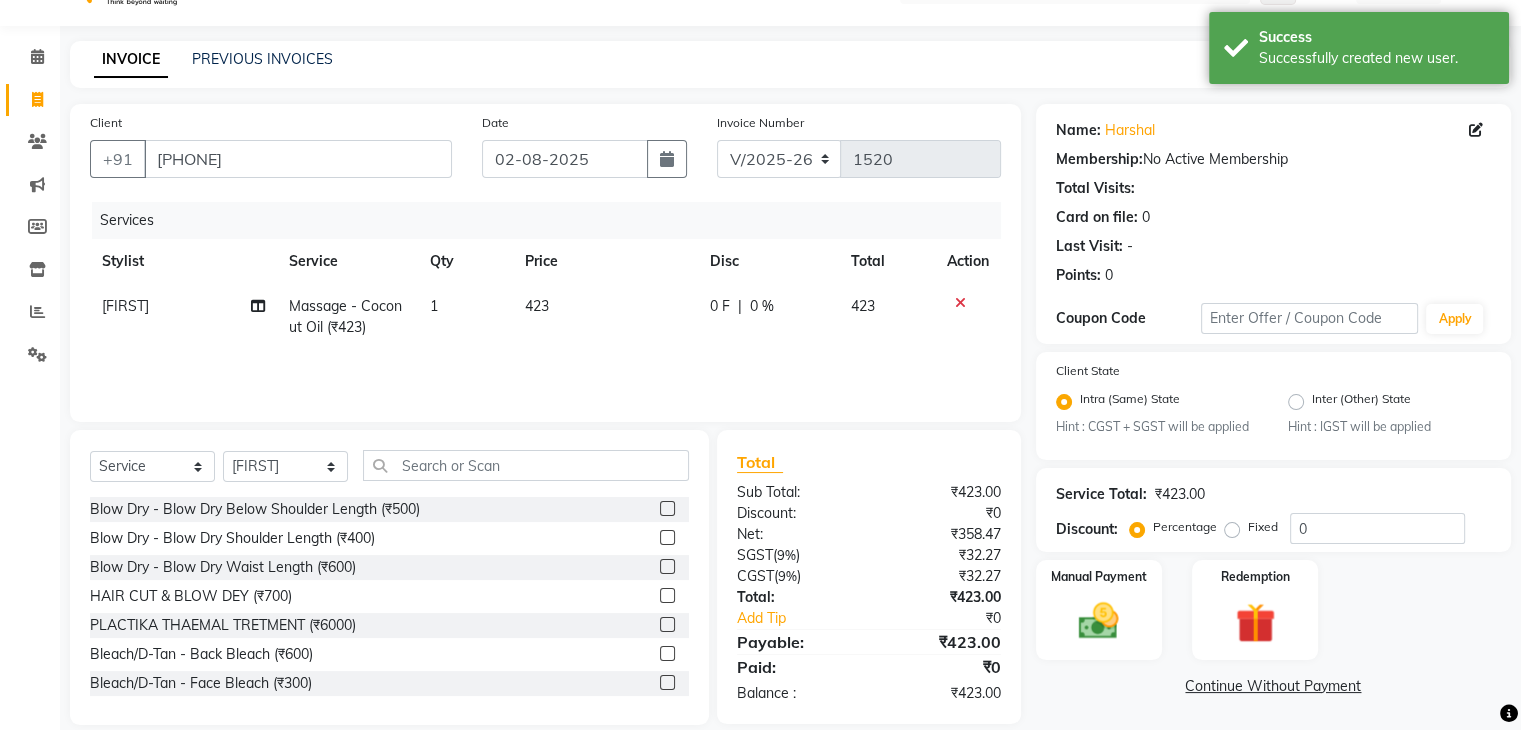 select on "17876" 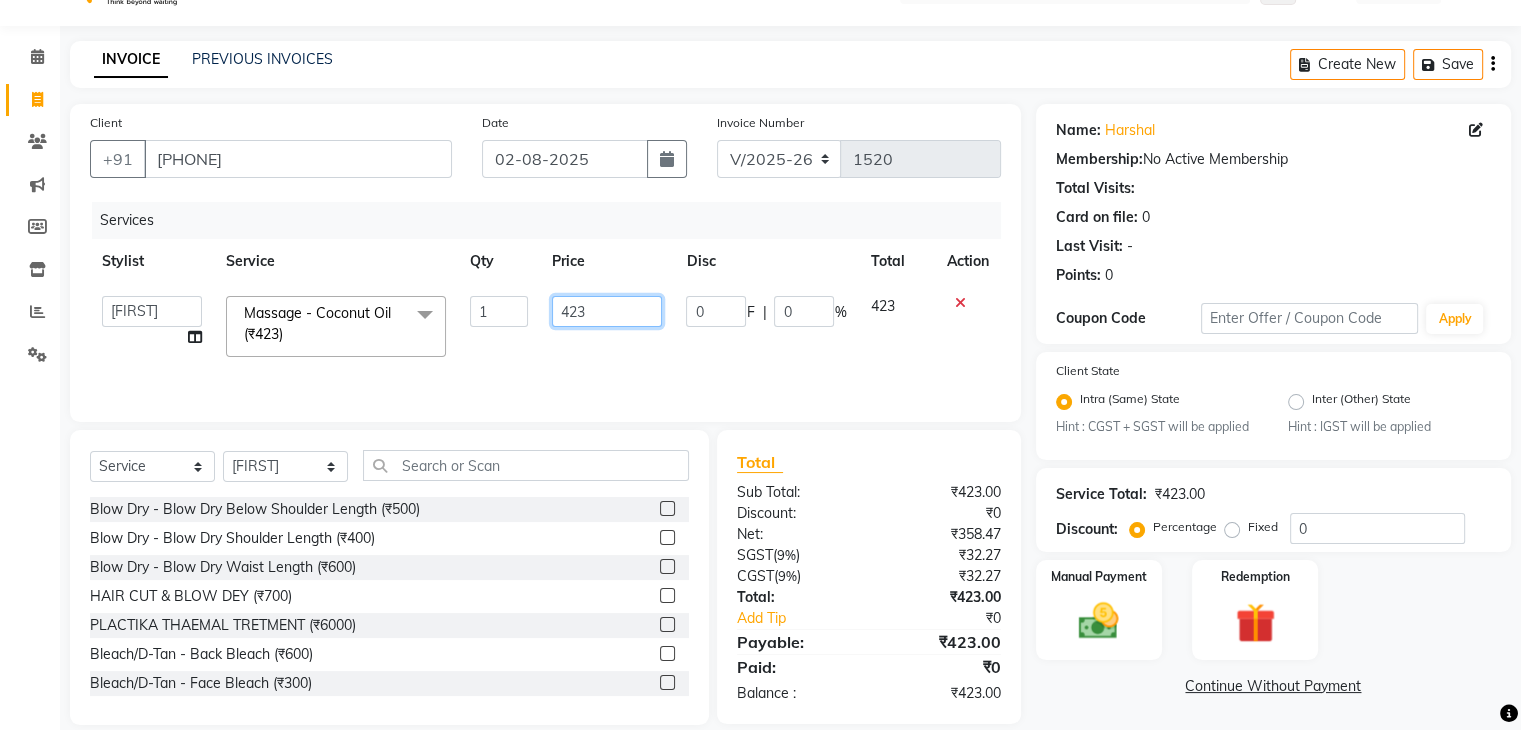 click on "423" 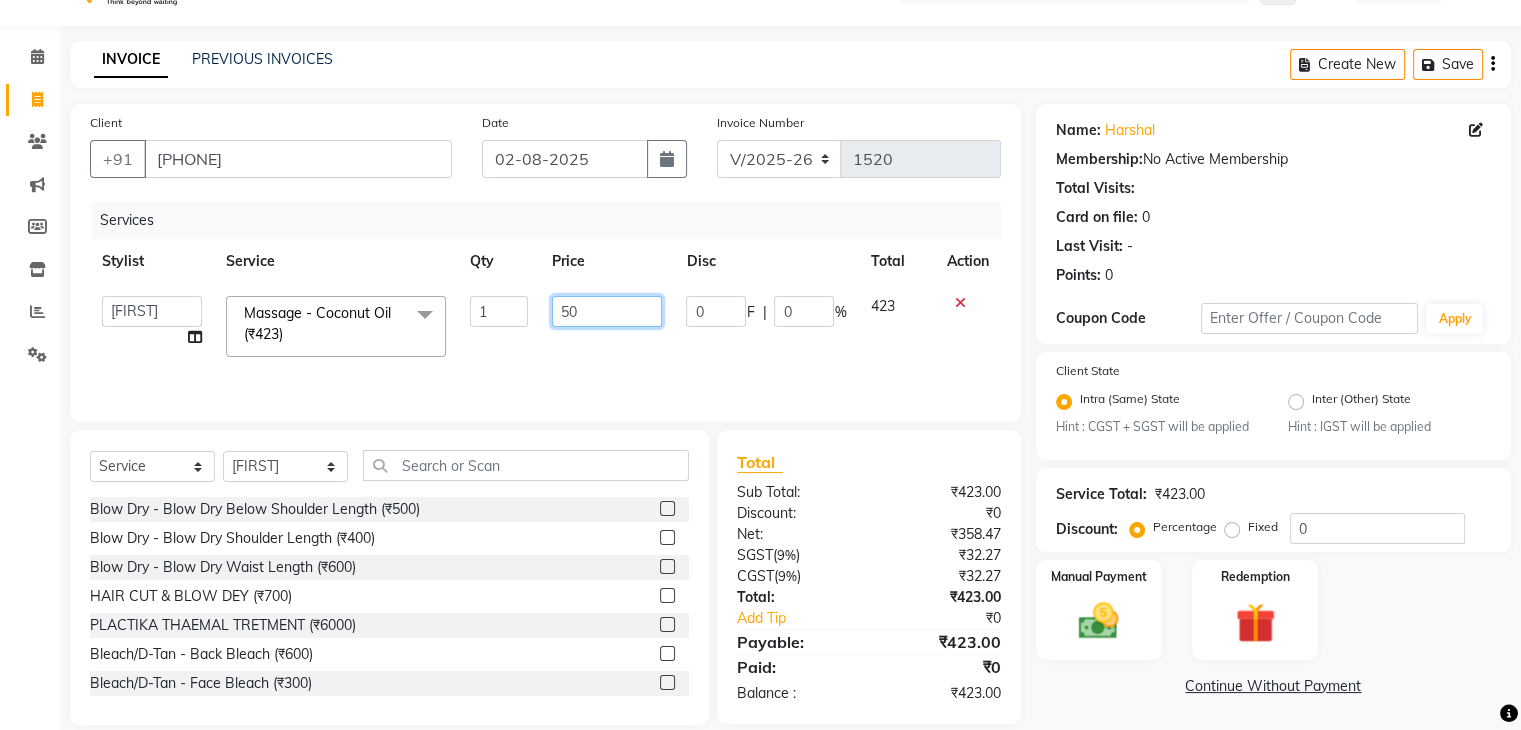 type on "500" 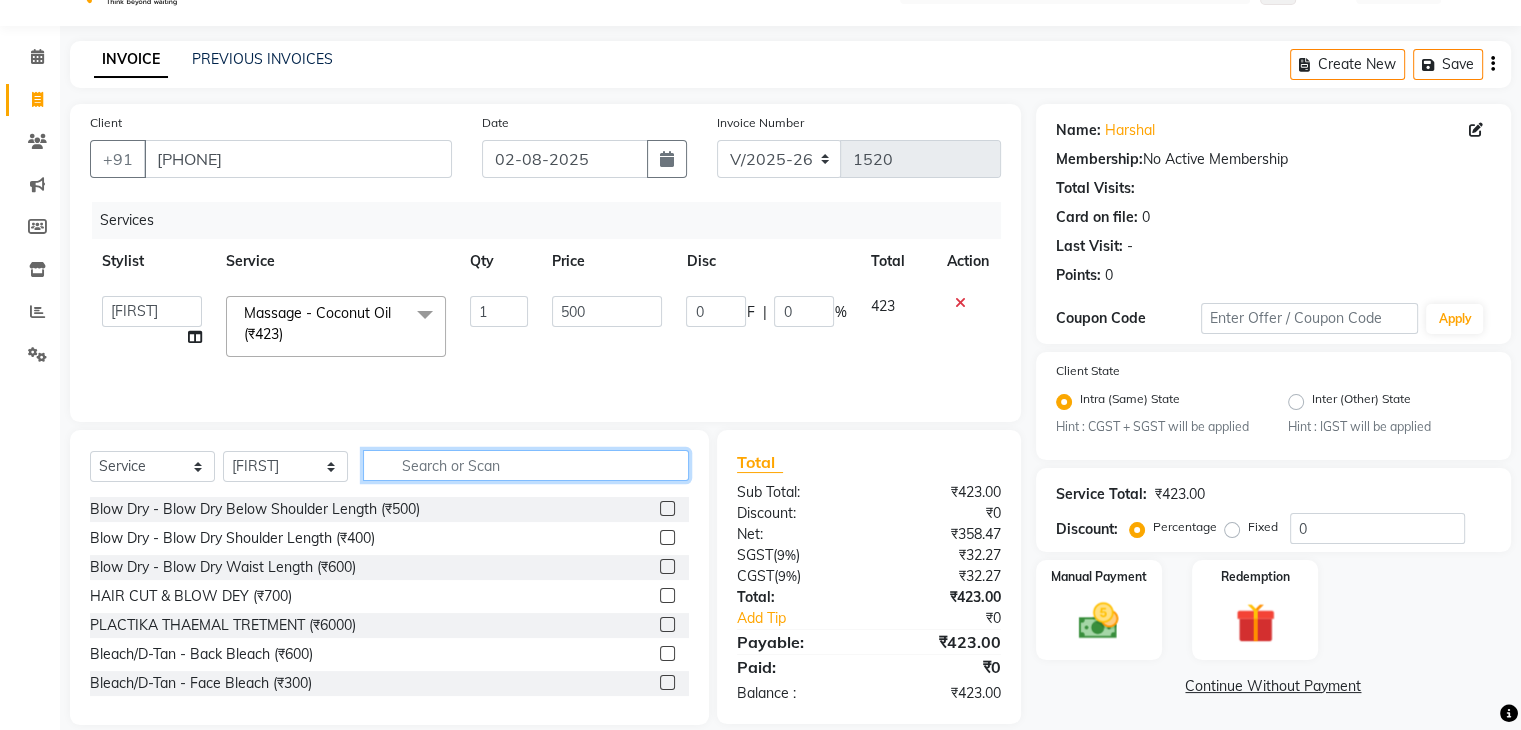 click 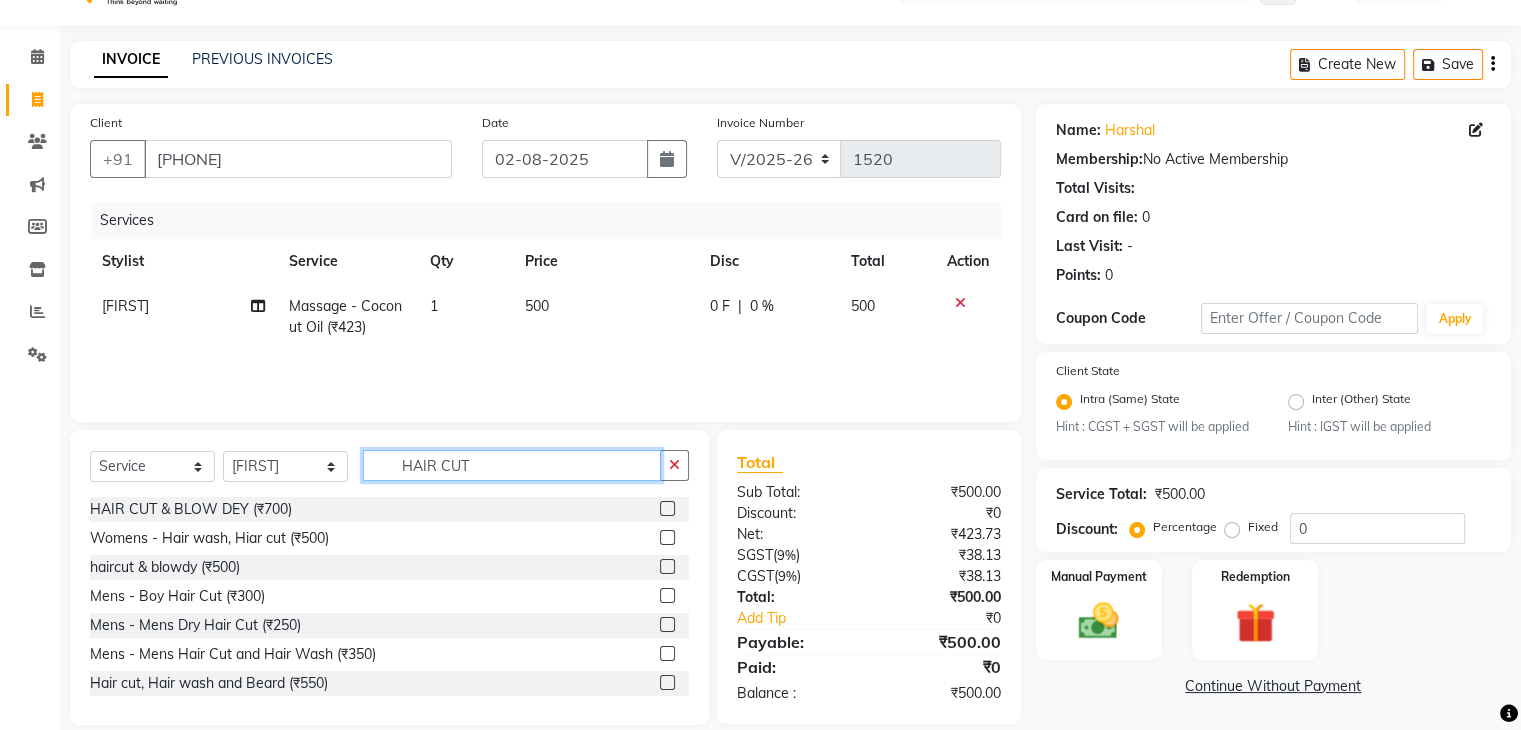 scroll, scrollTop: 72, scrollLeft: 0, axis: vertical 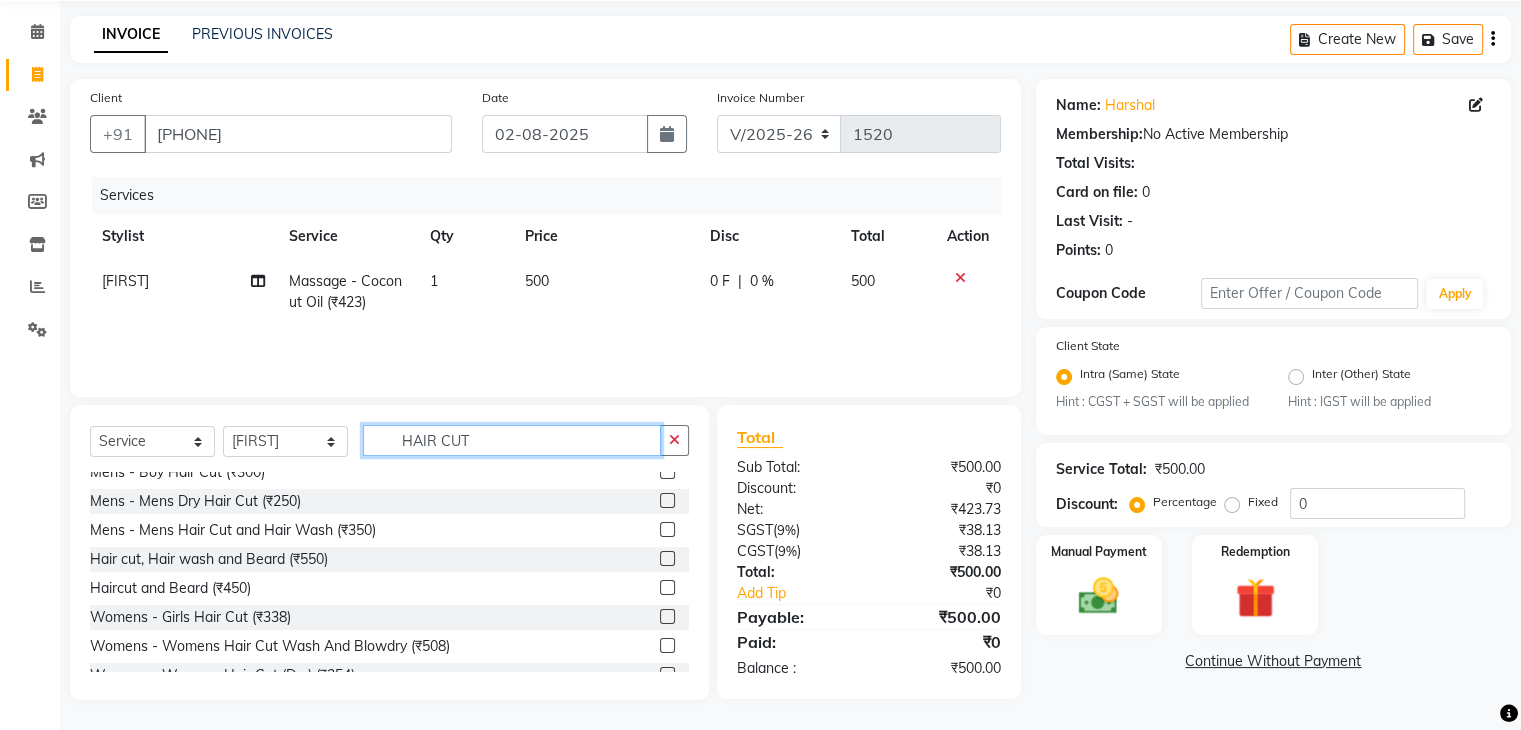type on "HAIR CUT" 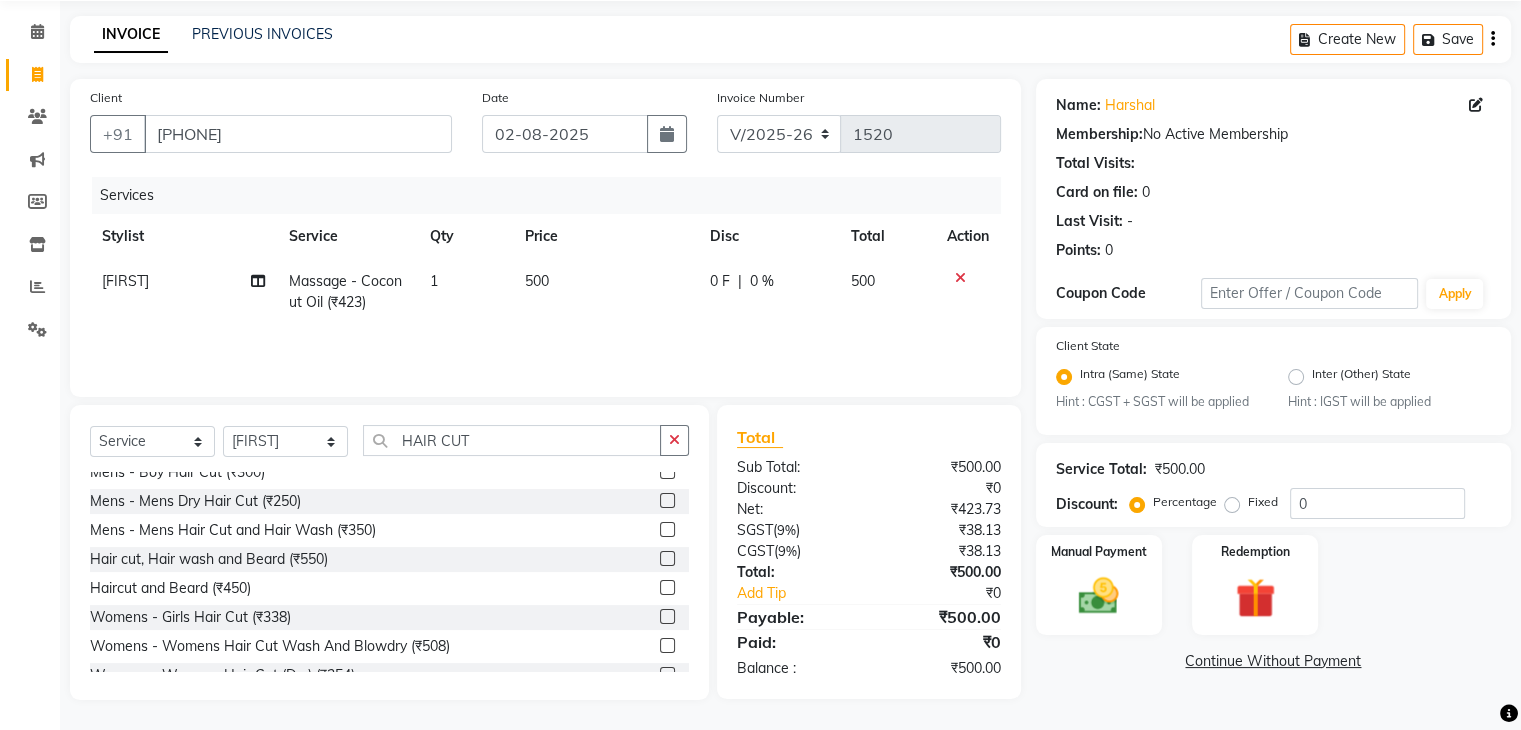click 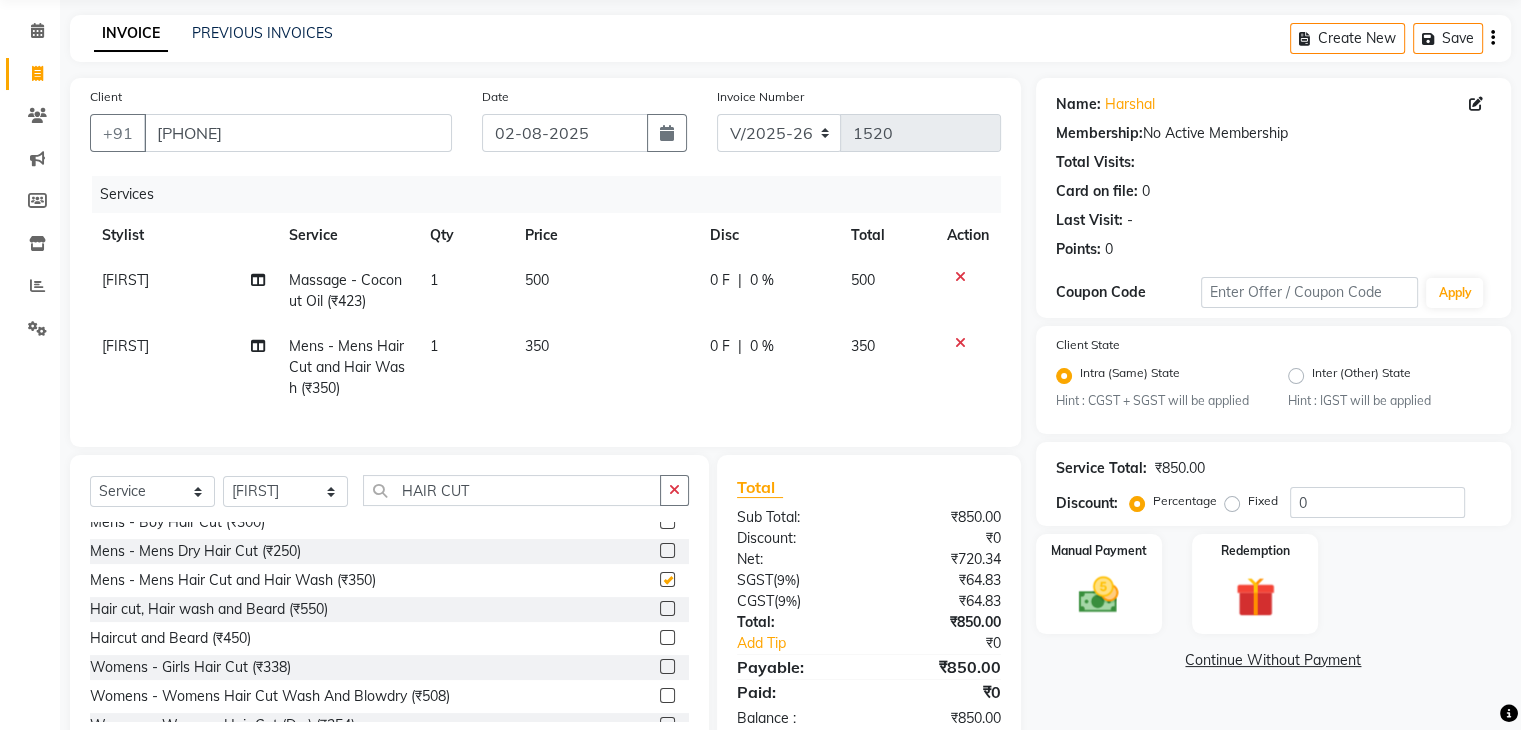 checkbox on "false" 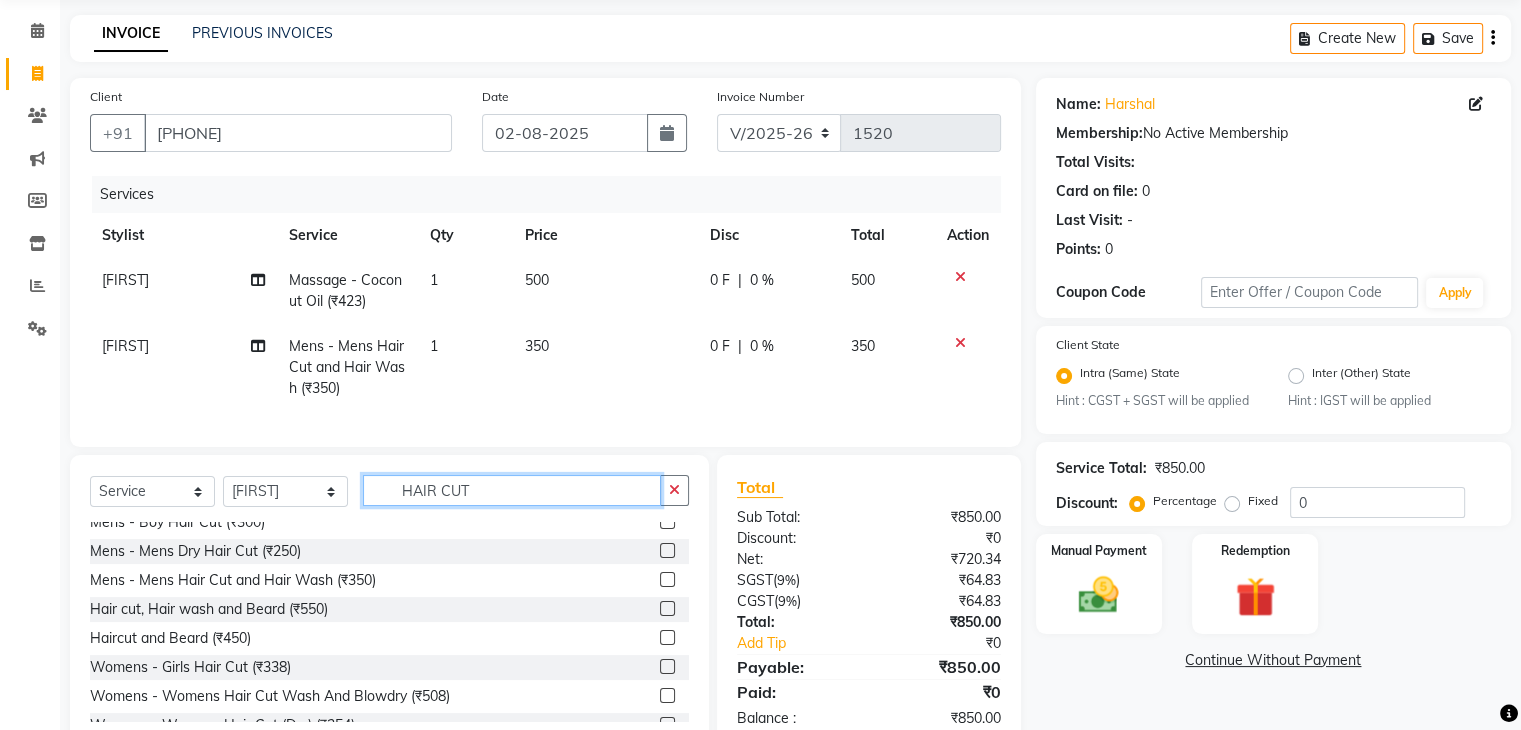 click on "HAIR CUT" 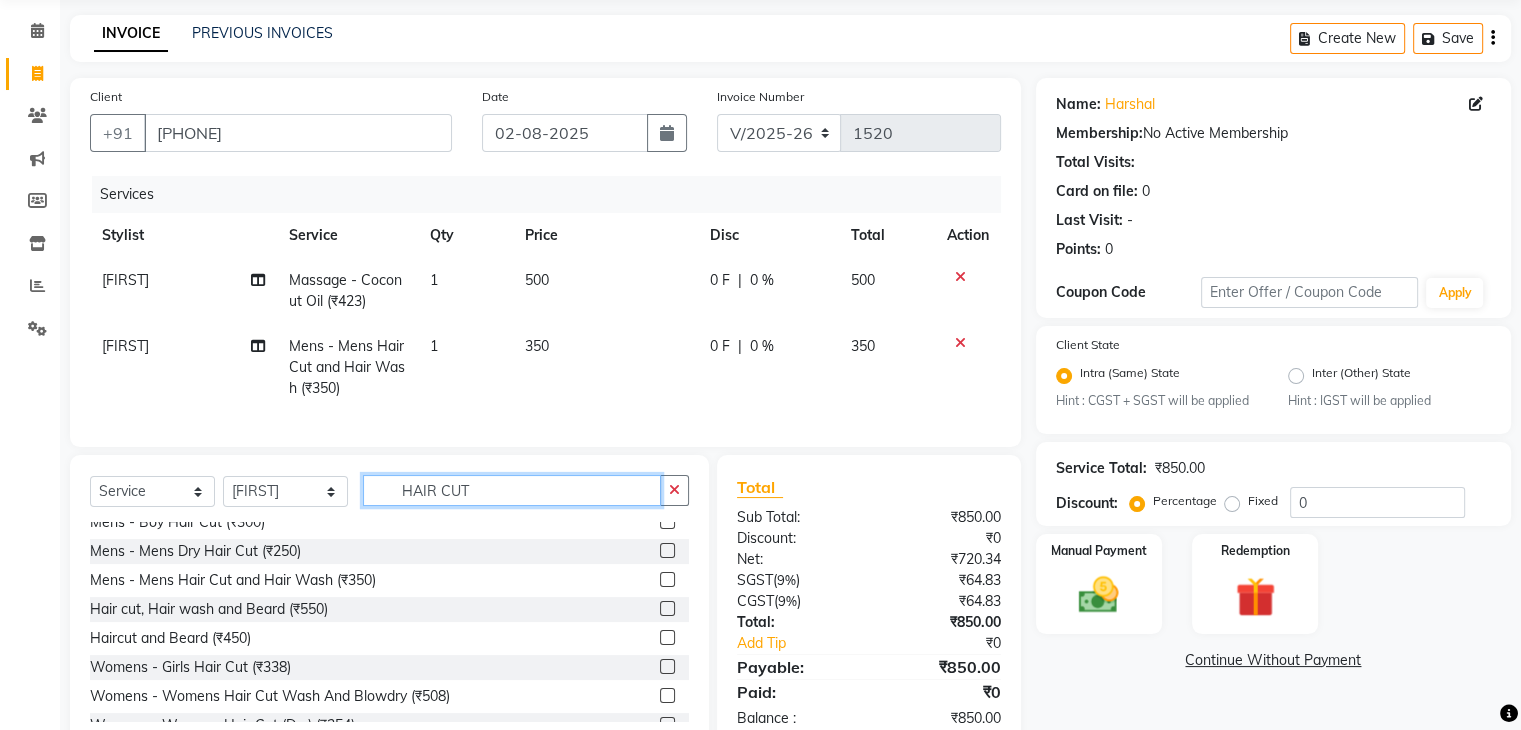 scroll, scrollTop: 148, scrollLeft: 0, axis: vertical 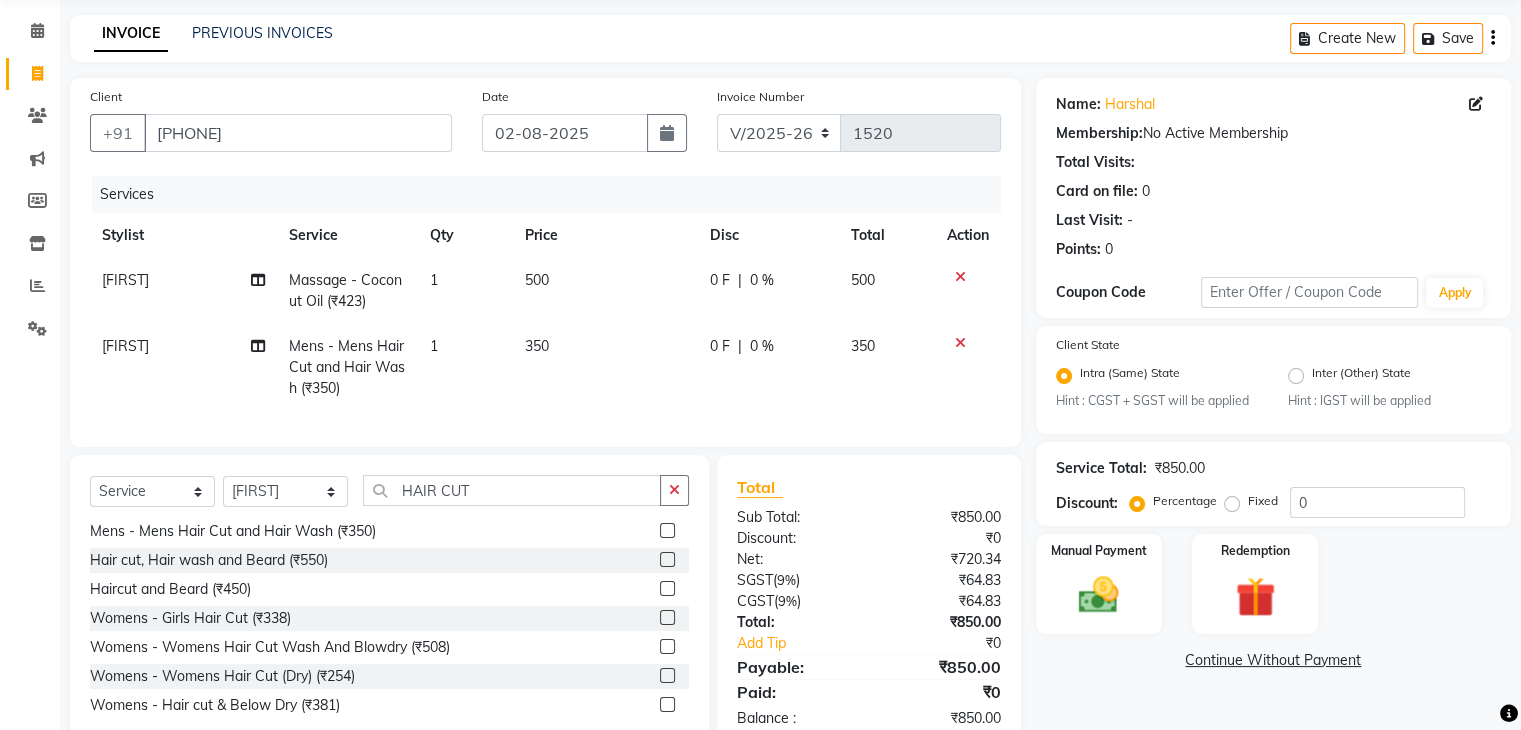 click 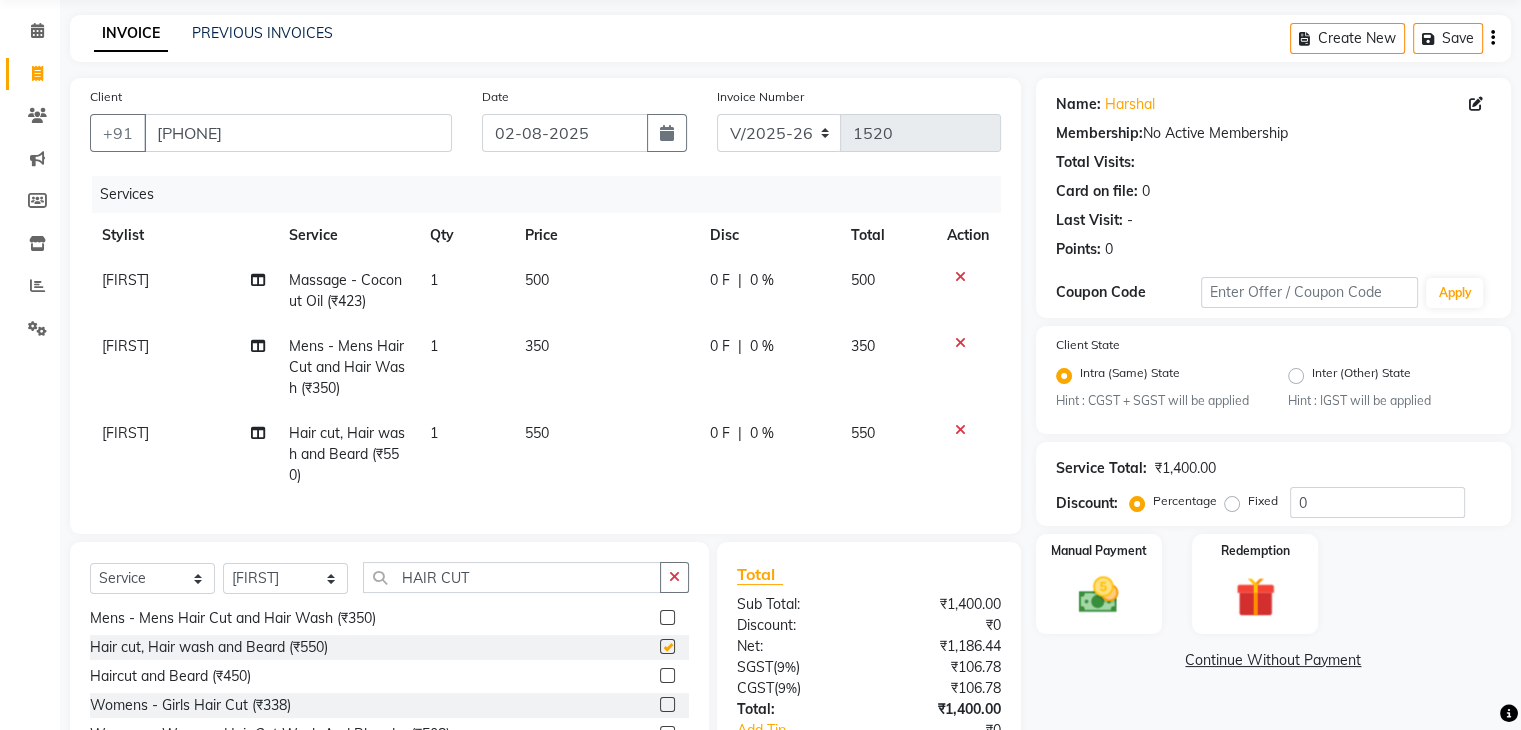 checkbox on "false" 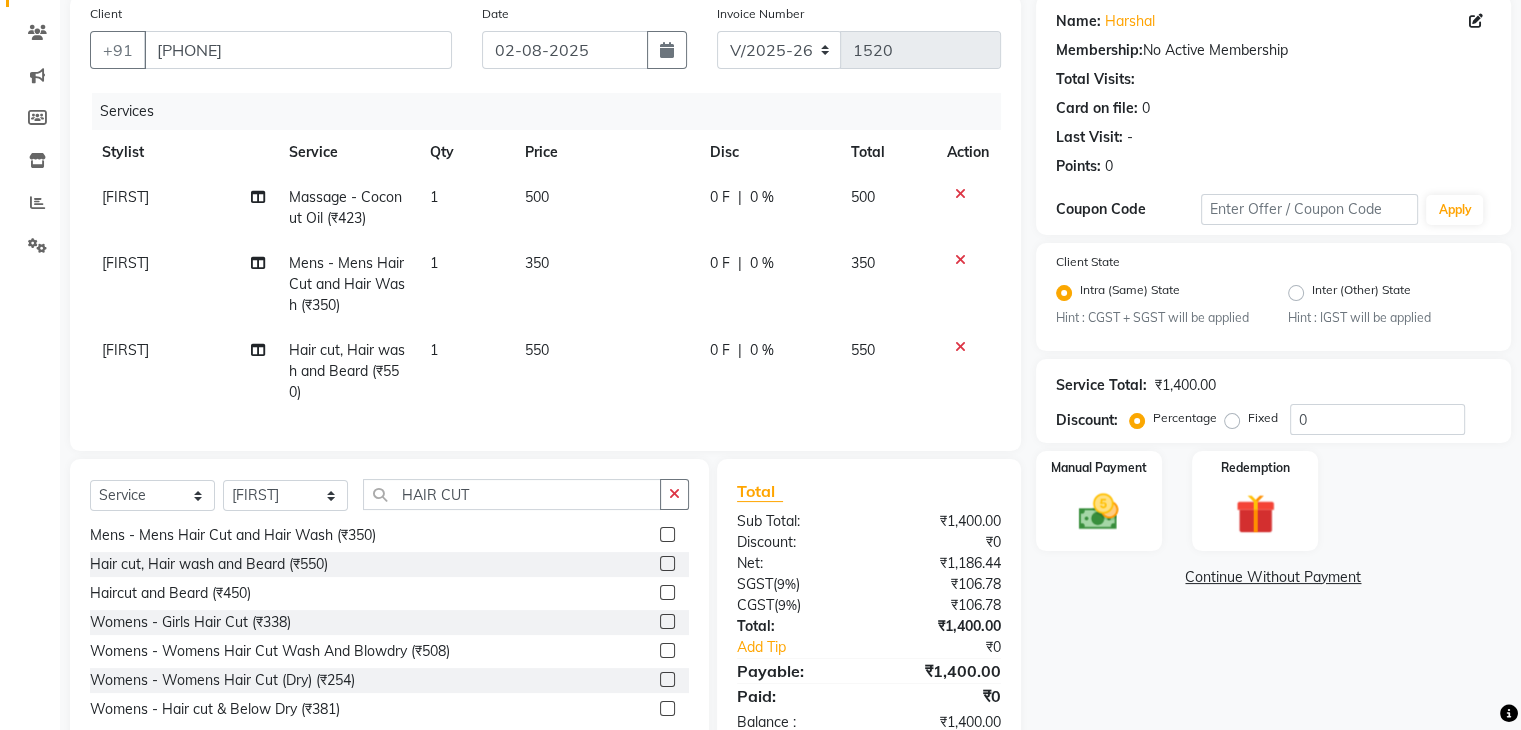 scroll, scrollTop: 160, scrollLeft: 0, axis: vertical 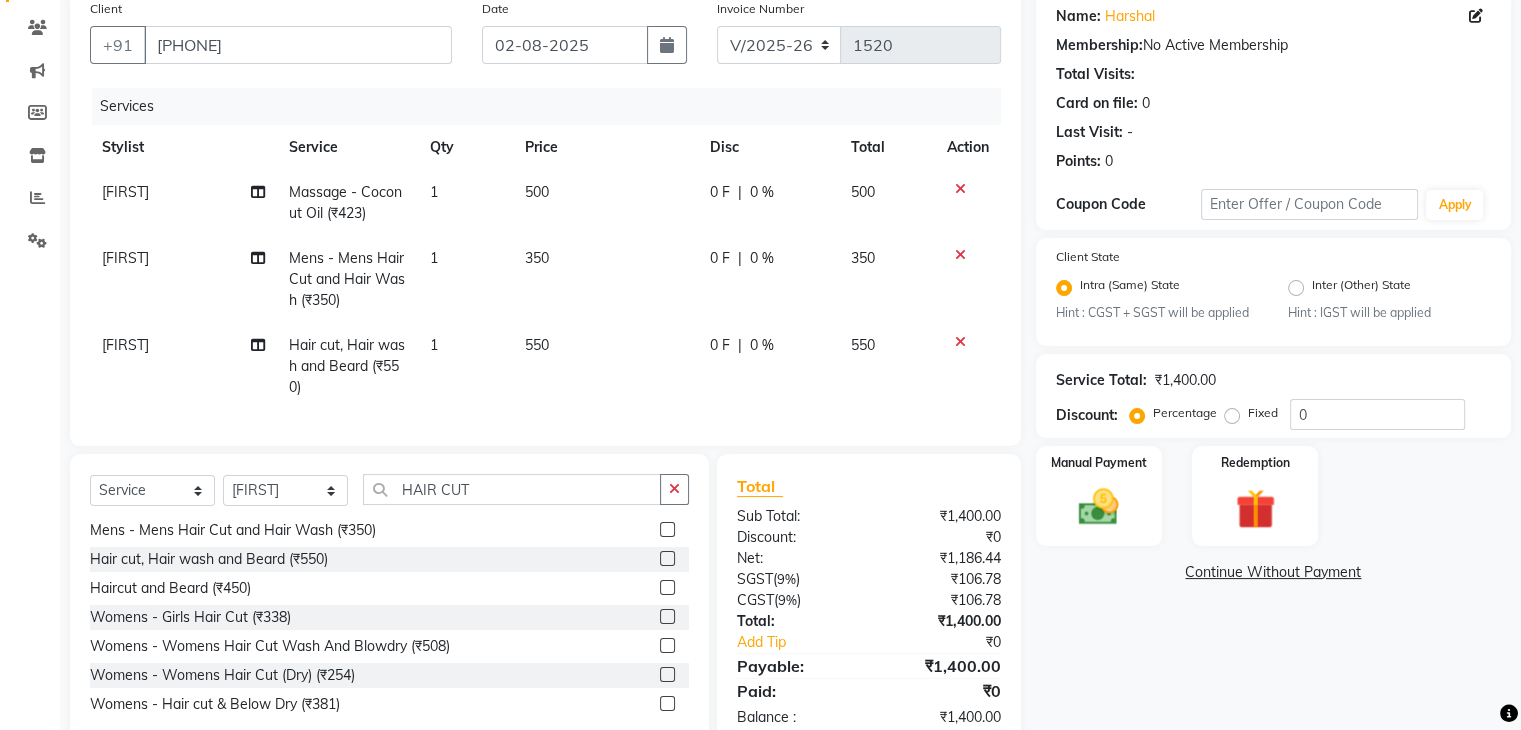 click on "500" 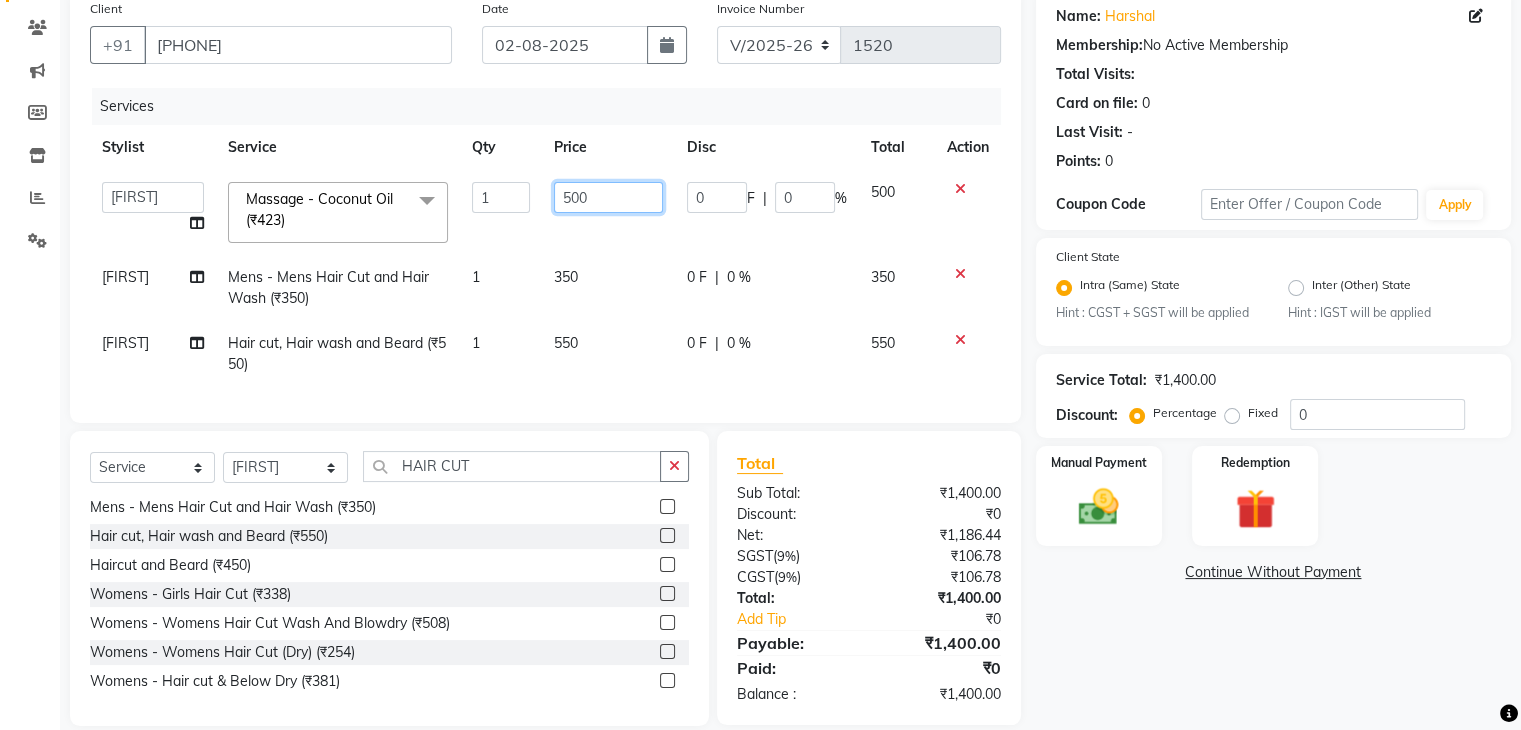 click on "500" 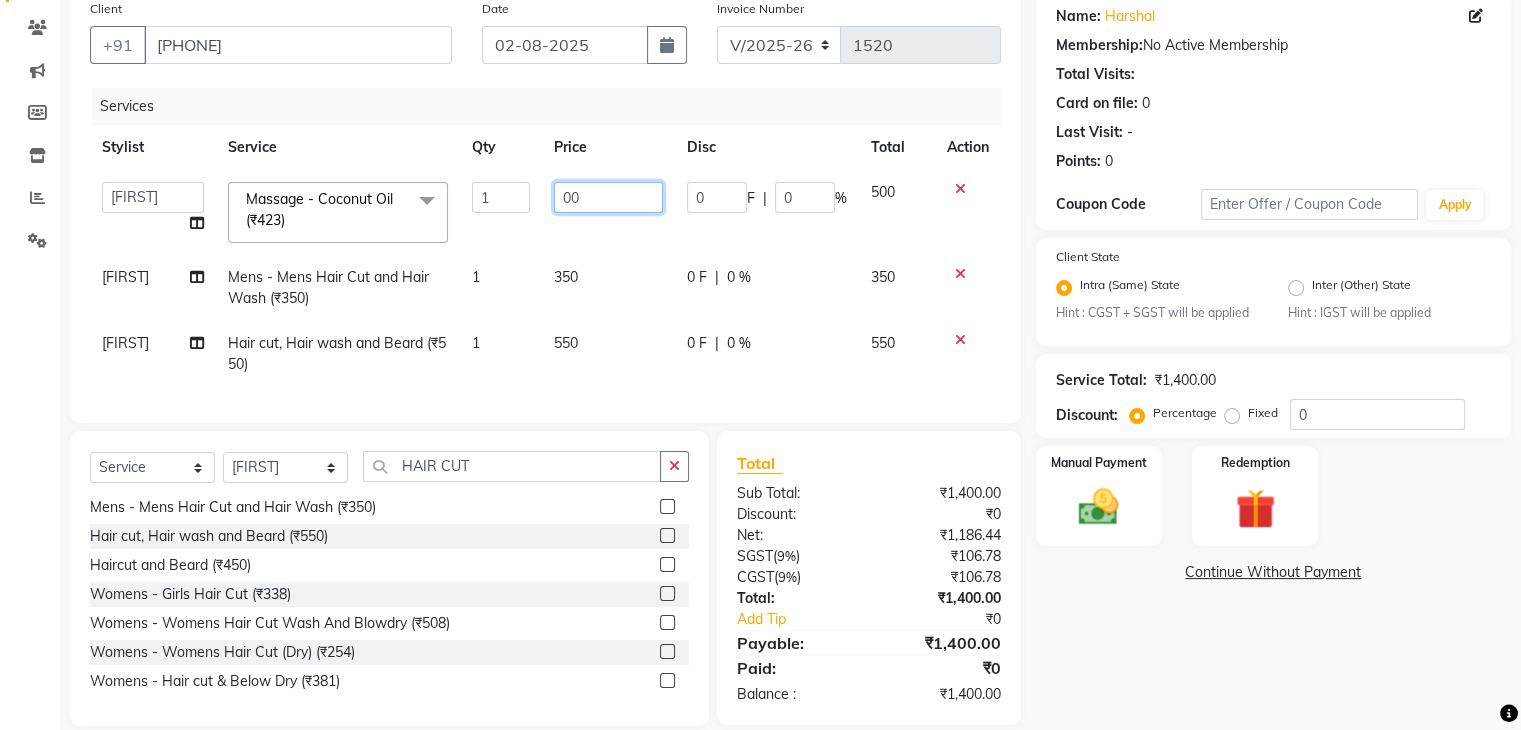 type on "600" 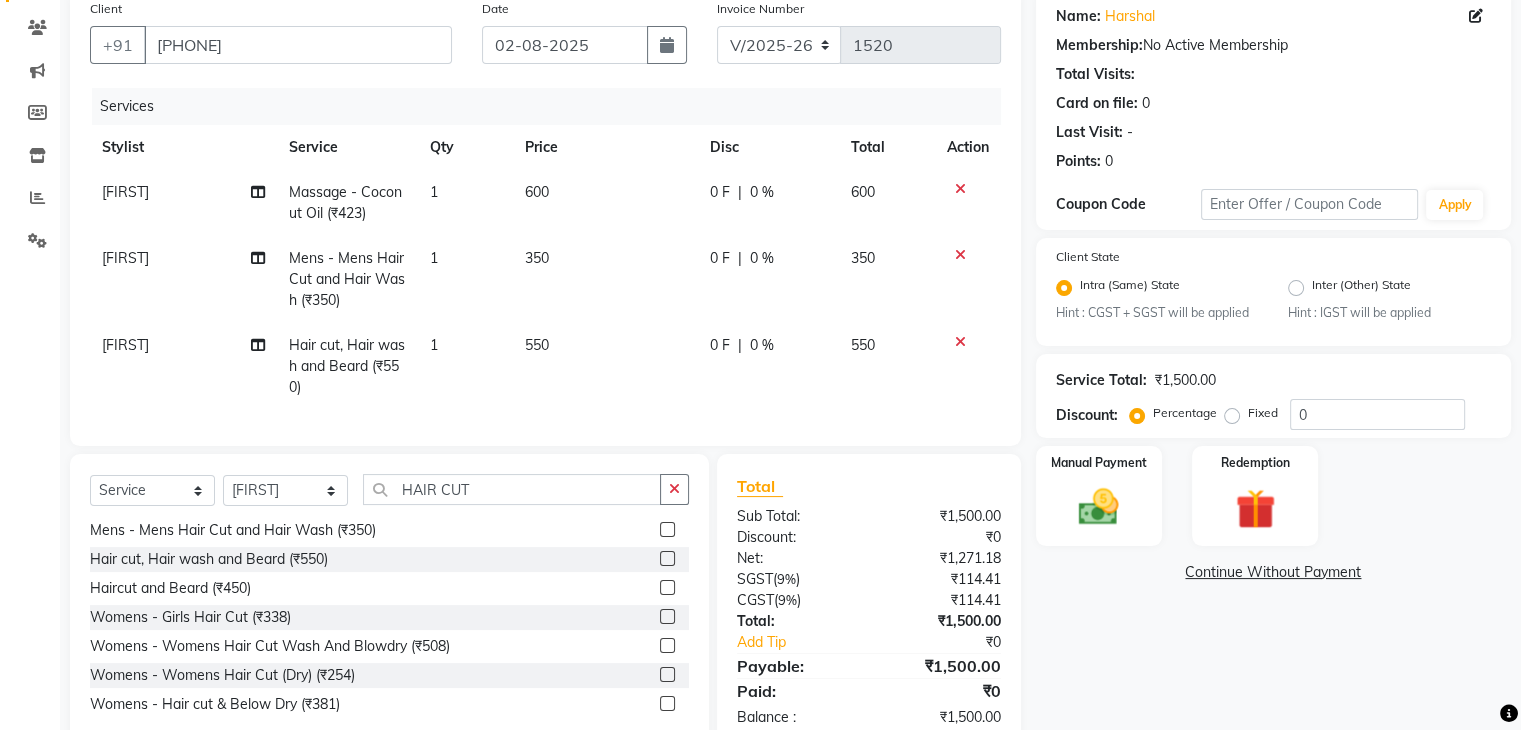 click on "350" 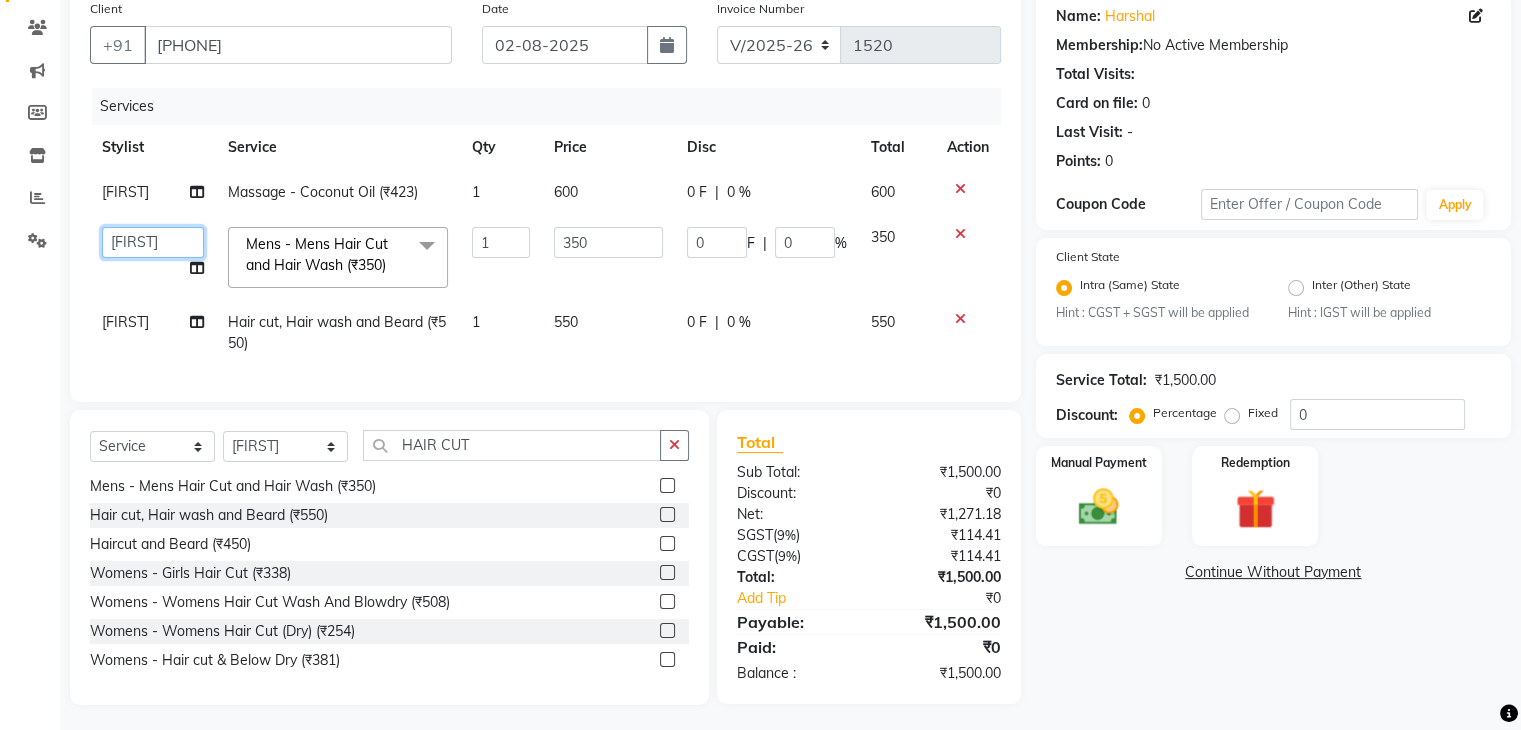 click on "Admin   [FIRST]   [FIRST]   [FIRST]   [FIRST]   [FIRST]   [FIRST]   [FIRST]   [FIRST]" 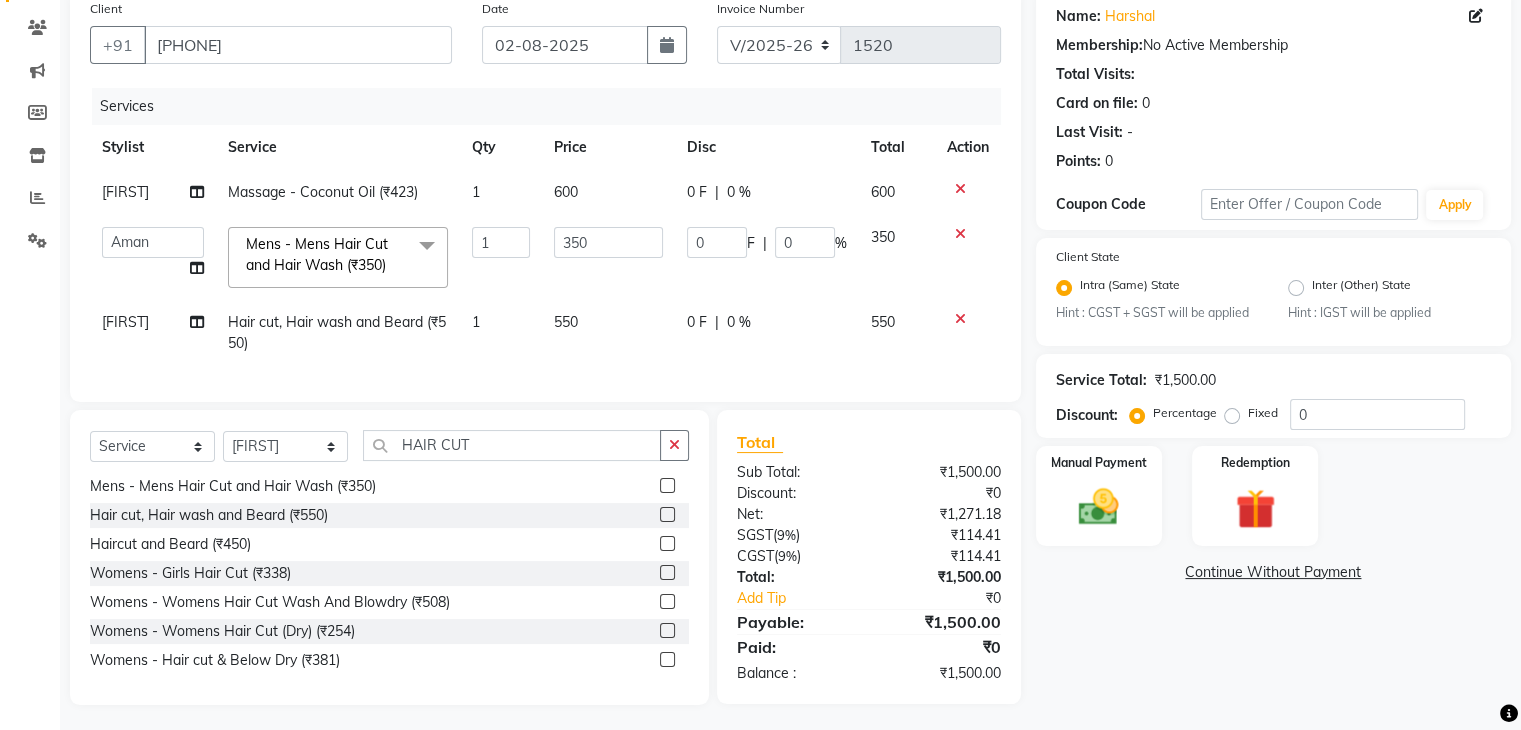 select on "31656" 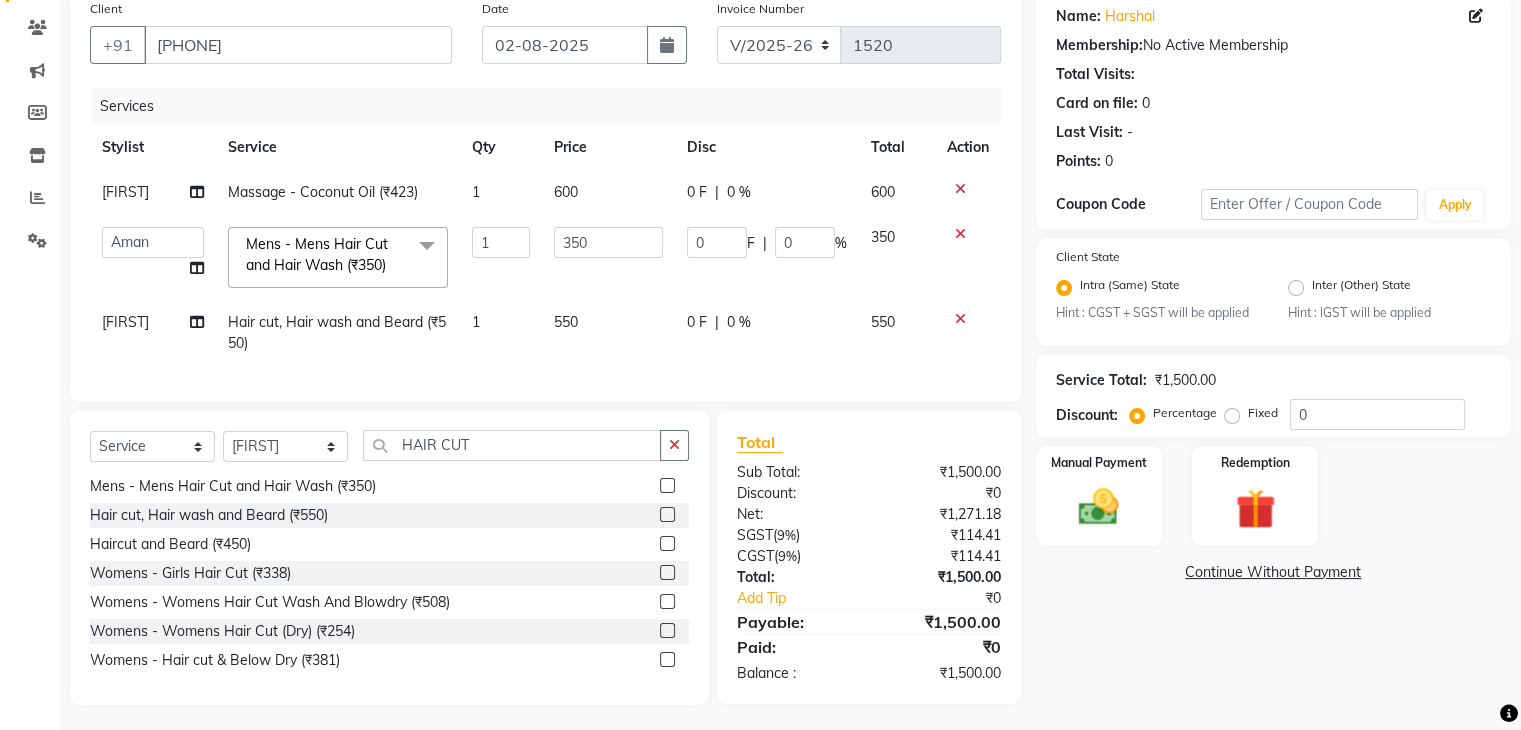 scroll, scrollTop: 180, scrollLeft: 0, axis: vertical 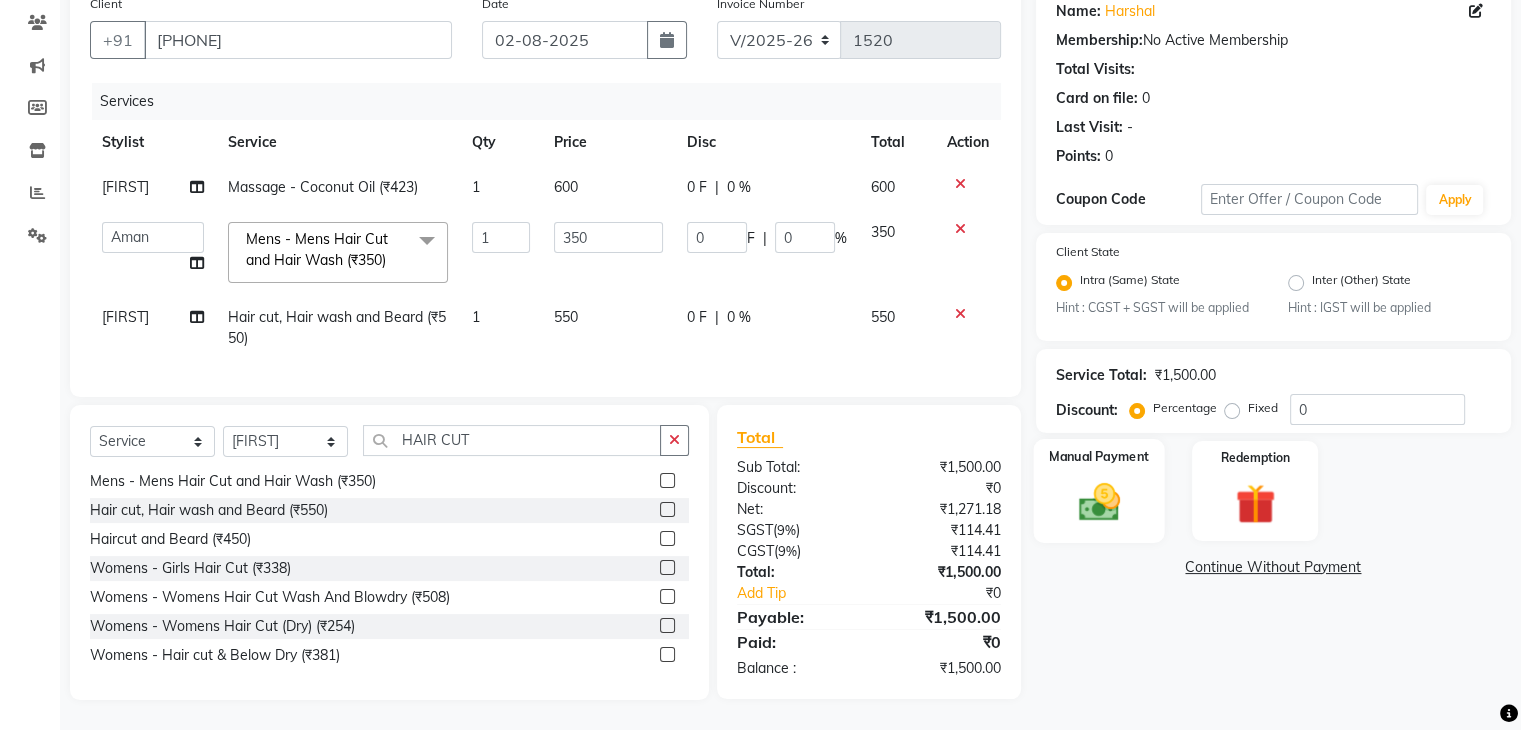click 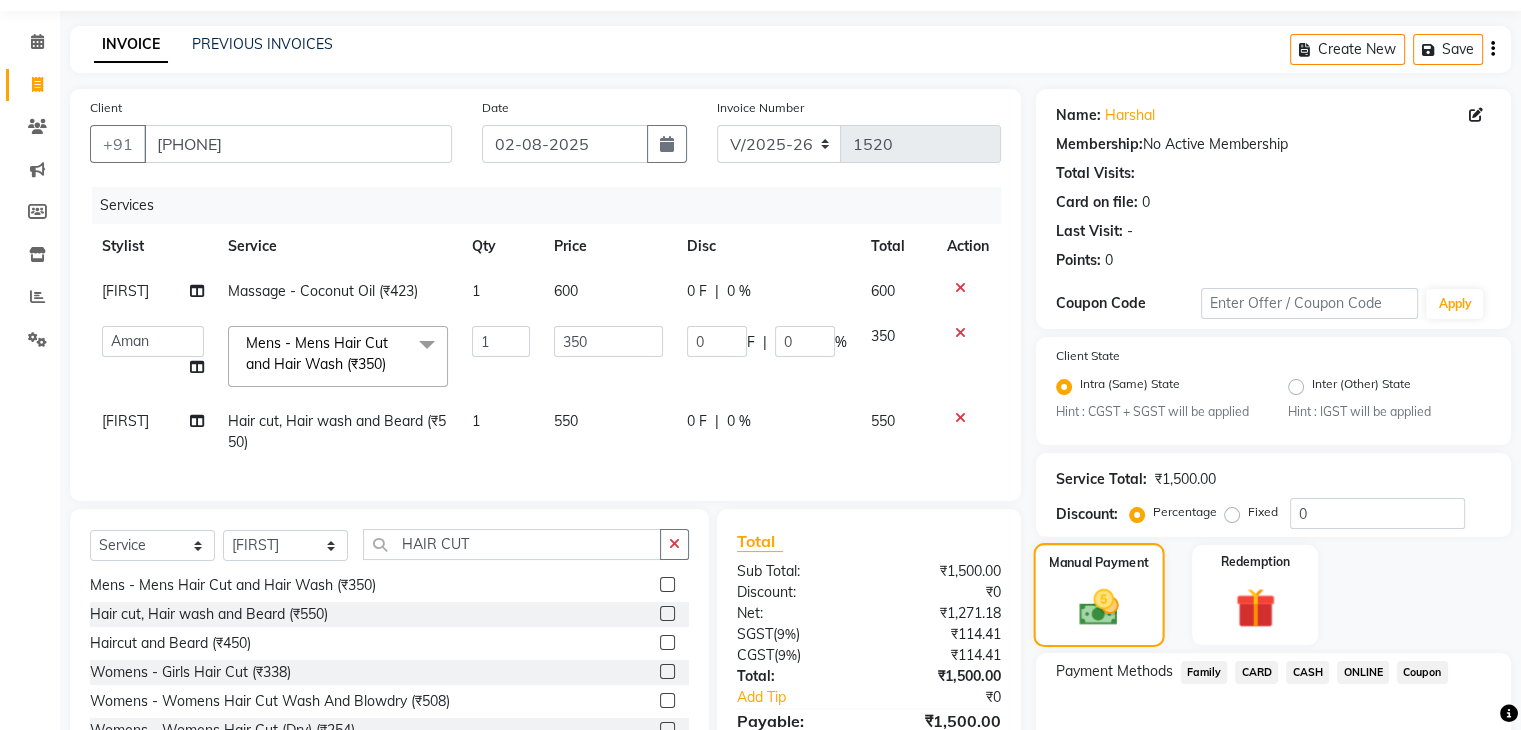 scroll, scrollTop: 180, scrollLeft: 0, axis: vertical 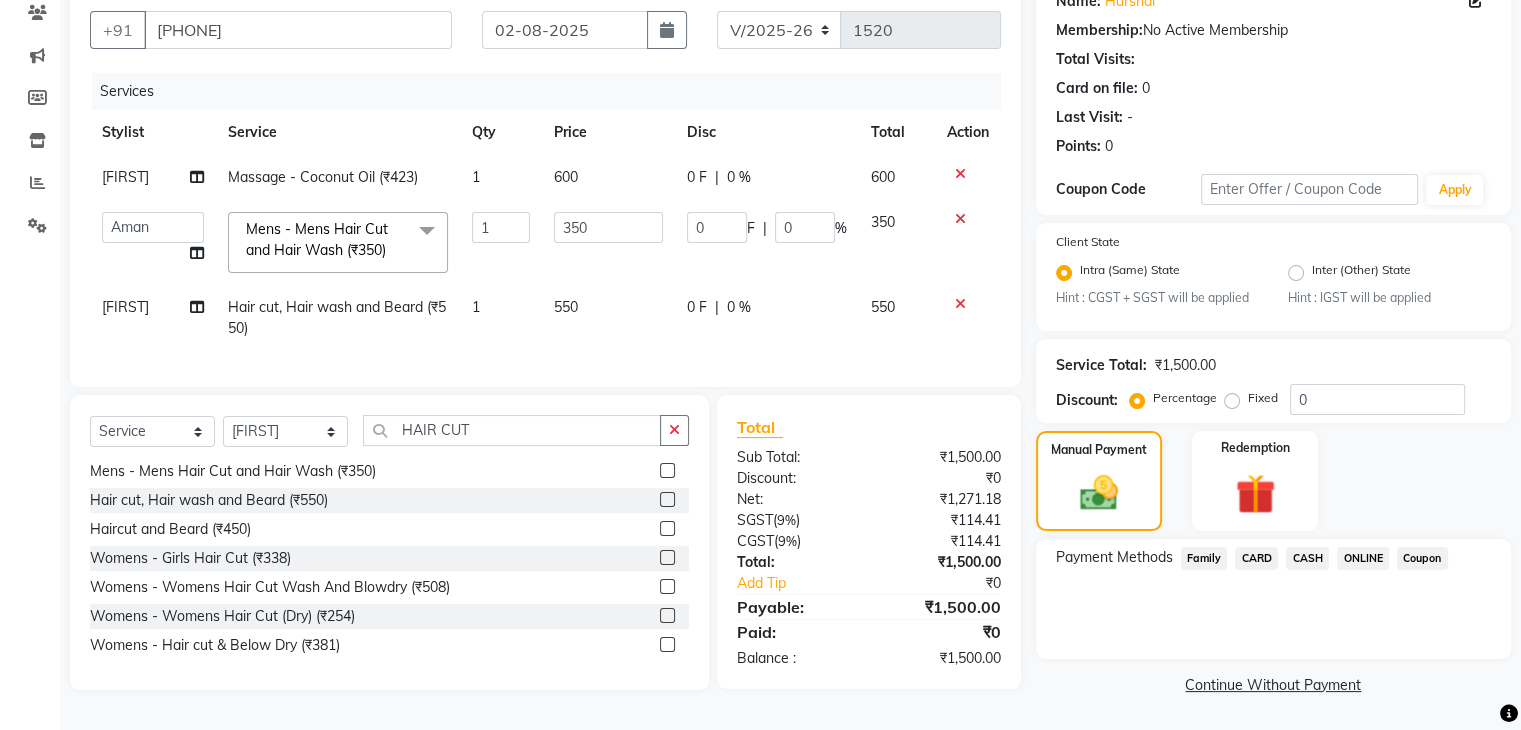click on "CASH" 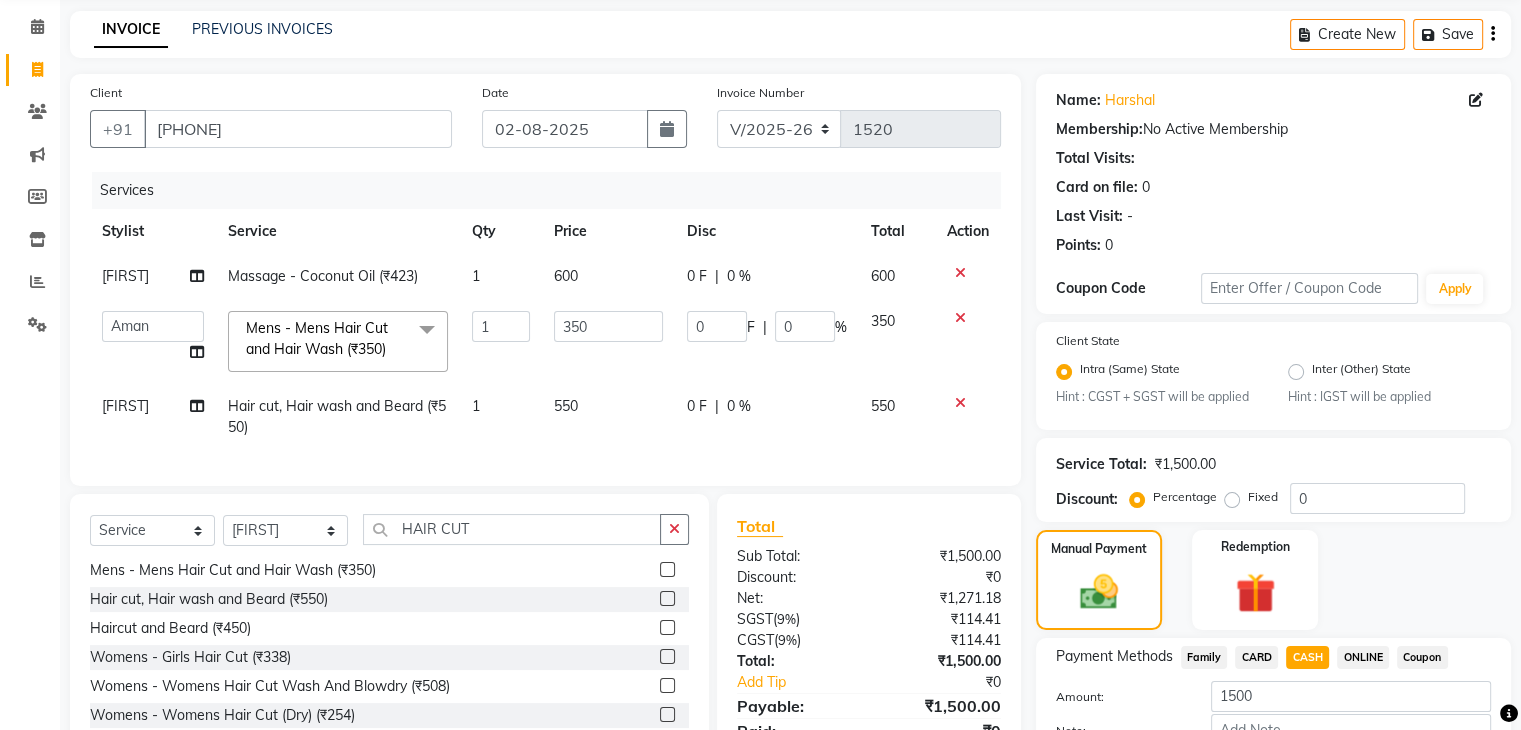 scroll, scrollTop: 208, scrollLeft: 0, axis: vertical 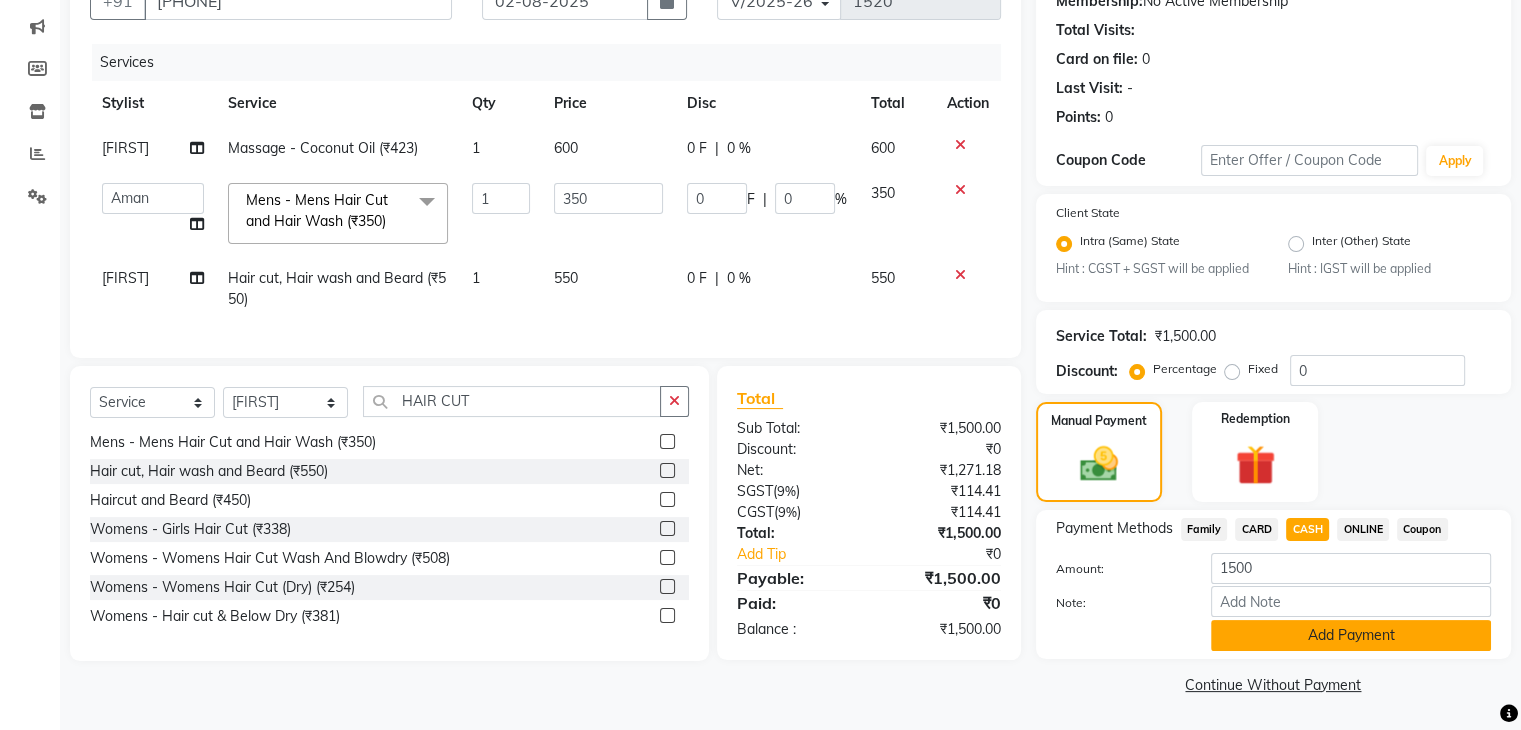 click on "Add Payment" 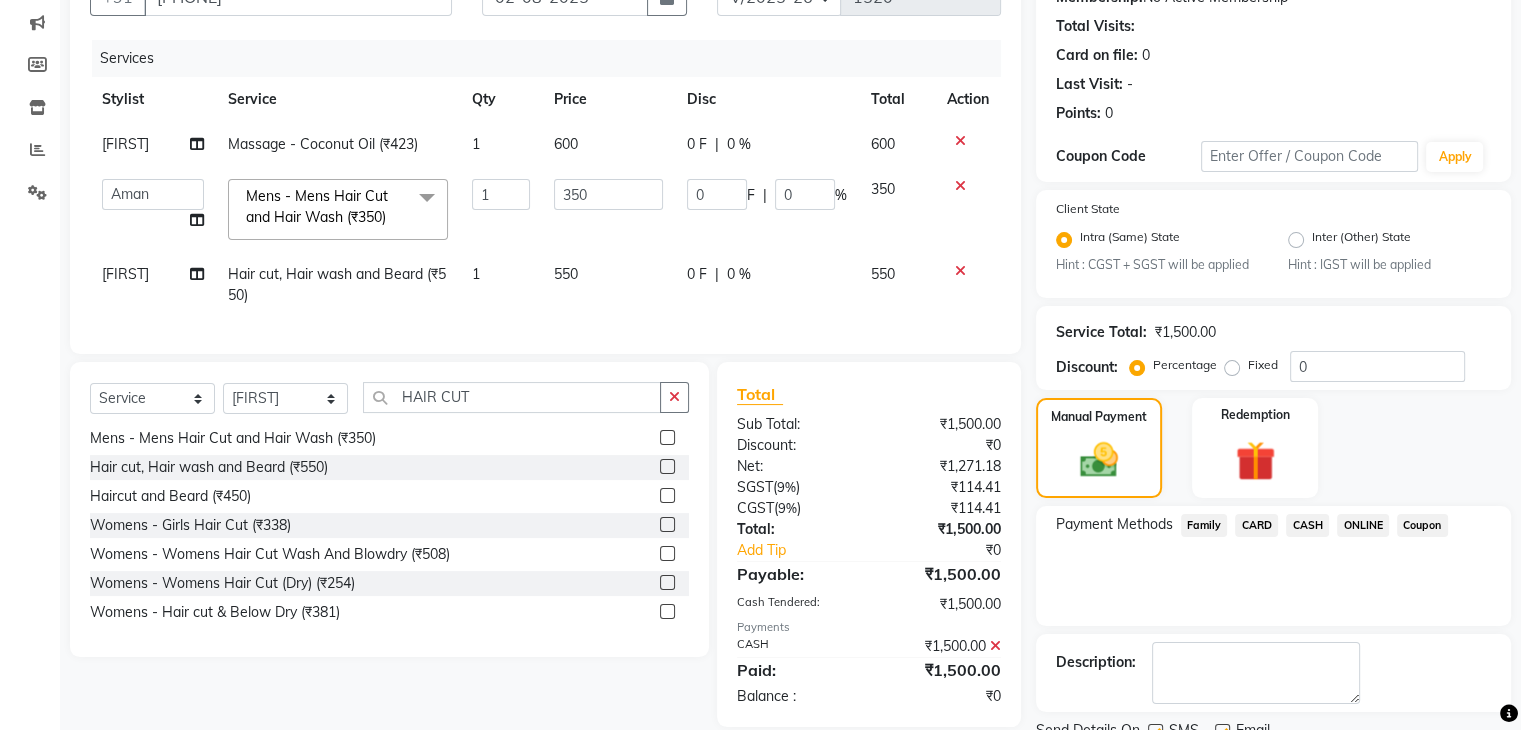 scroll, scrollTop: 289, scrollLeft: 0, axis: vertical 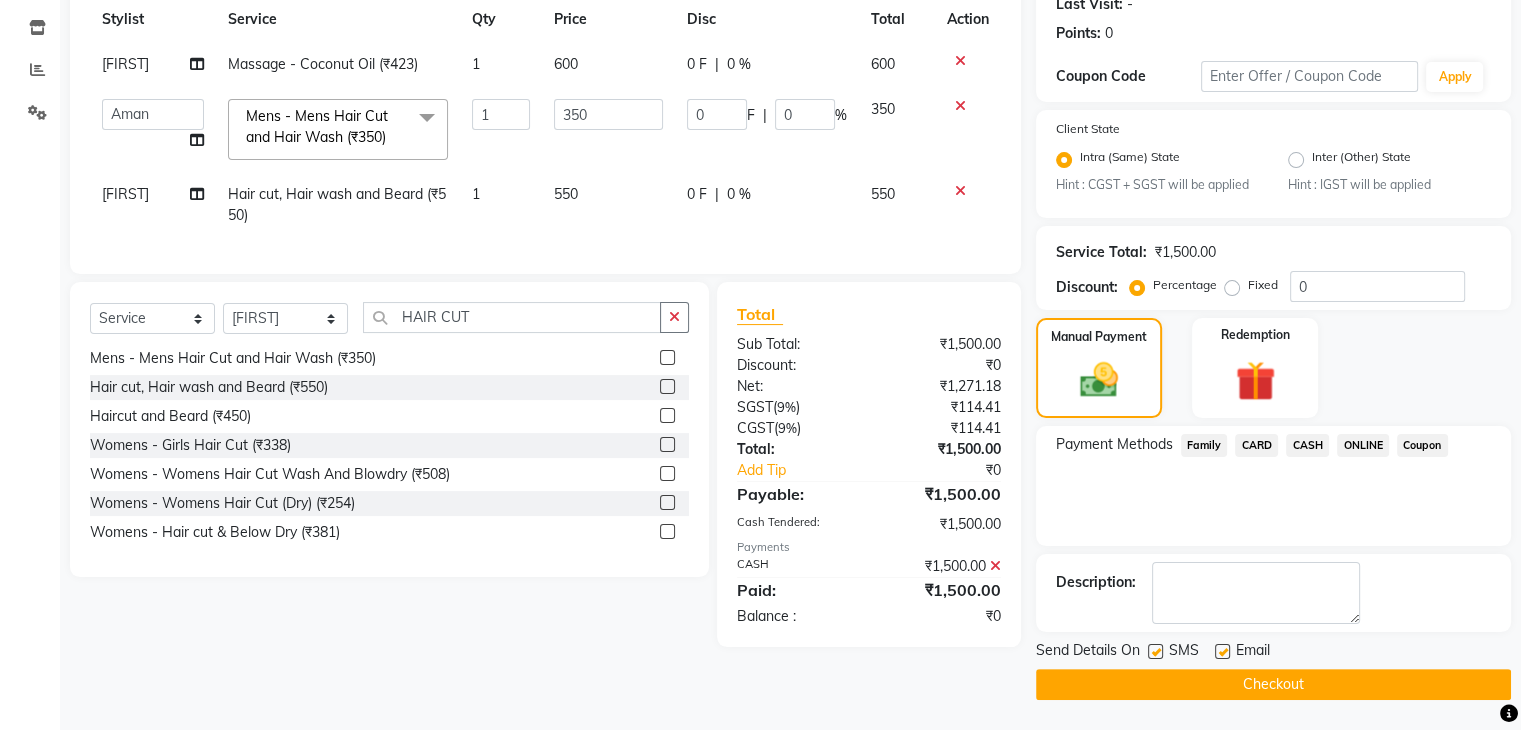 click on "Checkout" 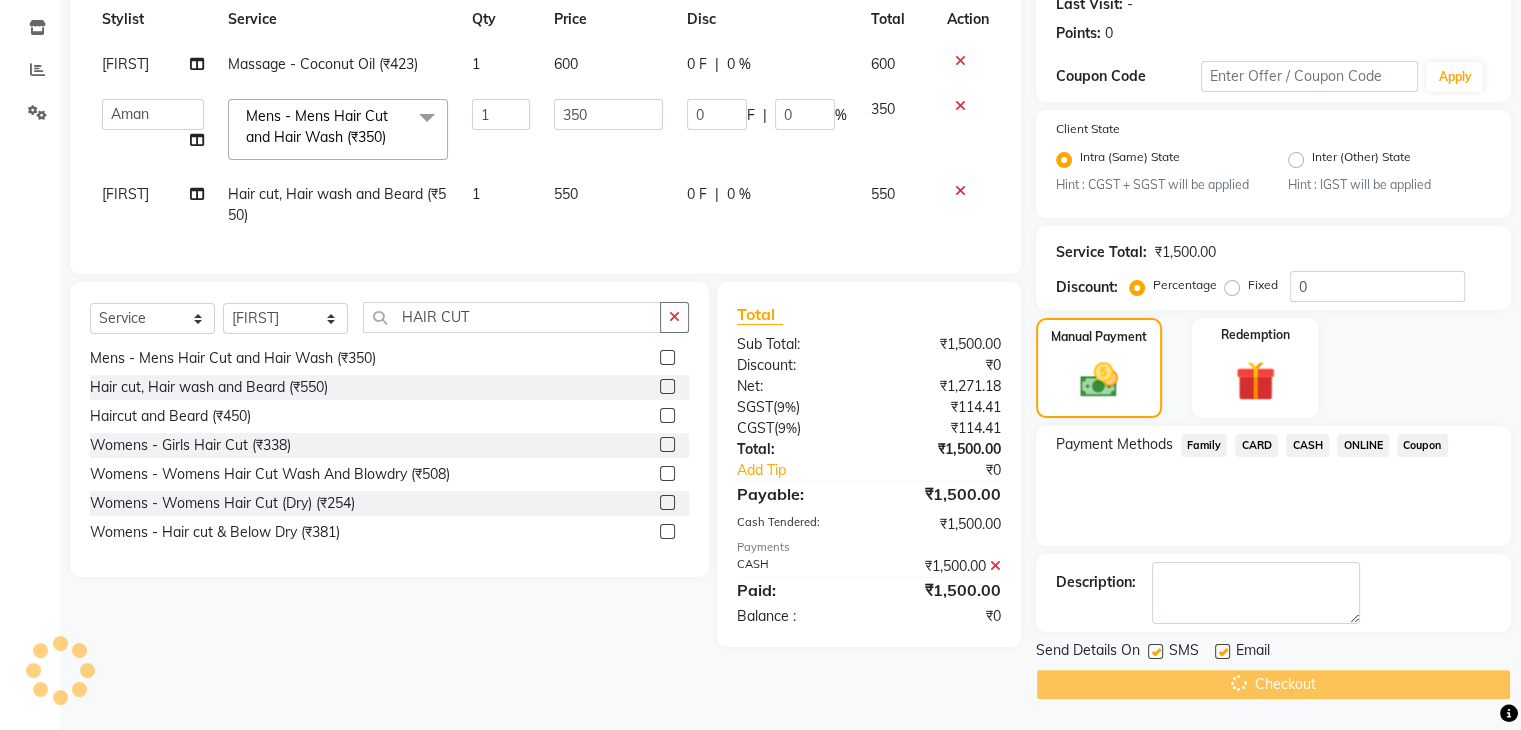 scroll, scrollTop: 130, scrollLeft: 0, axis: vertical 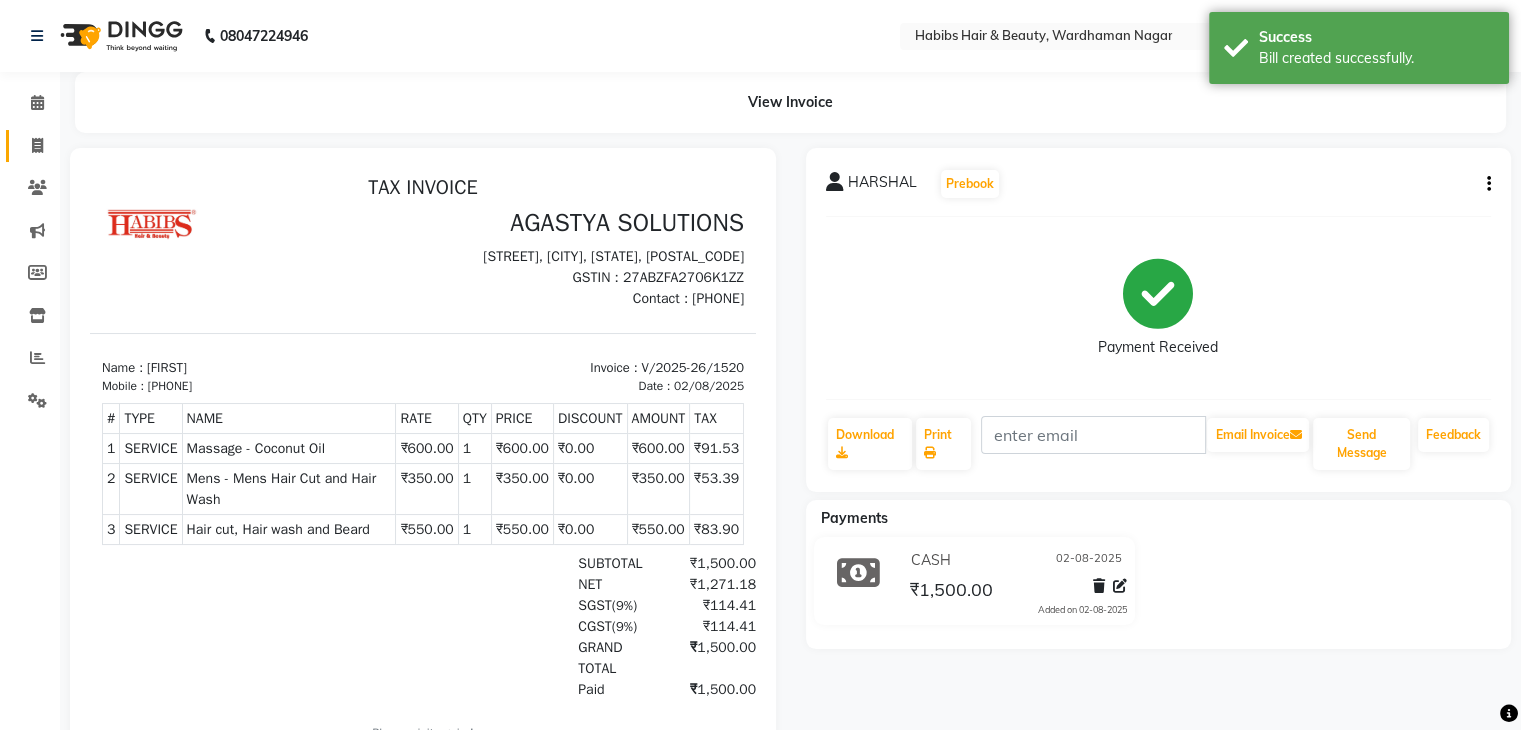 click on "Invoice" 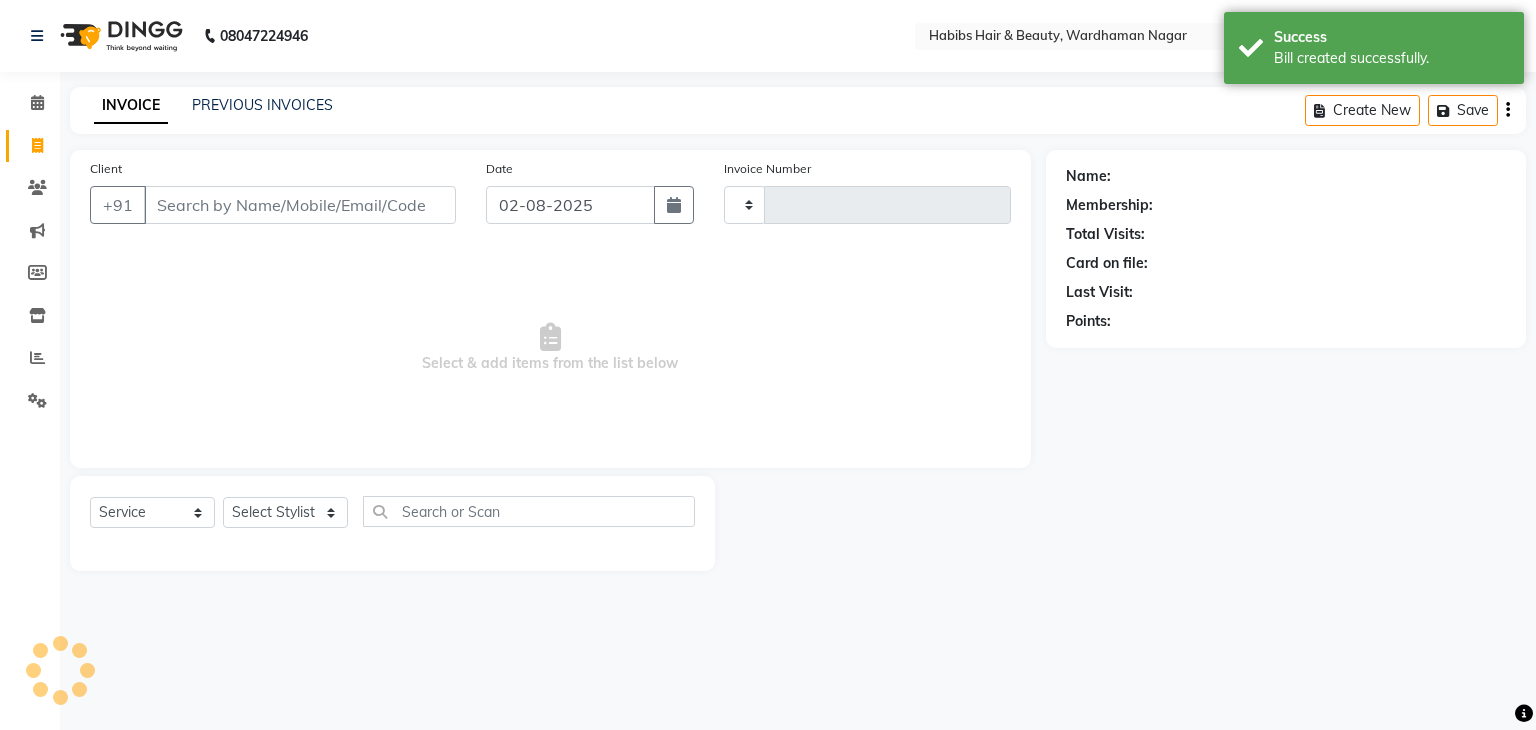 type on "1521" 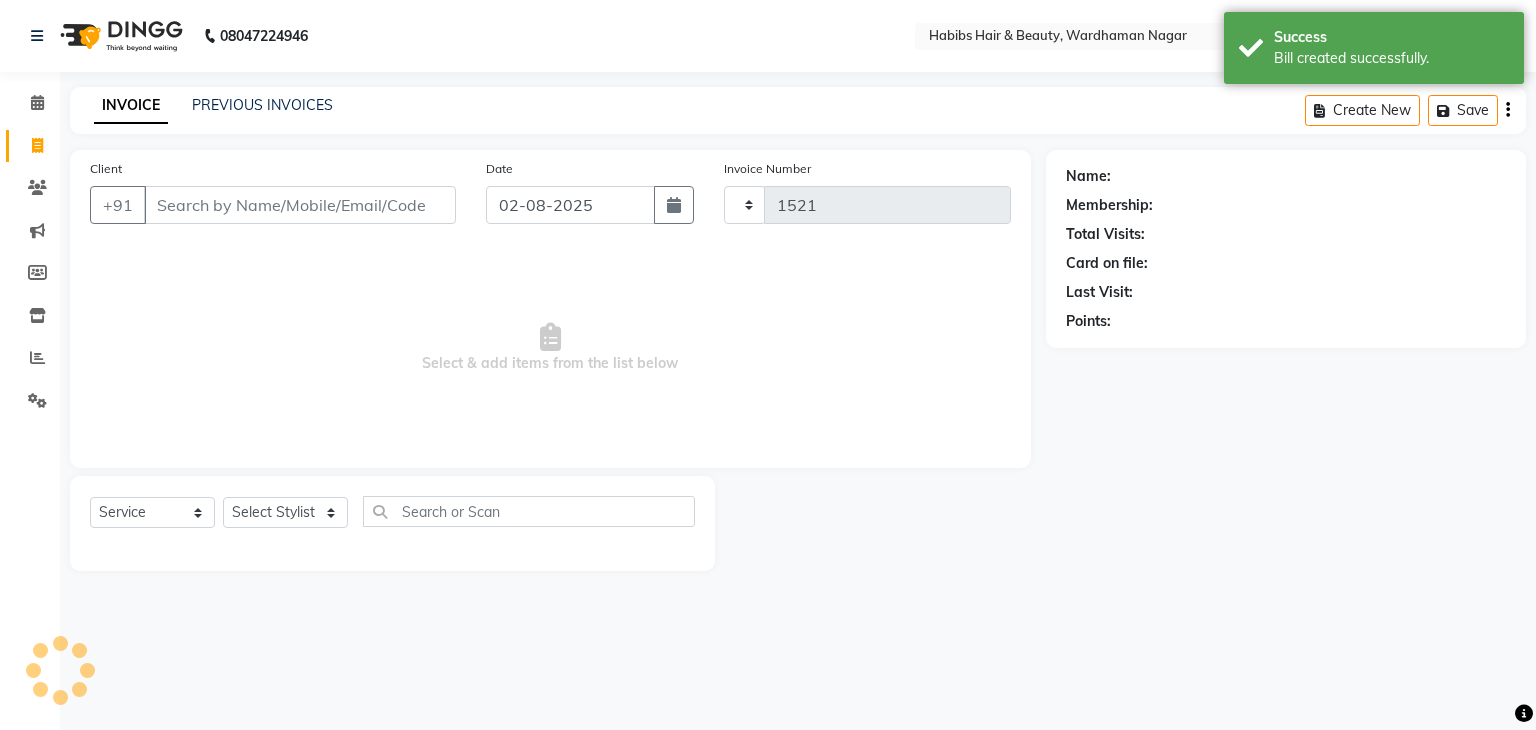 select on "3714" 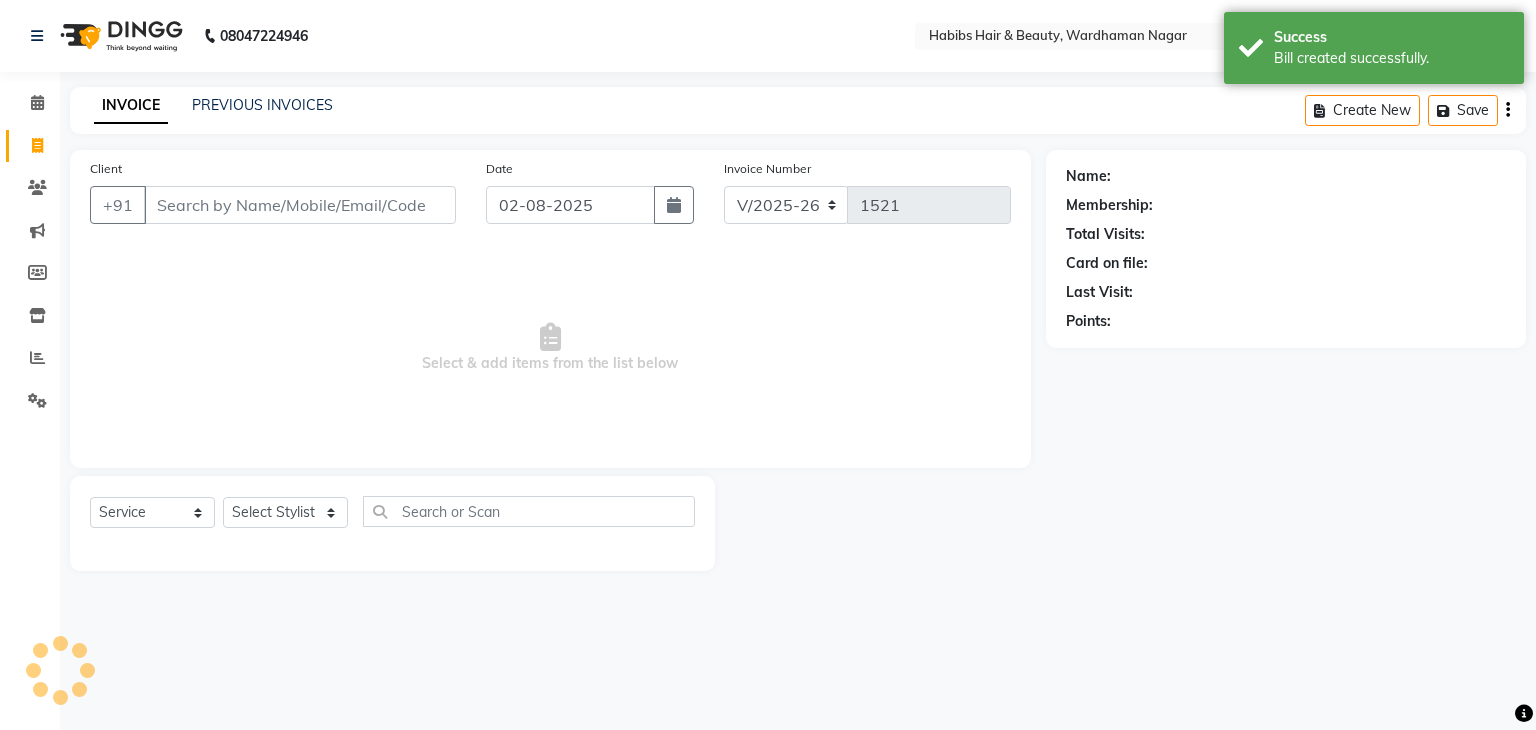 click on "Client" at bounding box center (300, 205) 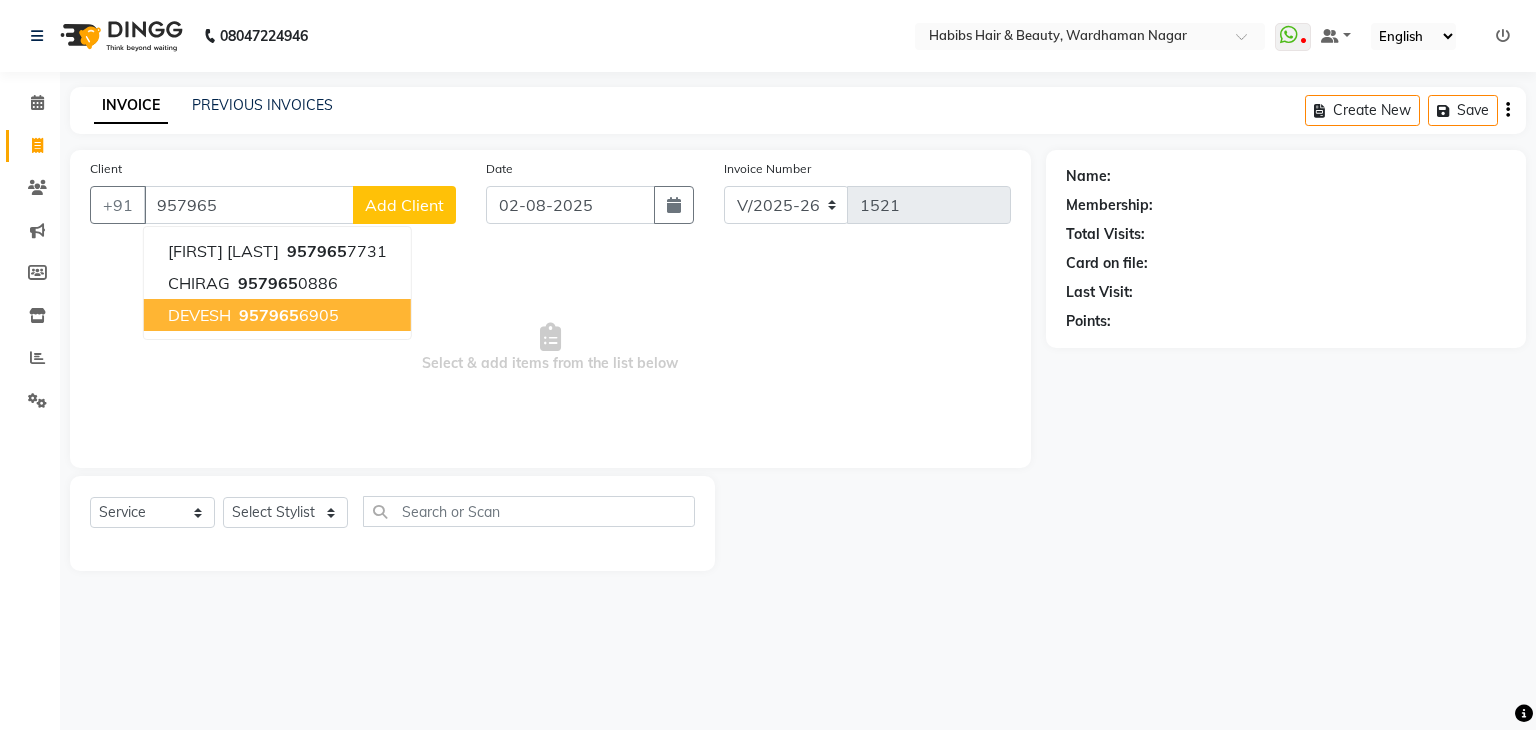 click on "957965" at bounding box center (269, 315) 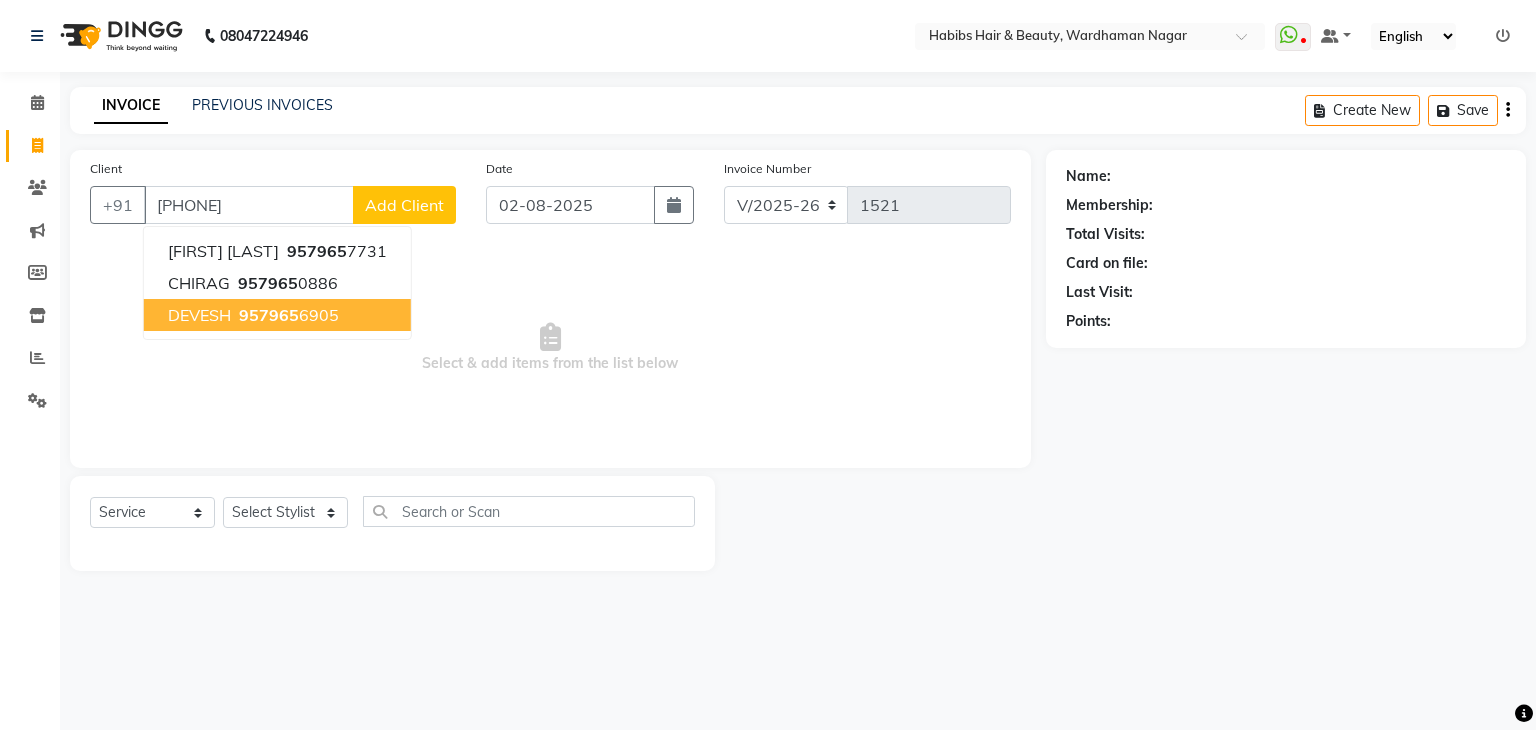 type on "[PHONE]" 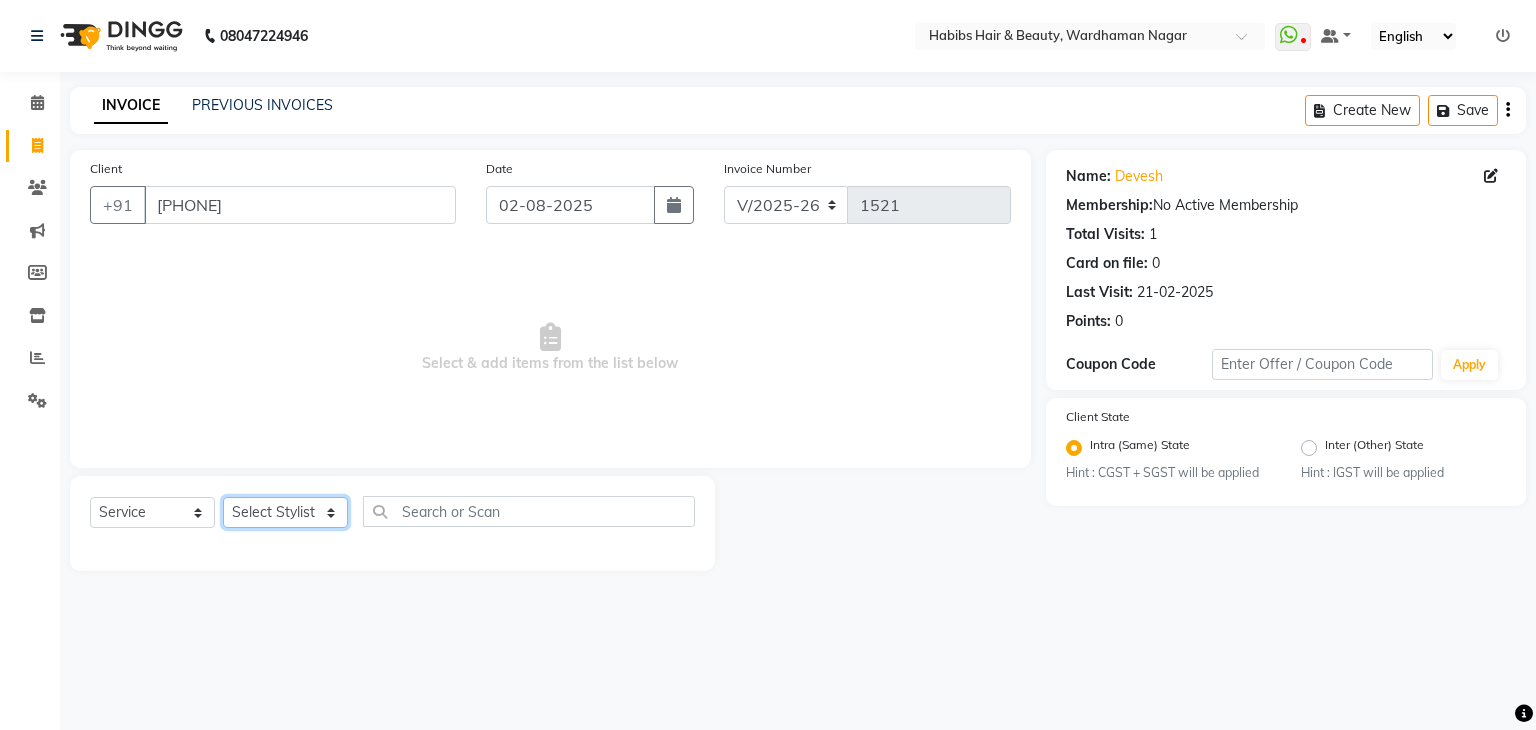 click on "Select Stylist Admin Aman Gayatri Jeetu Mick Raj Rashmi Rasika Sarang" 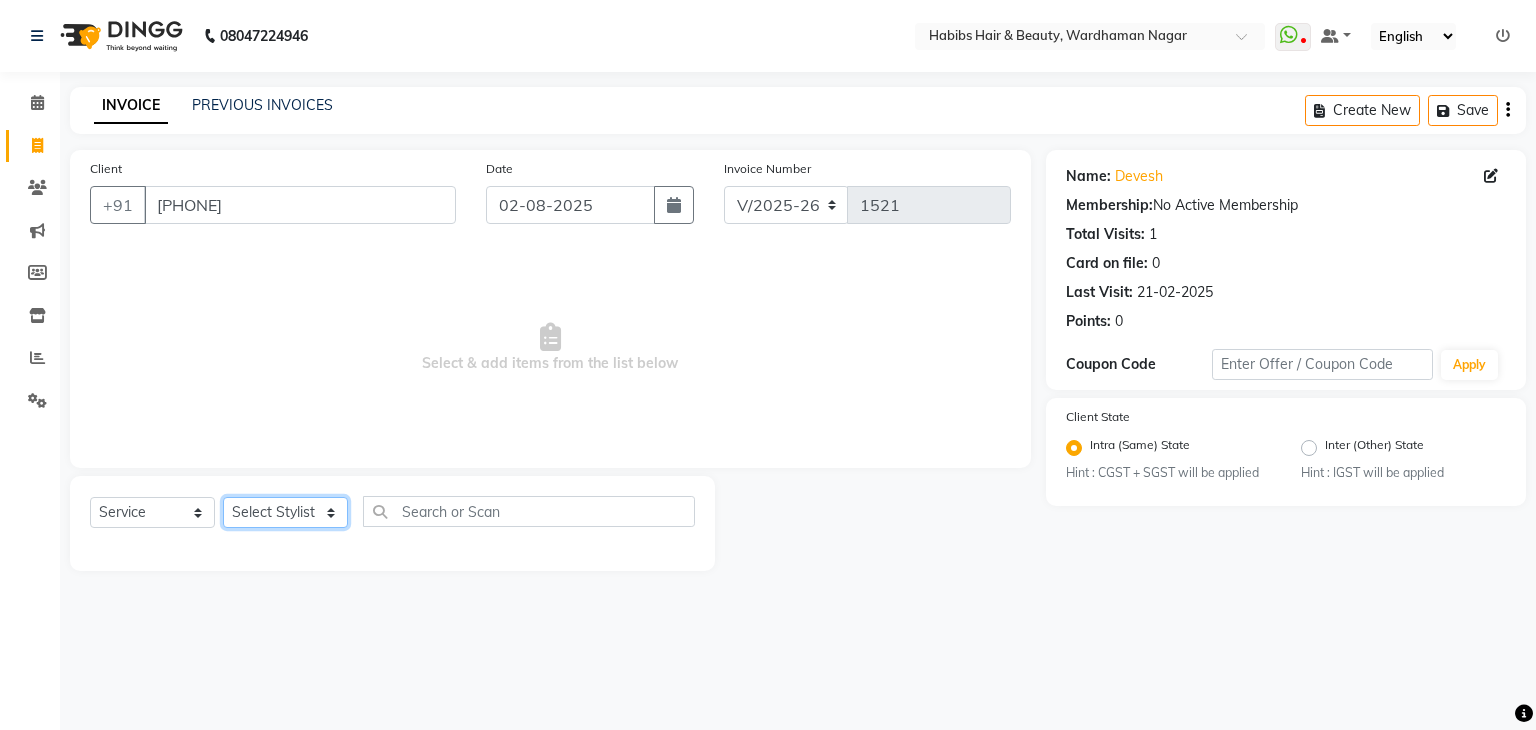 select on "83345" 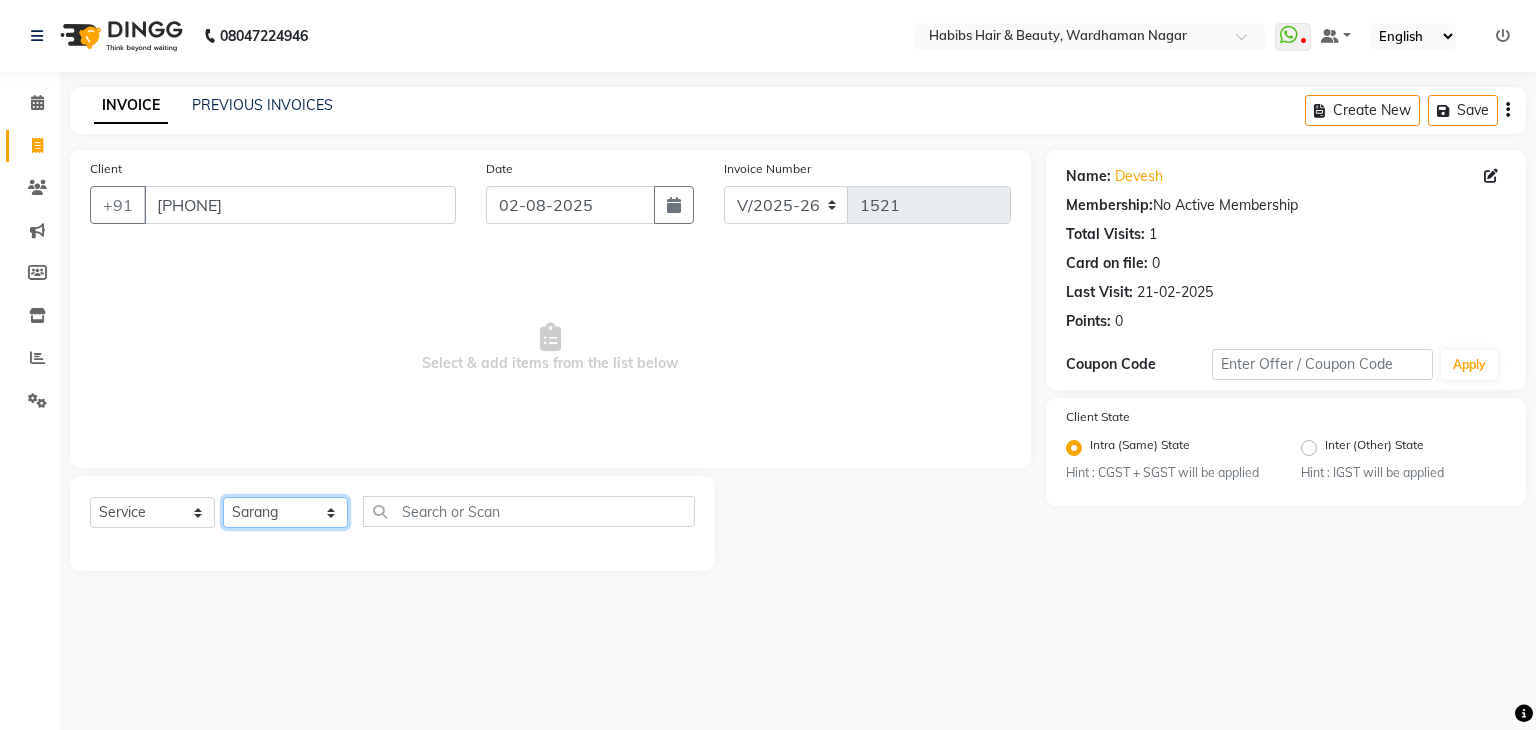 click on "Select Stylist Admin Aman Gayatri Jeetu Mick Raj Rashmi Rasika Sarang" 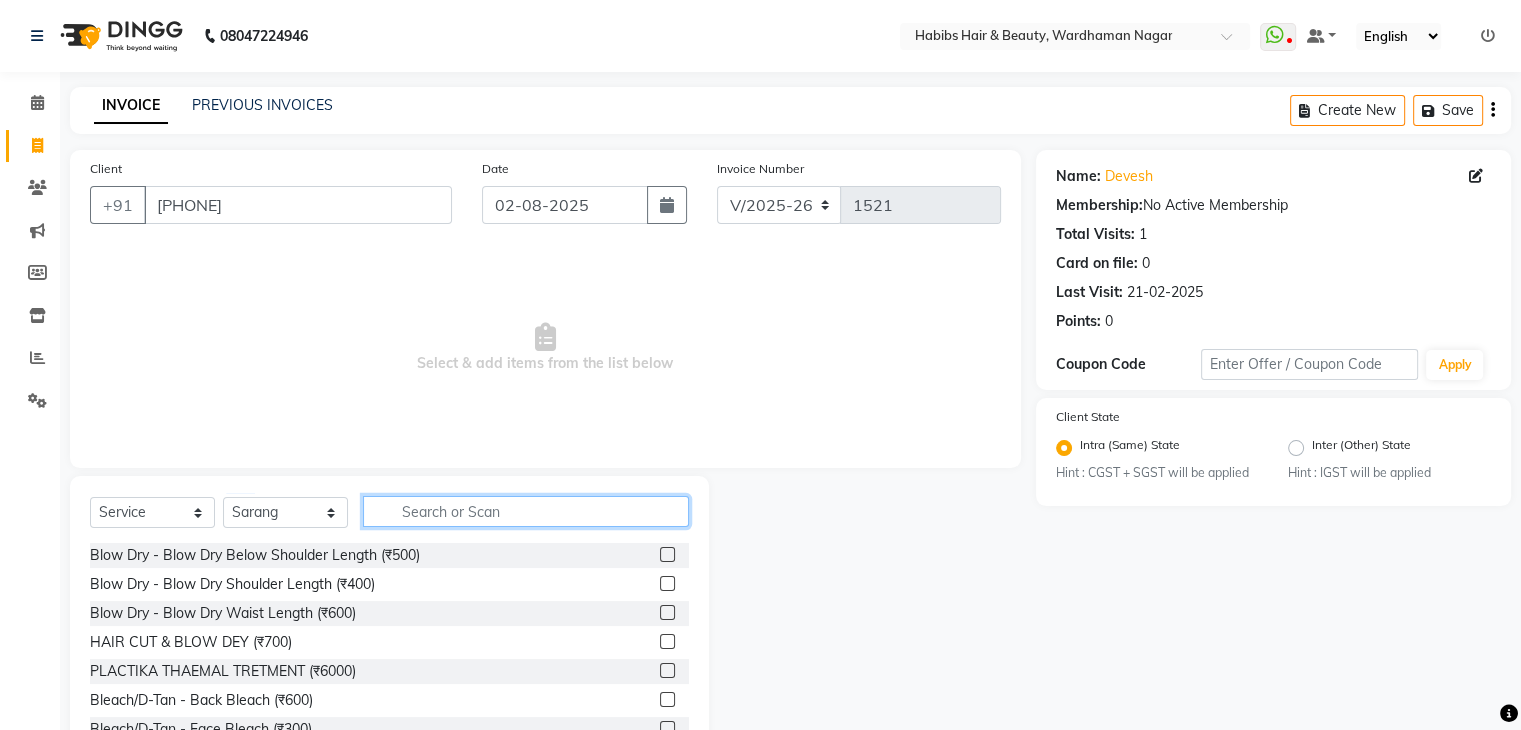 click 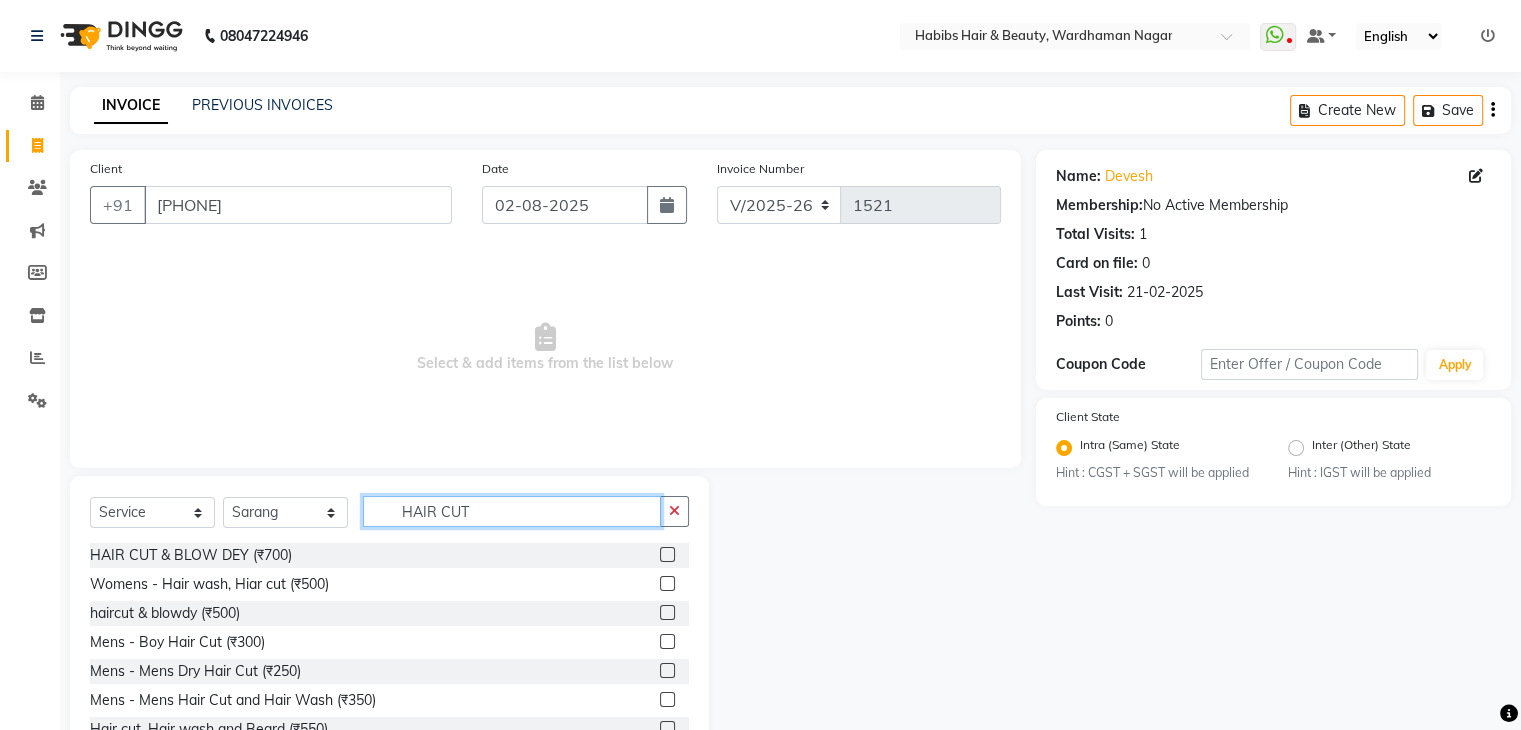 scroll, scrollTop: 72, scrollLeft: 0, axis: vertical 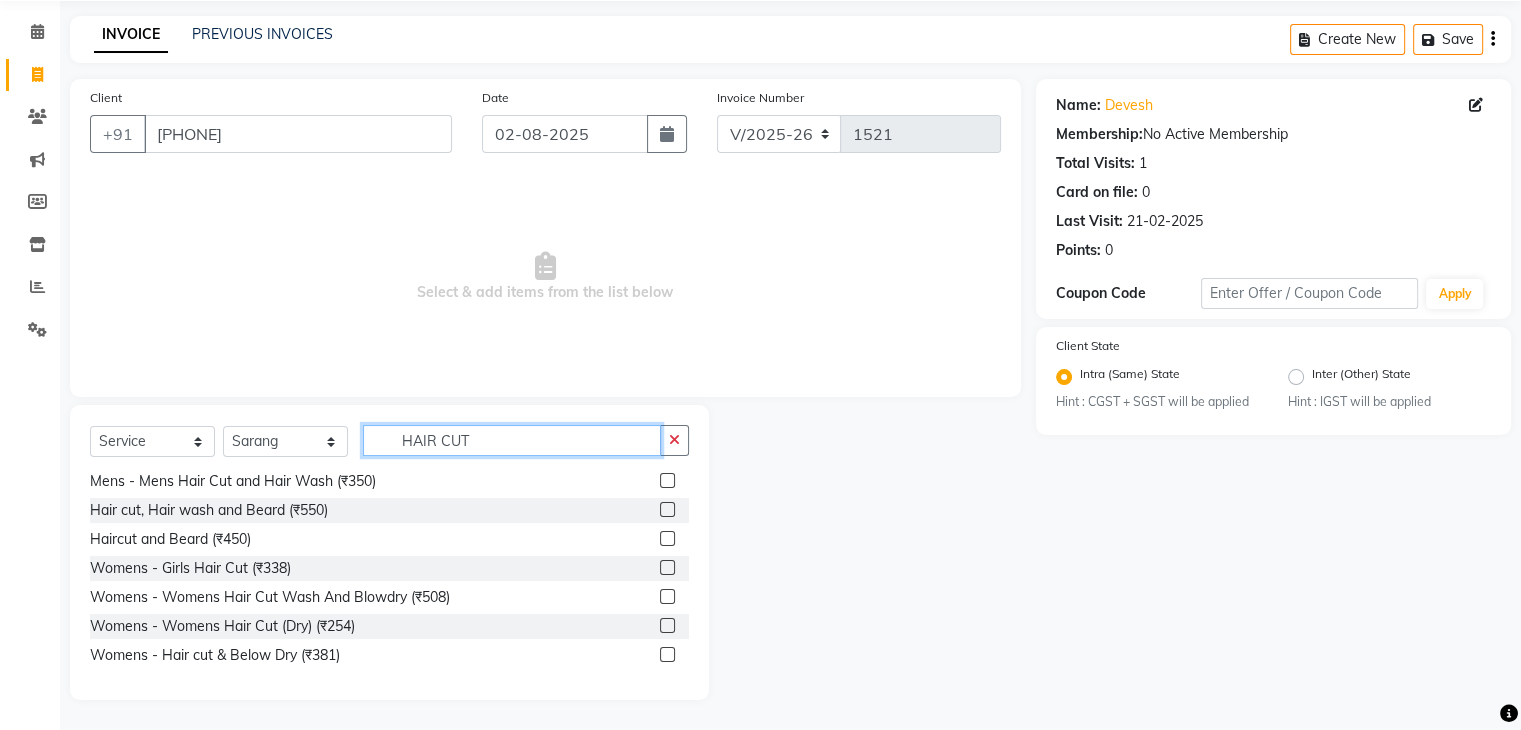type on "HAIR CUT" 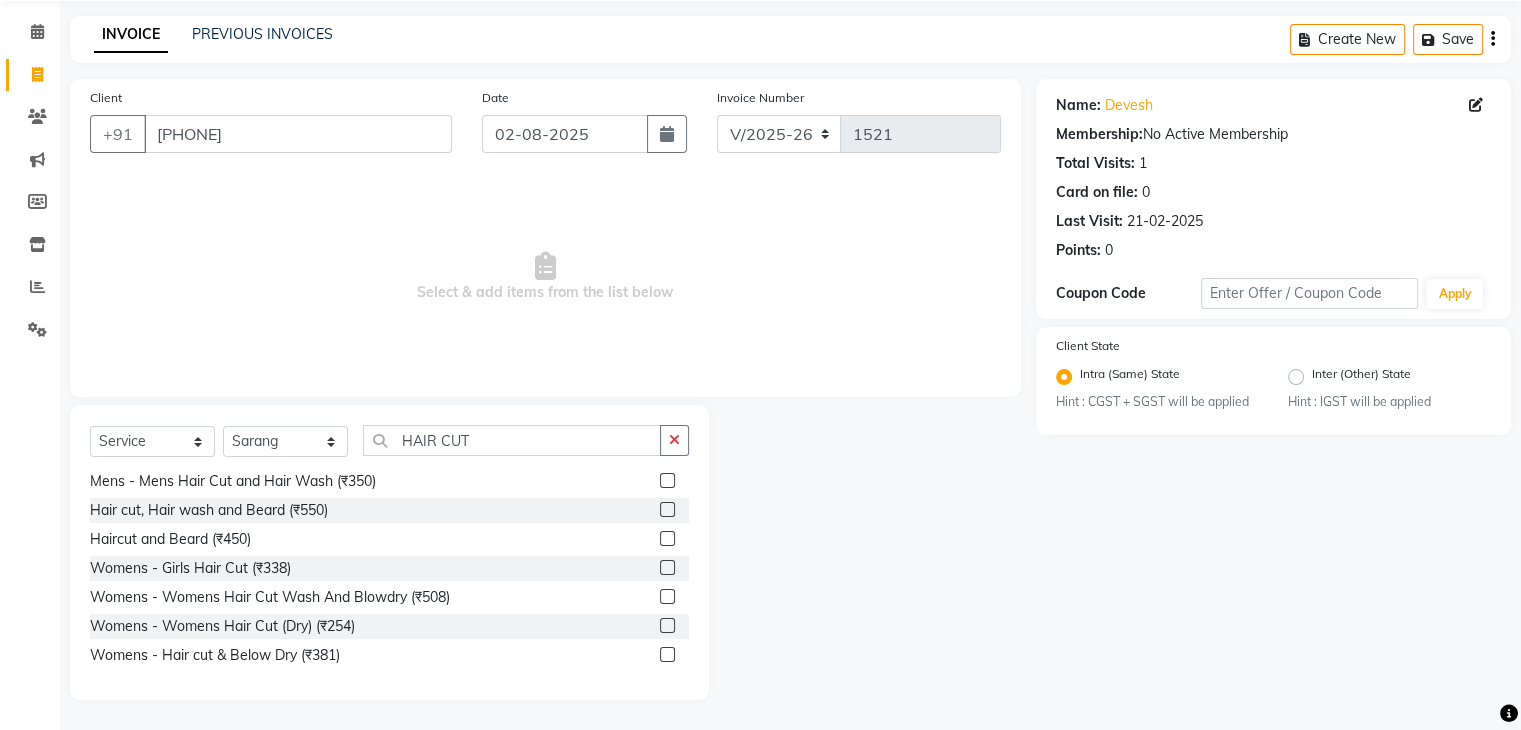 click 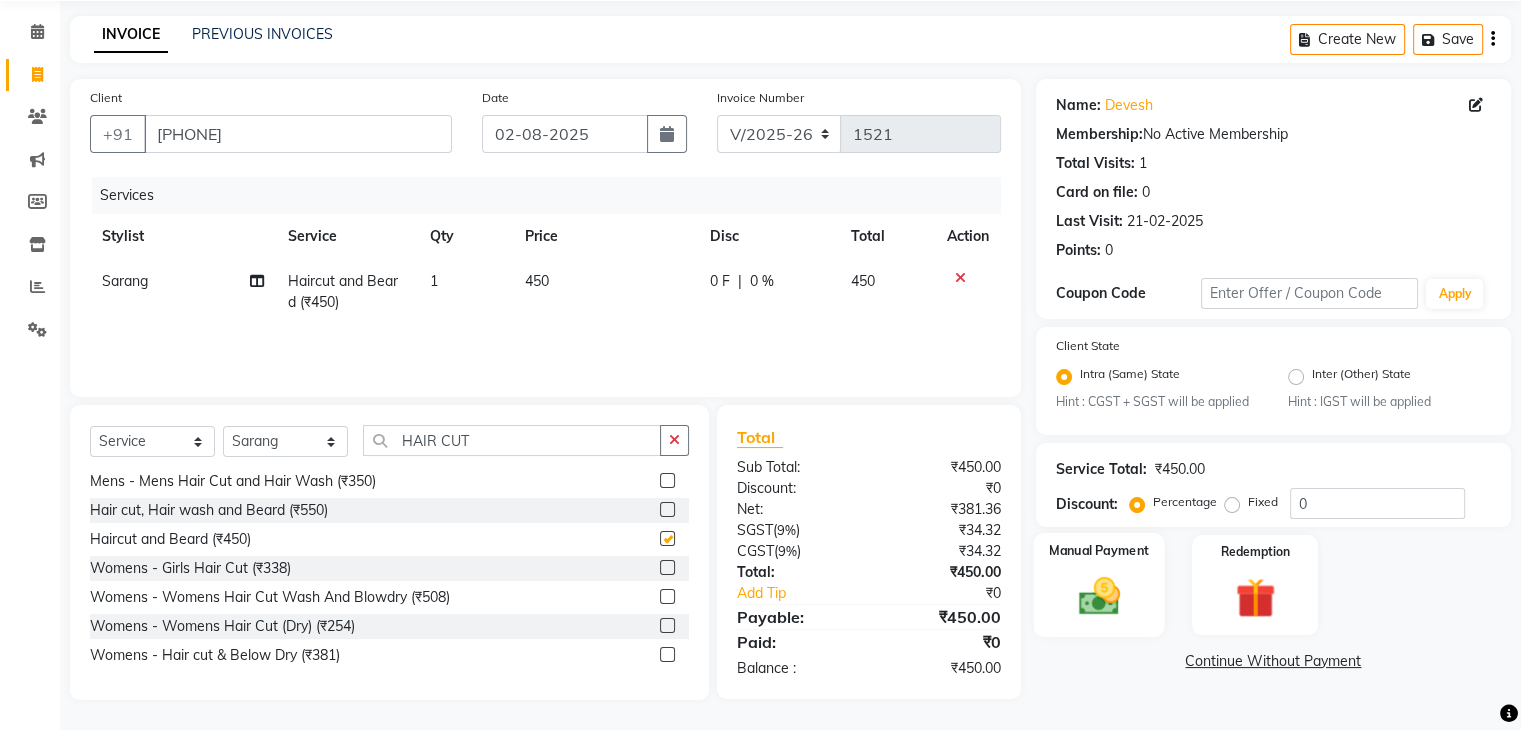 checkbox on "false" 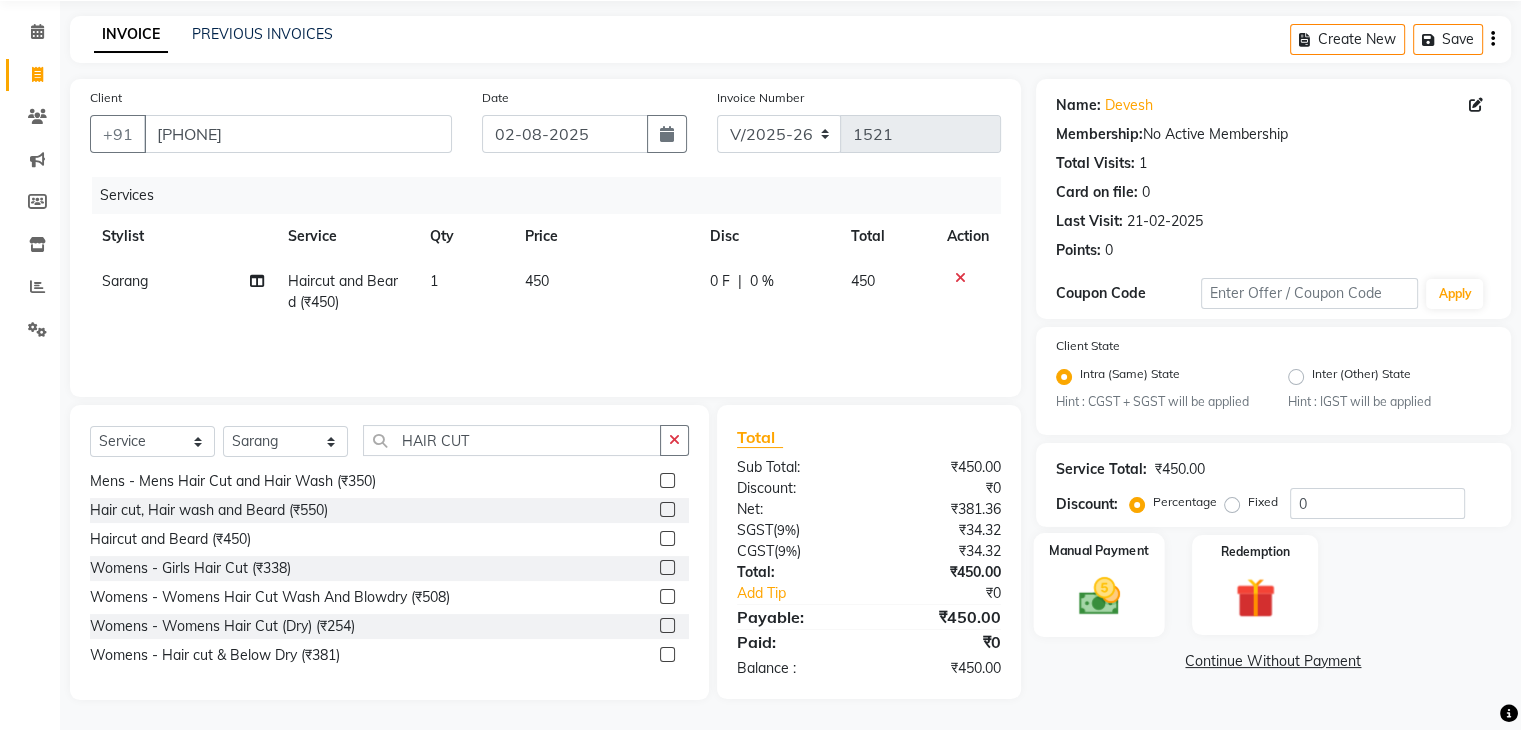 click 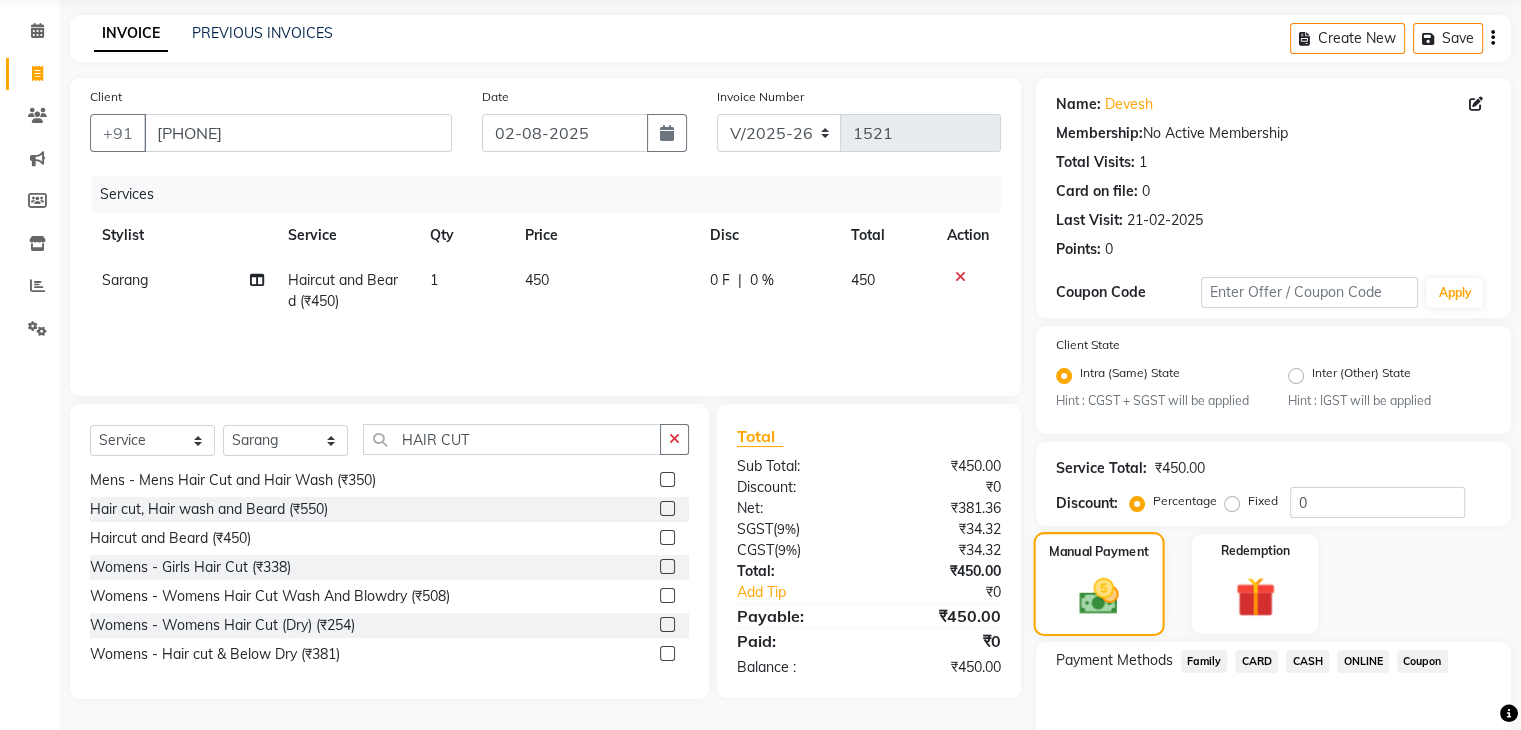 scroll, scrollTop: 177, scrollLeft: 0, axis: vertical 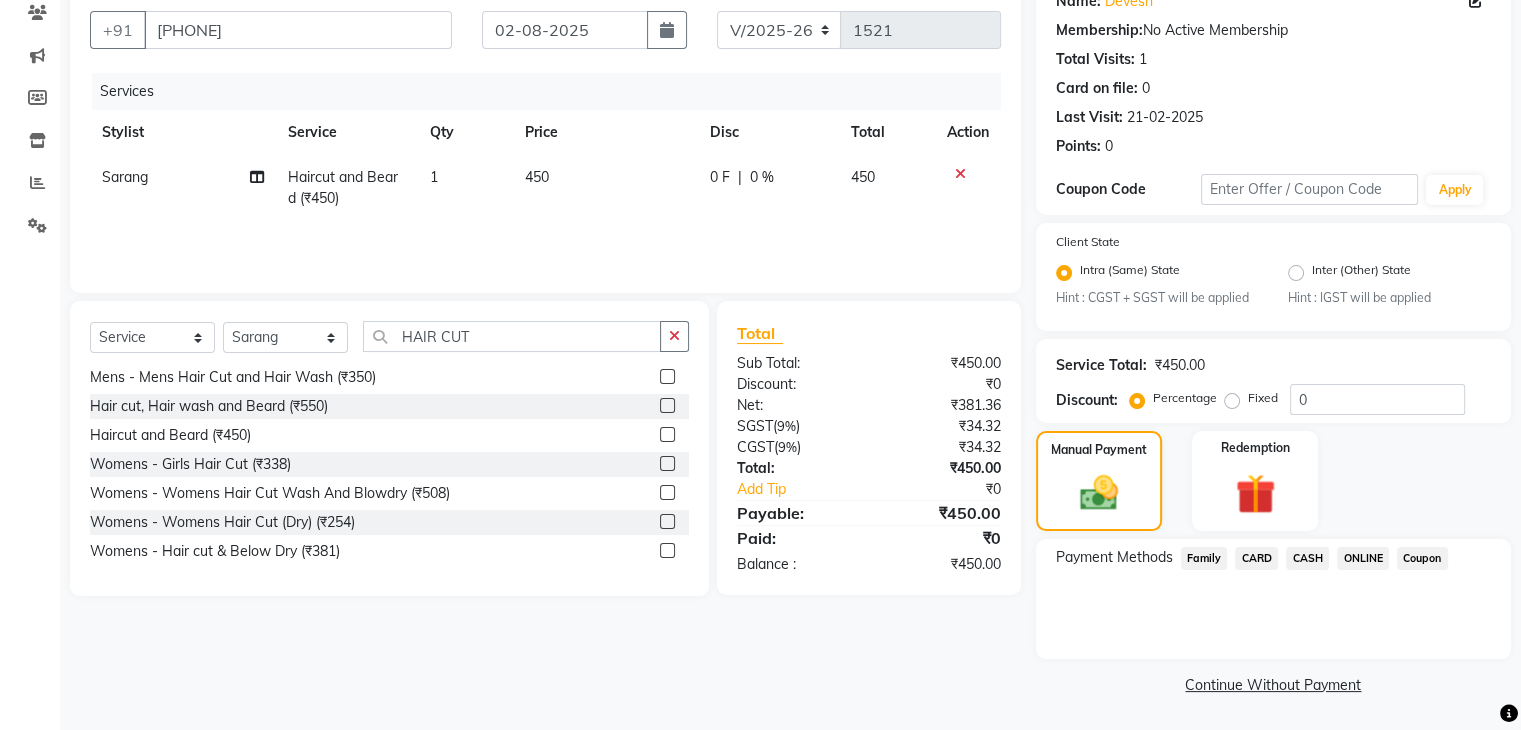 click on "ONLINE" 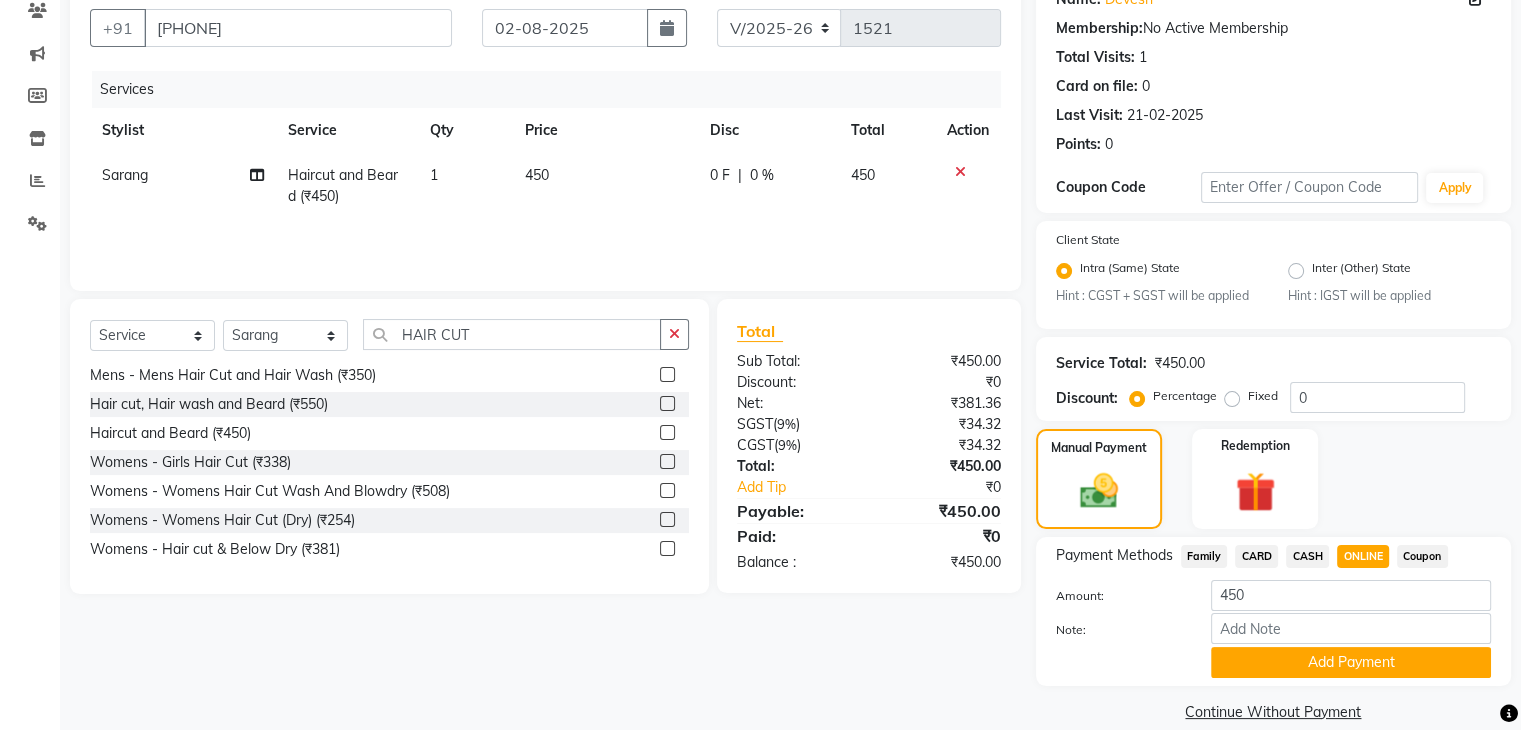 scroll, scrollTop: 208, scrollLeft: 0, axis: vertical 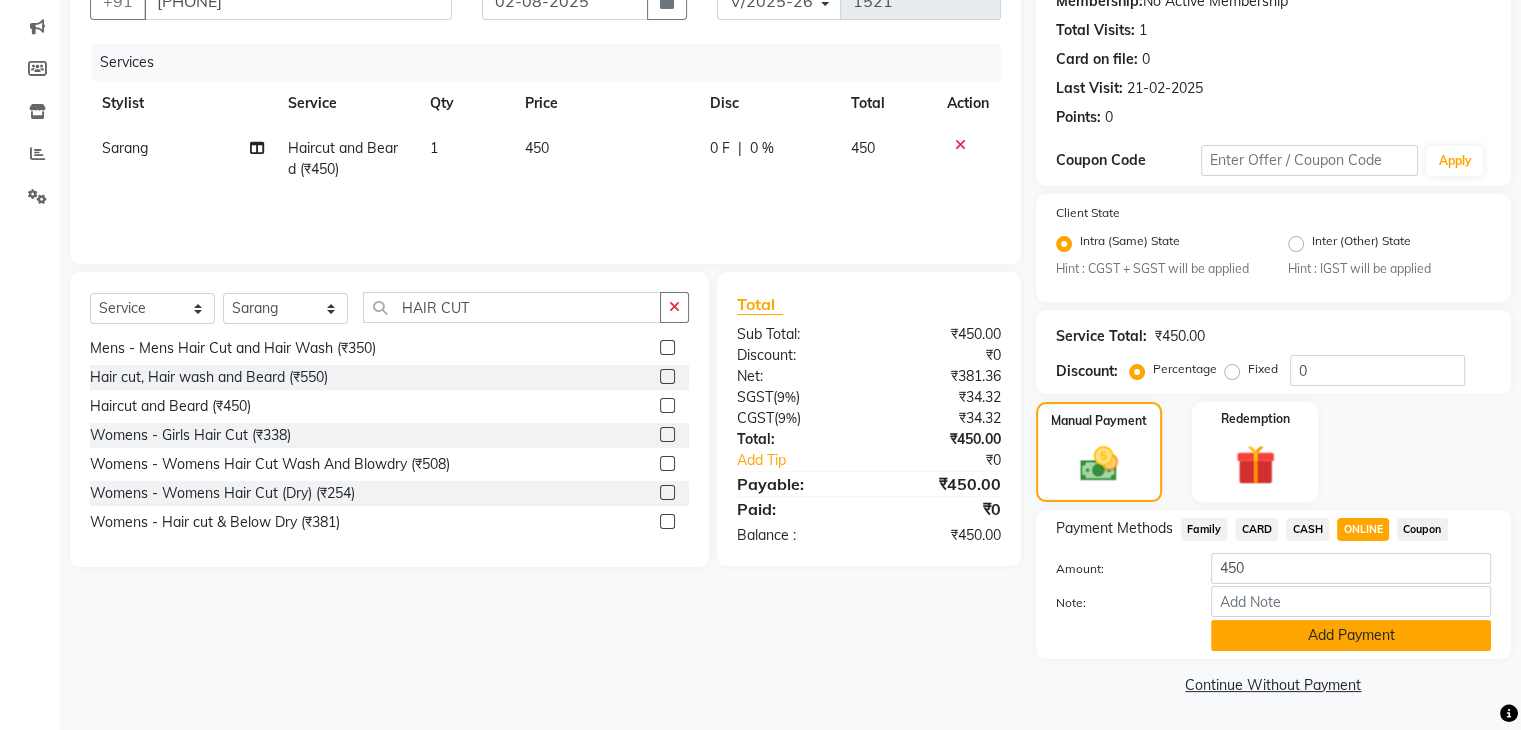 click on "Add Payment" 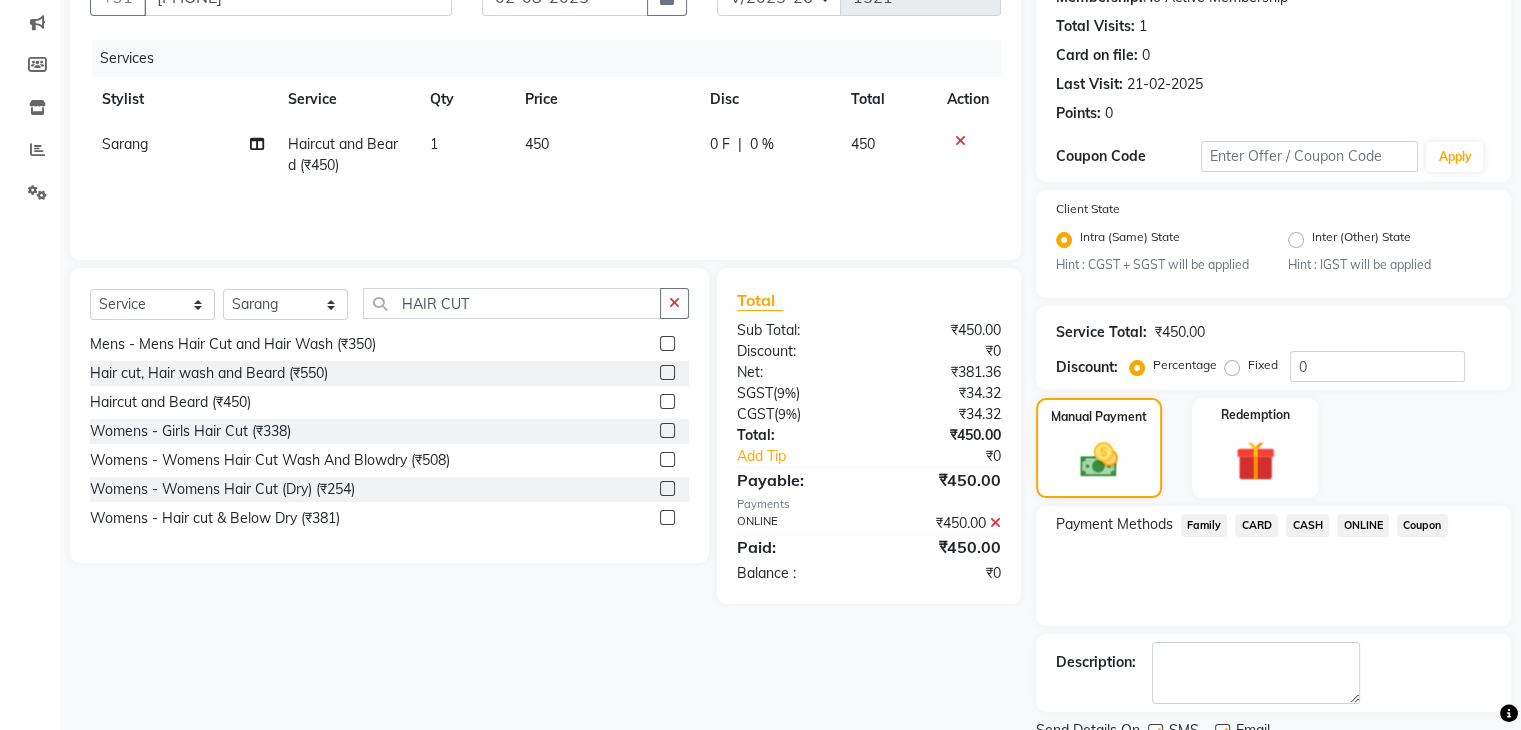 scroll, scrollTop: 289, scrollLeft: 0, axis: vertical 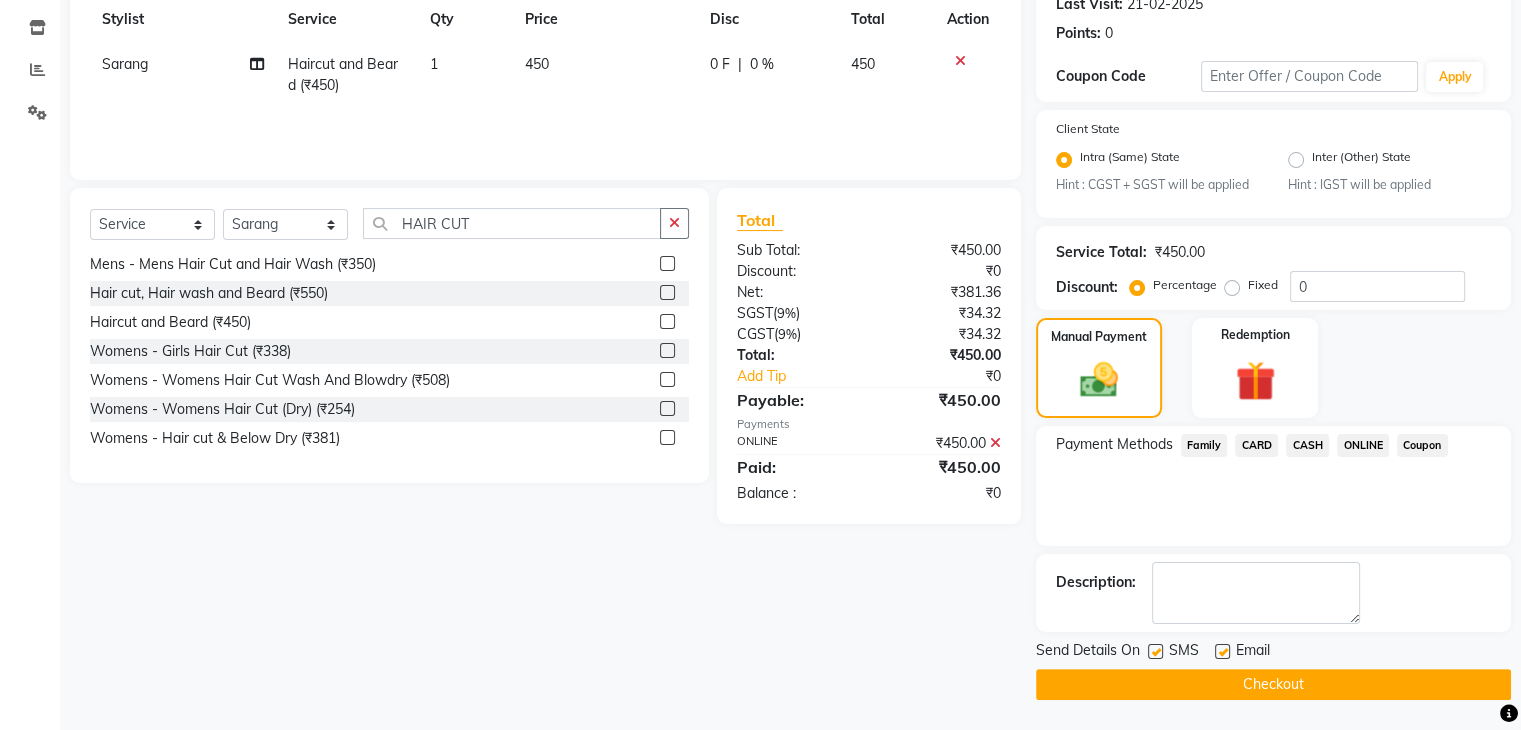 click on "Checkout" 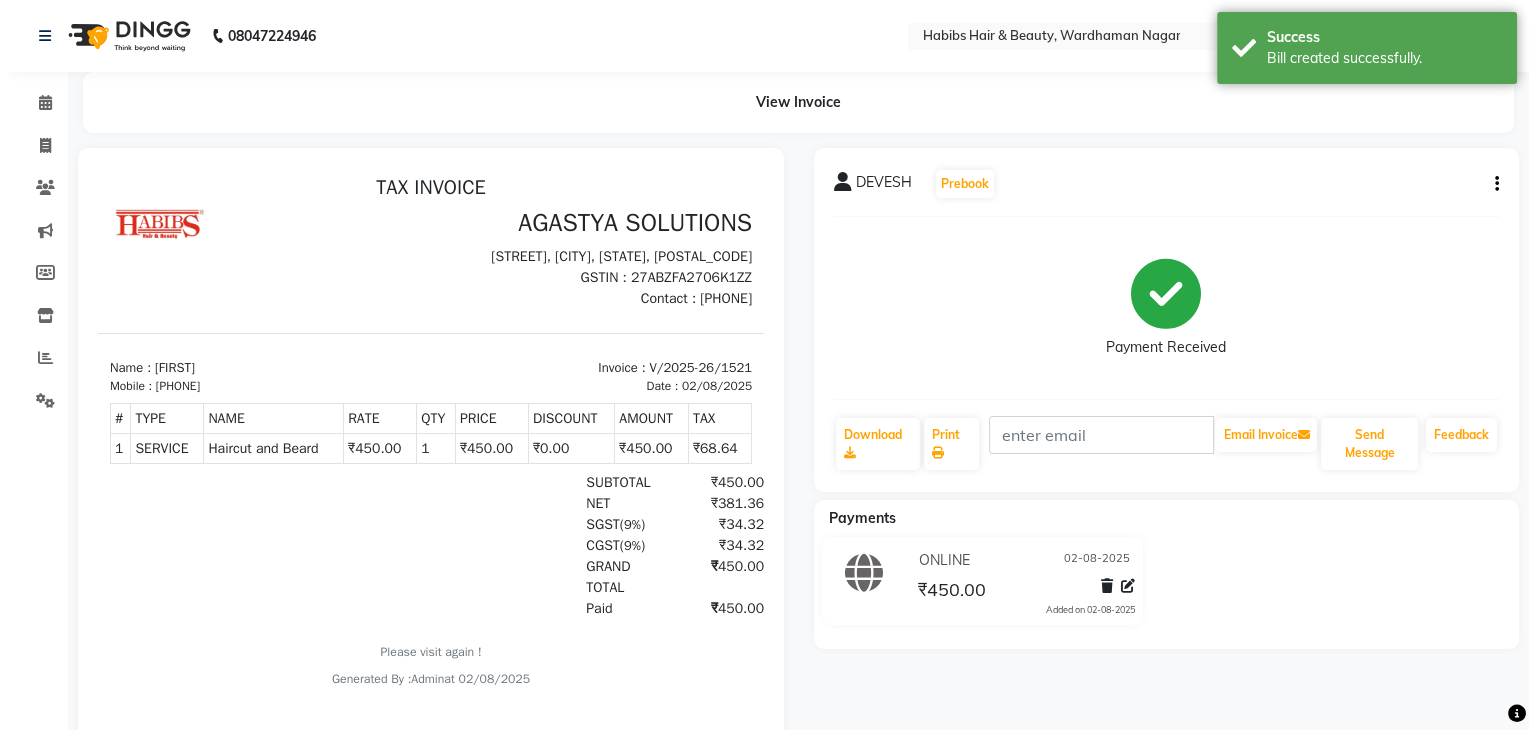 scroll, scrollTop: 0, scrollLeft: 0, axis: both 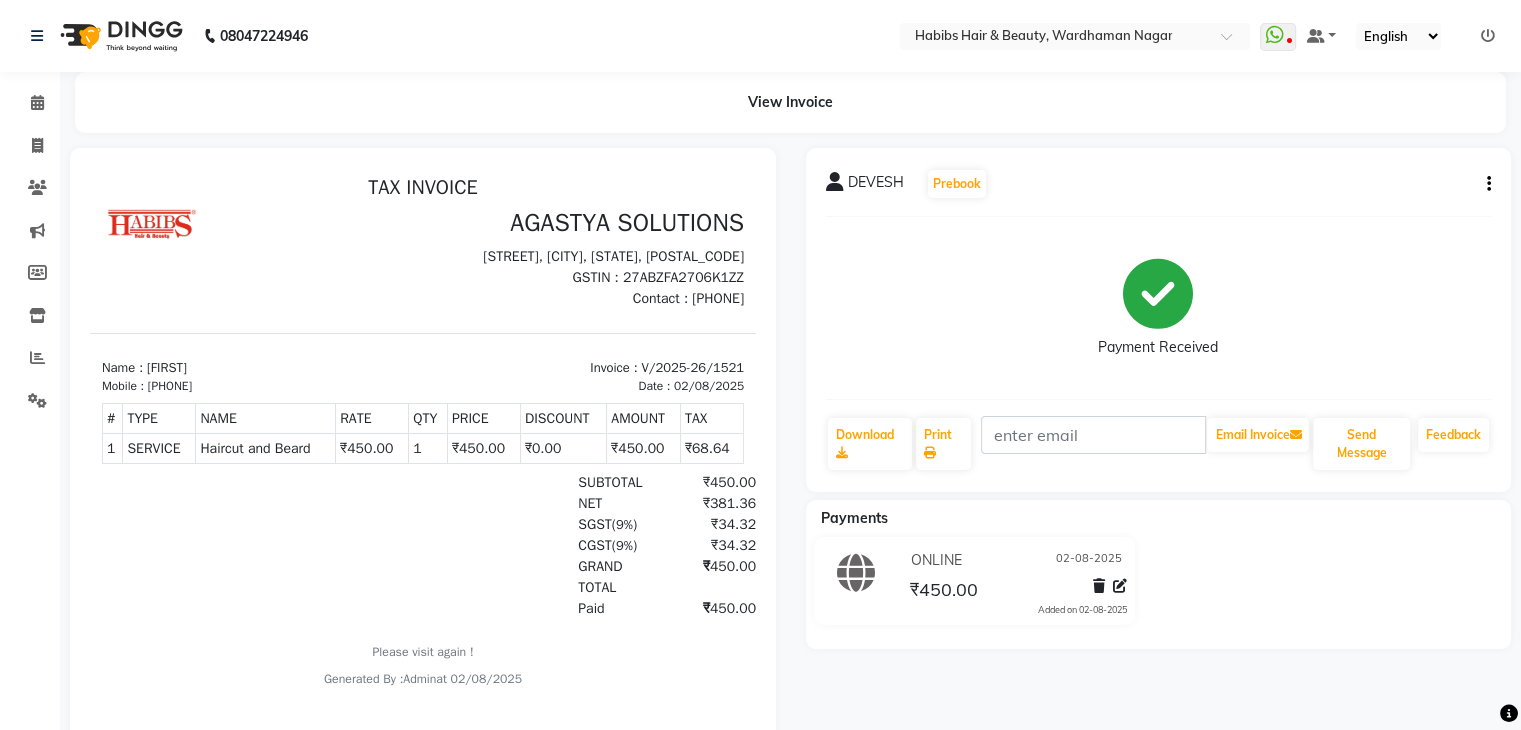 click on "[STREET], [CITY], [STATE], [POSTAL_CODE]" at bounding box center (589, 256) 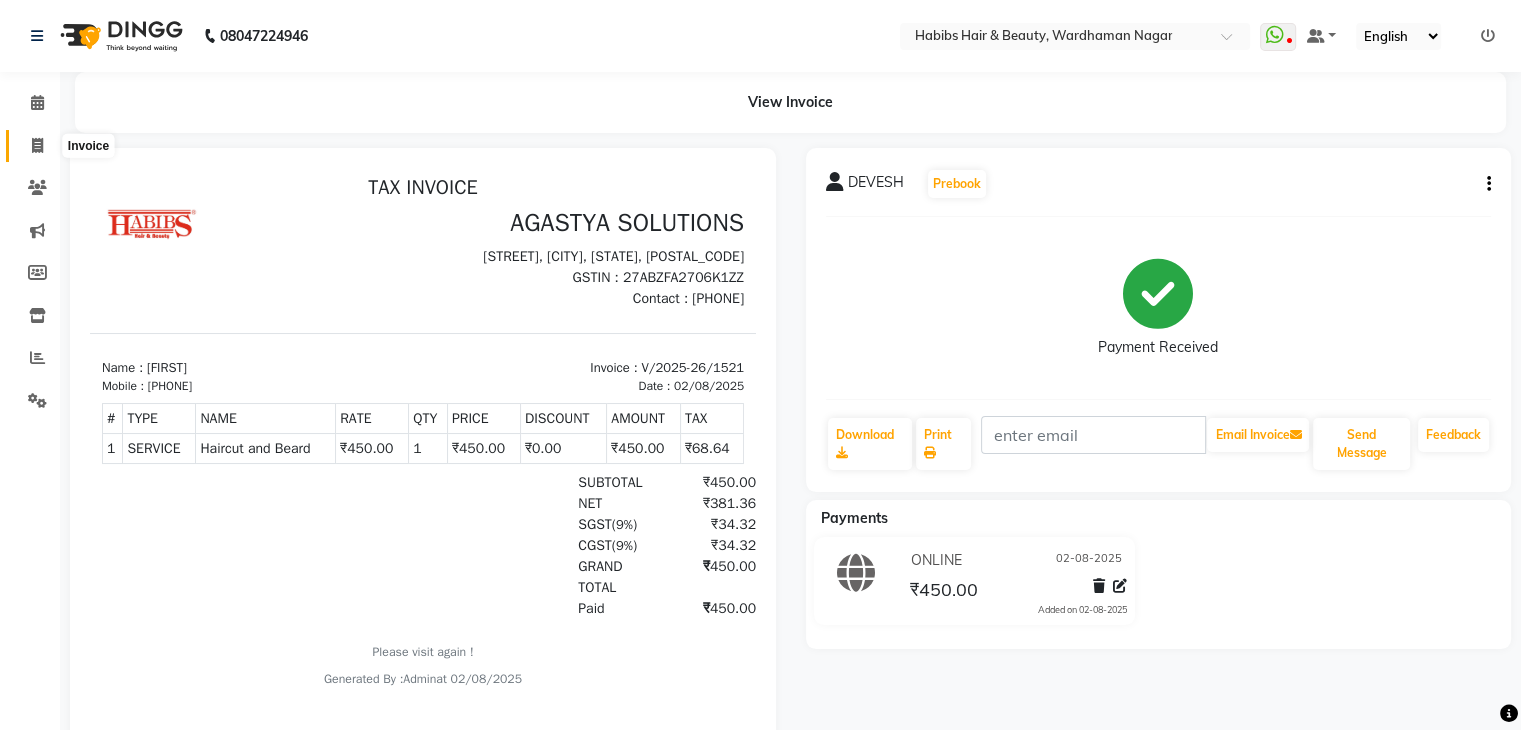 click 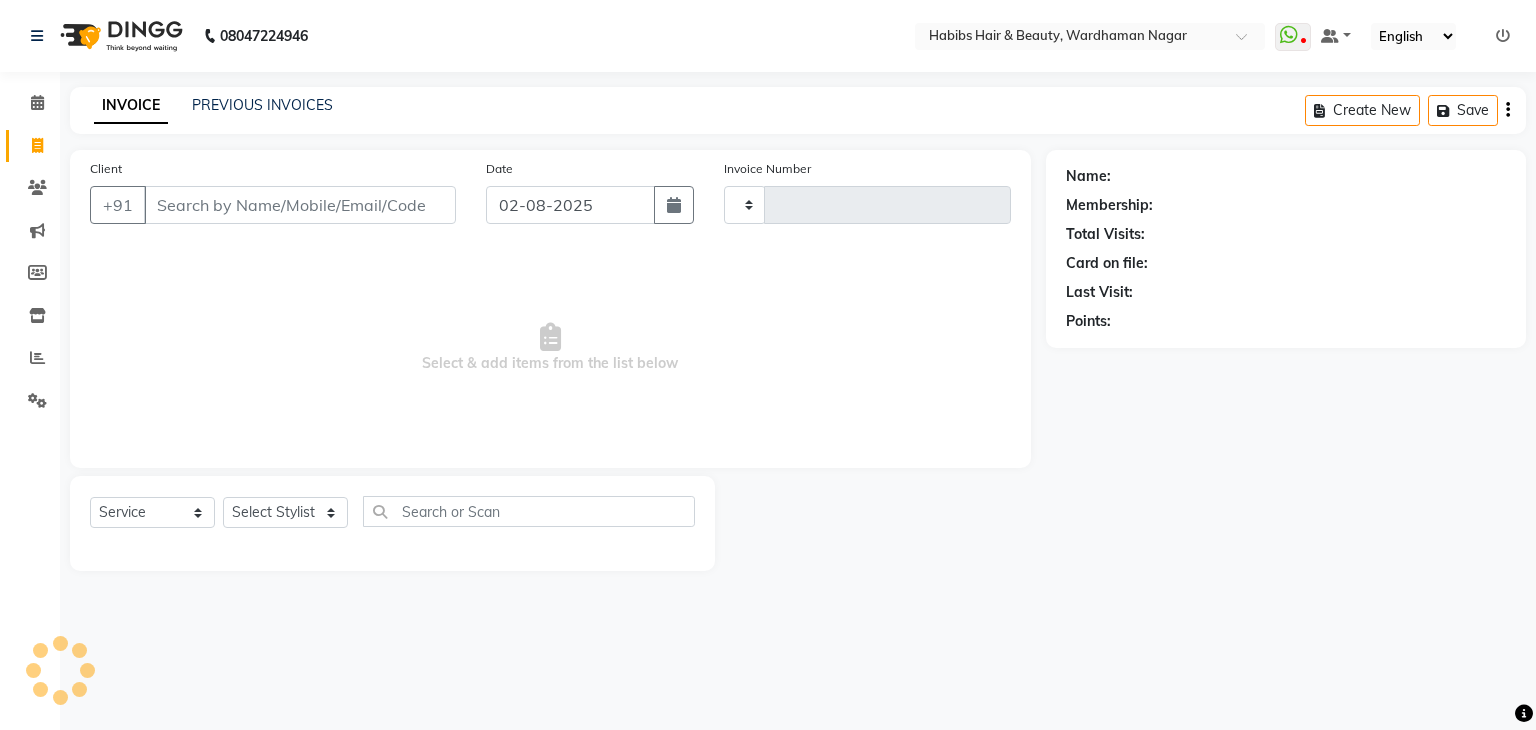 type on "1522" 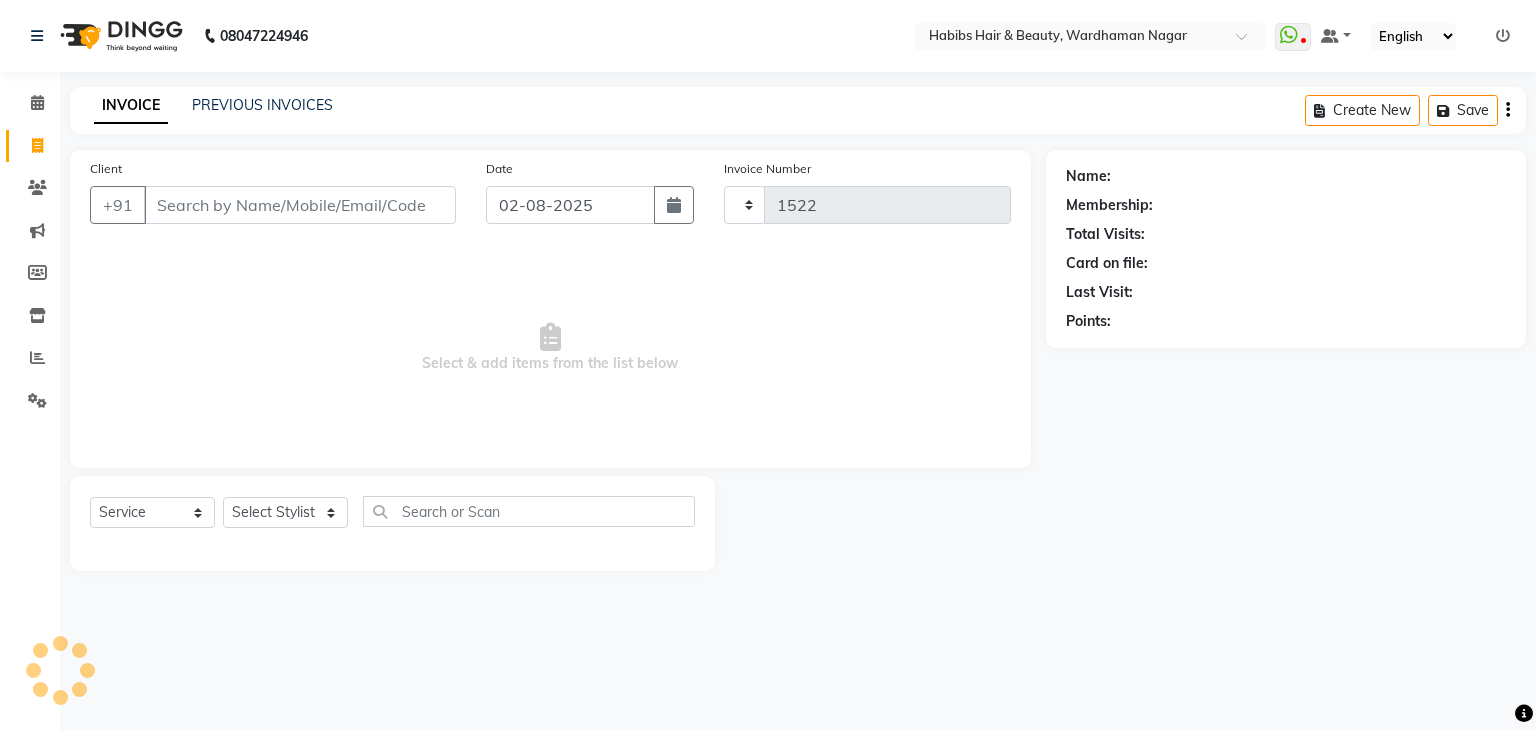 select on "3714" 